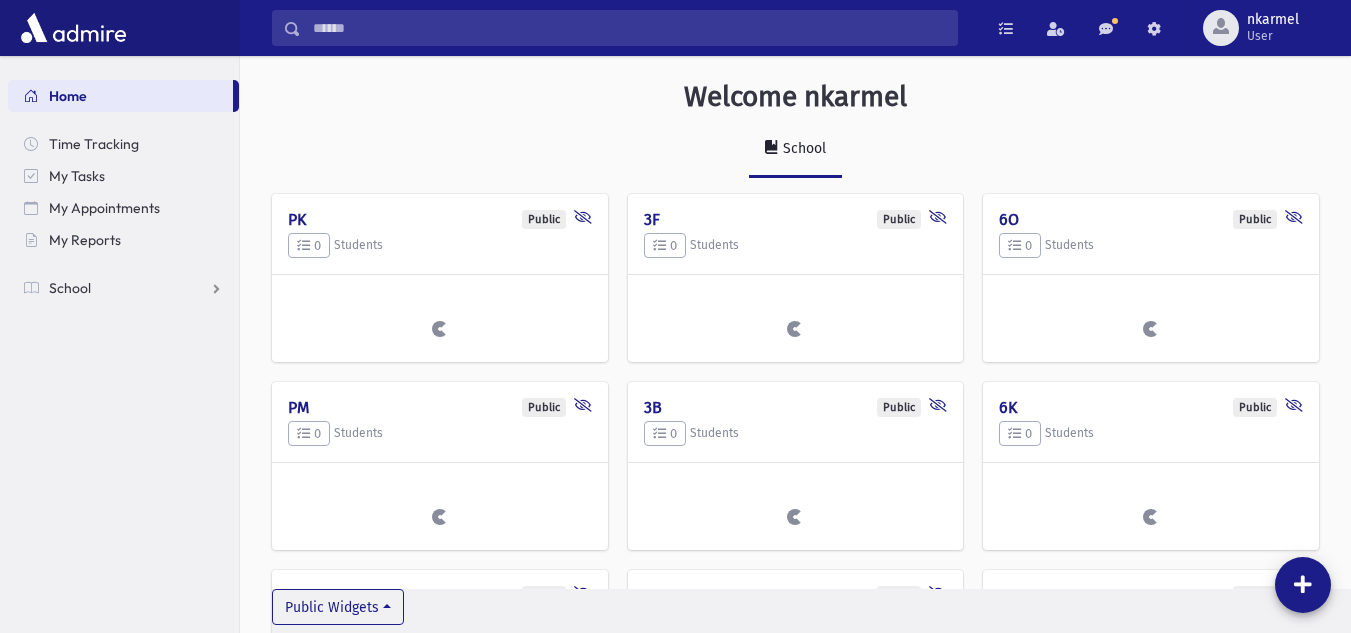 scroll, scrollTop: 0, scrollLeft: 0, axis: both 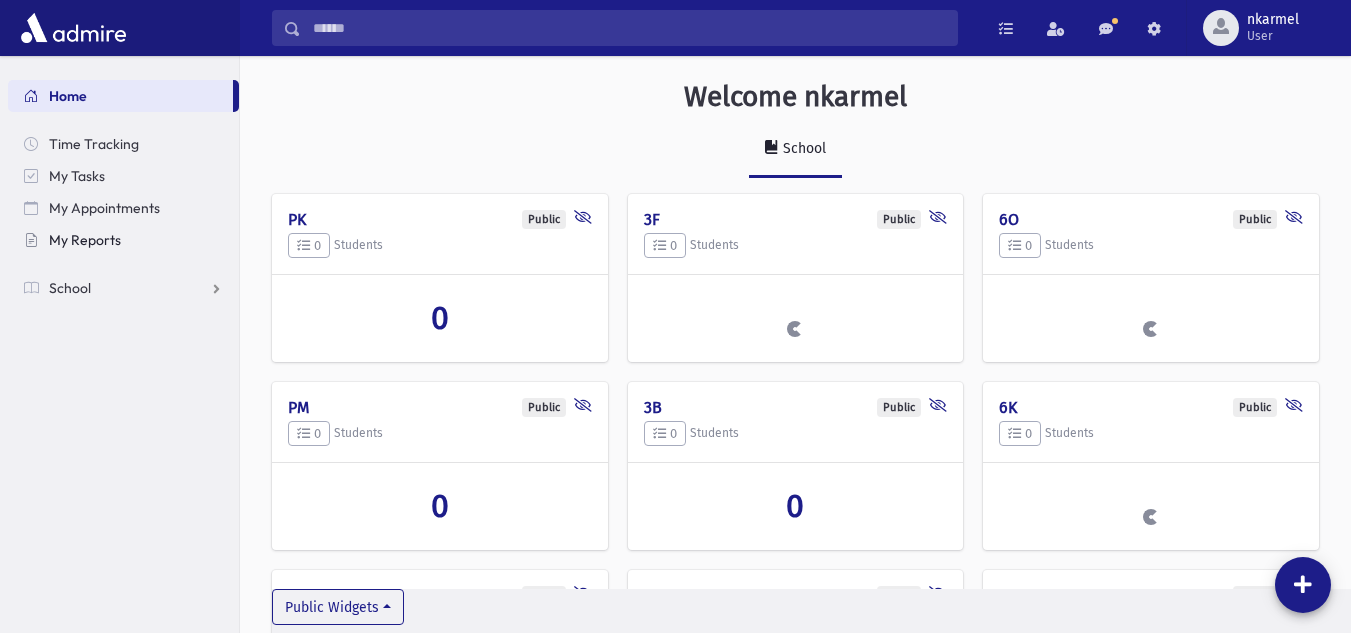 click on "My Reports" at bounding box center (85, 240) 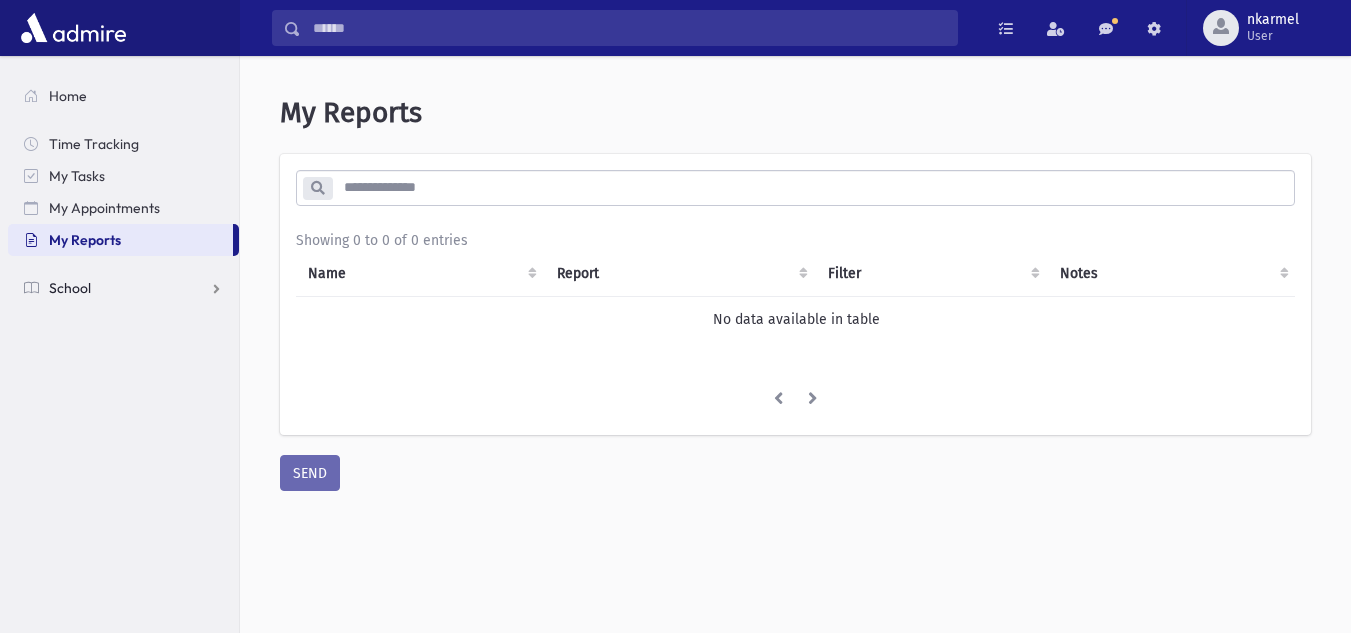 scroll, scrollTop: 0, scrollLeft: 0, axis: both 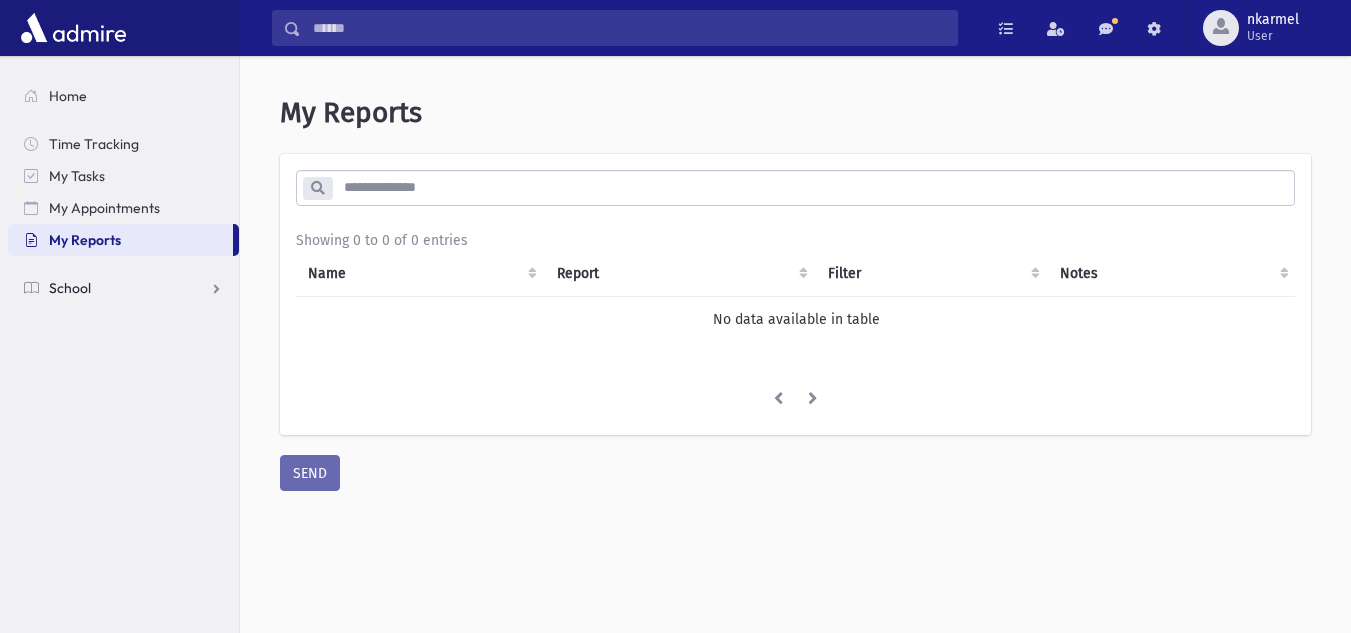 click on "School" at bounding box center [123, 288] 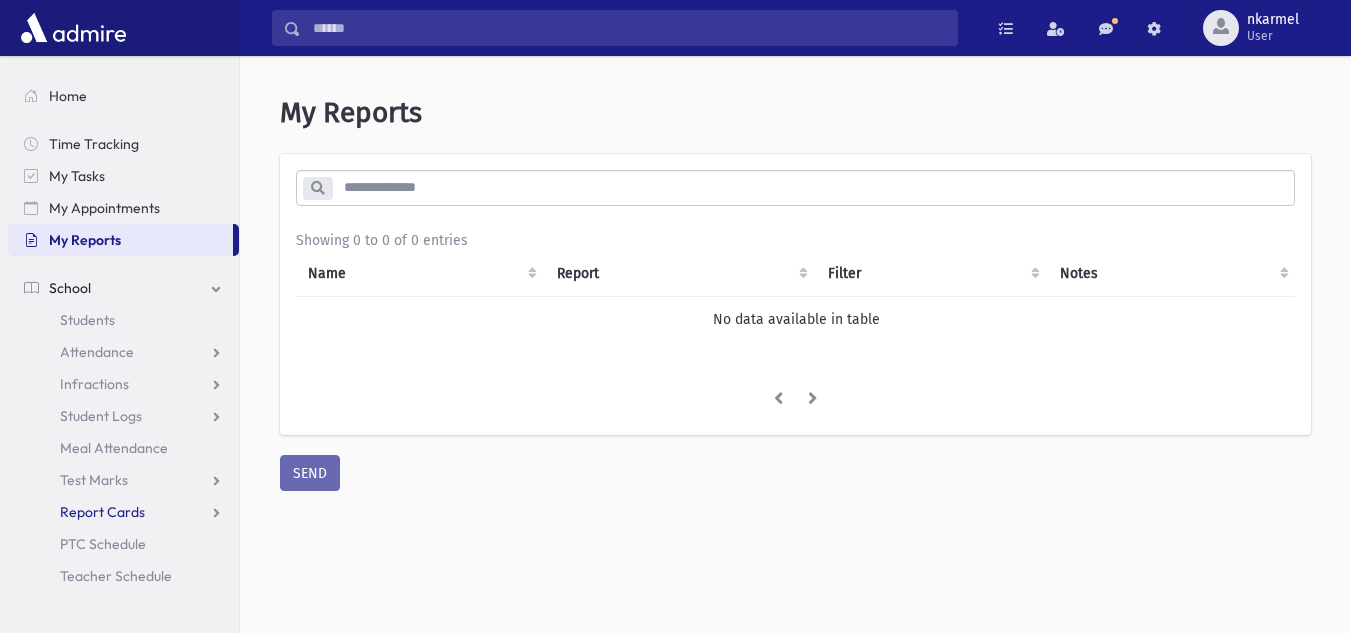 click on "Report Cards" at bounding box center (102, 512) 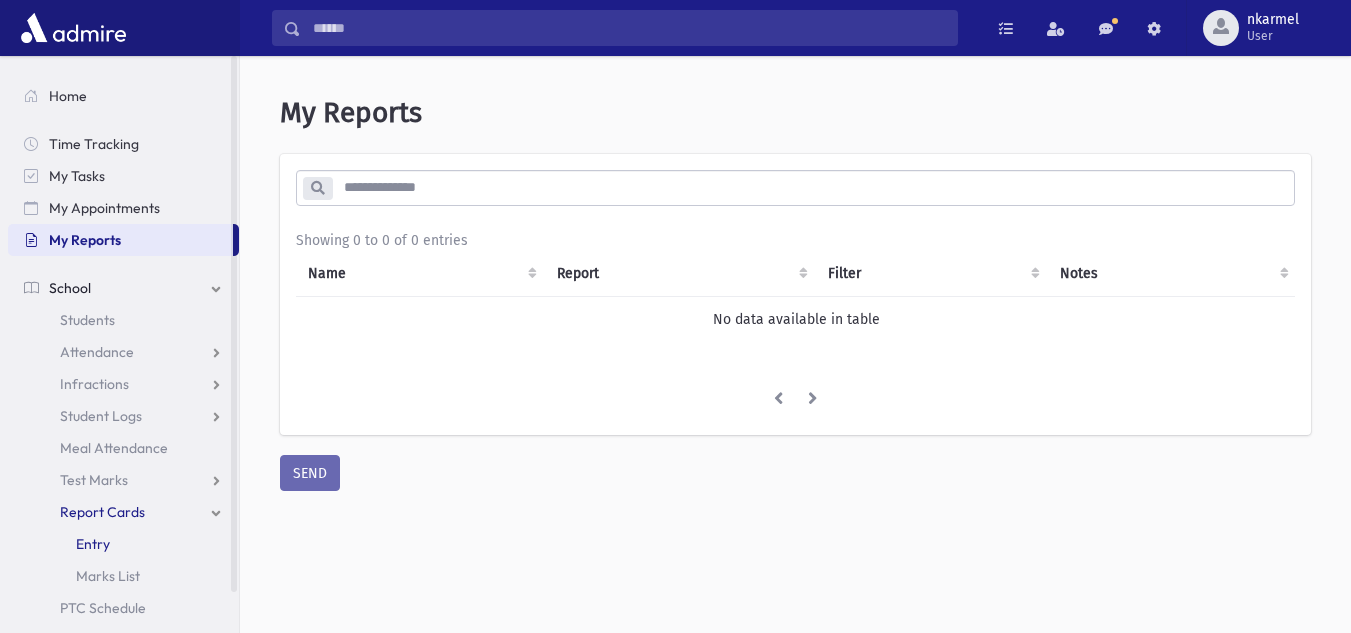 click on "Entry" at bounding box center (93, 544) 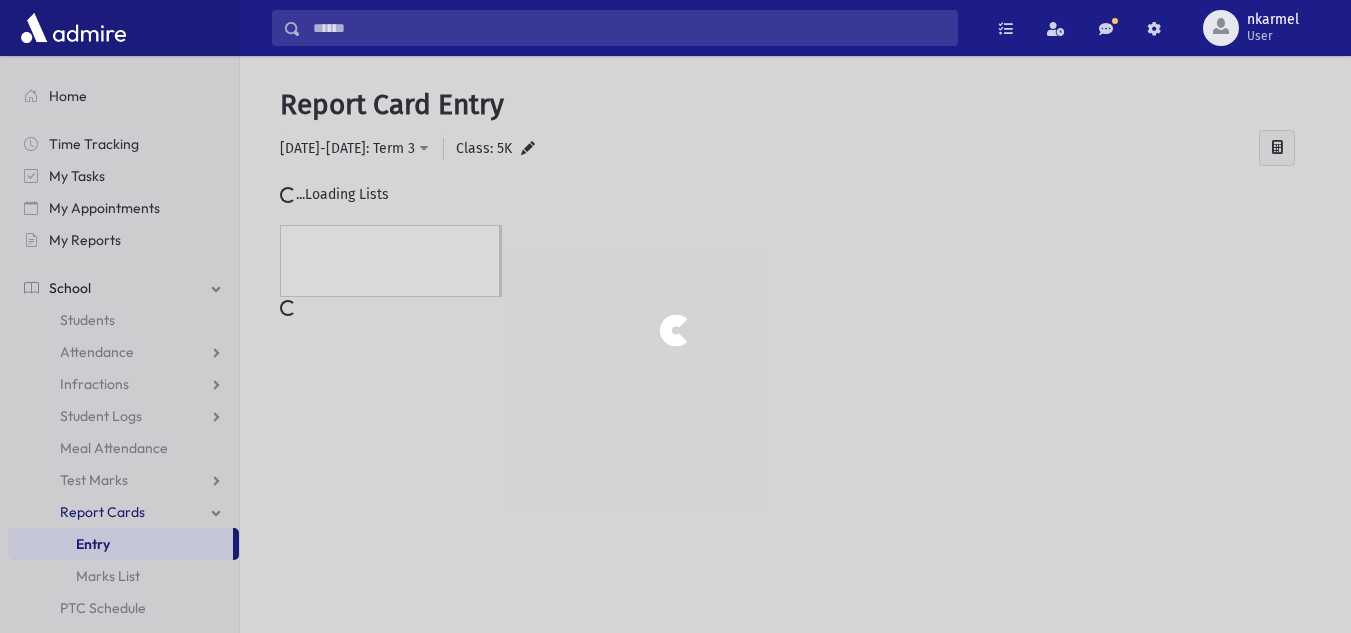 scroll, scrollTop: 0, scrollLeft: 0, axis: both 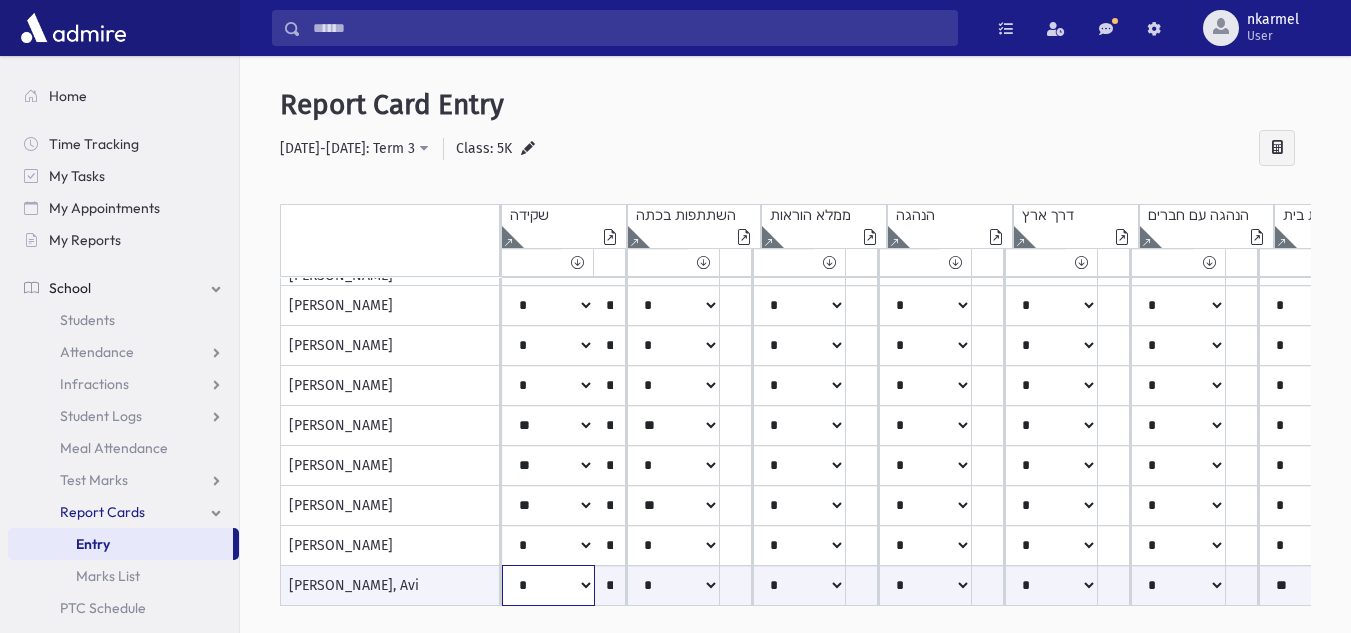 click on "*****
****
**
**
*
**
**
*" at bounding box center [548, 585] 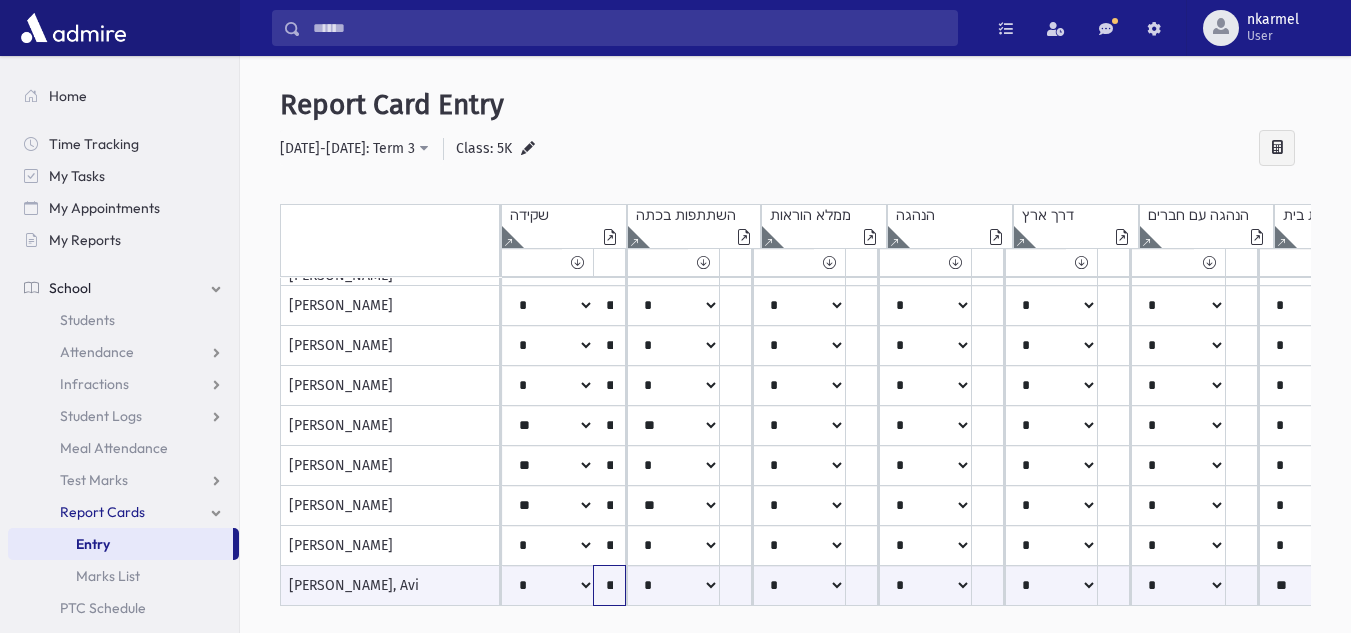 click on "**********" at bounding box center [609, 585] 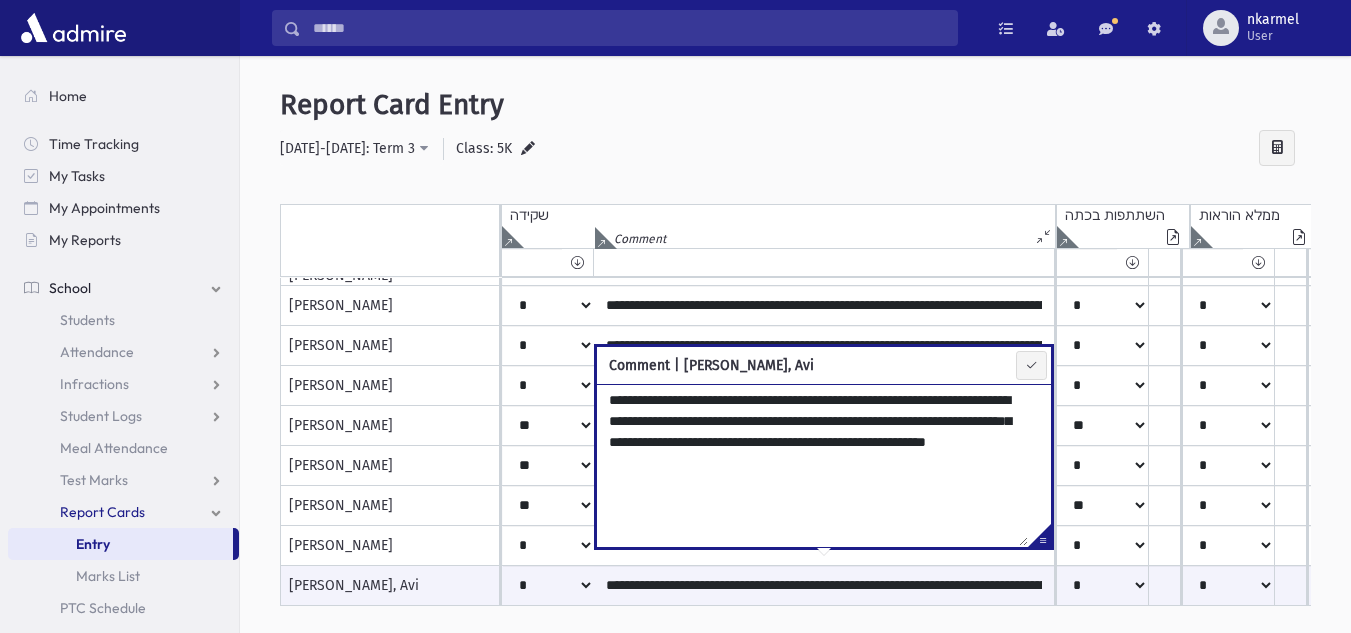 click on "**********" at bounding box center (812, 465) 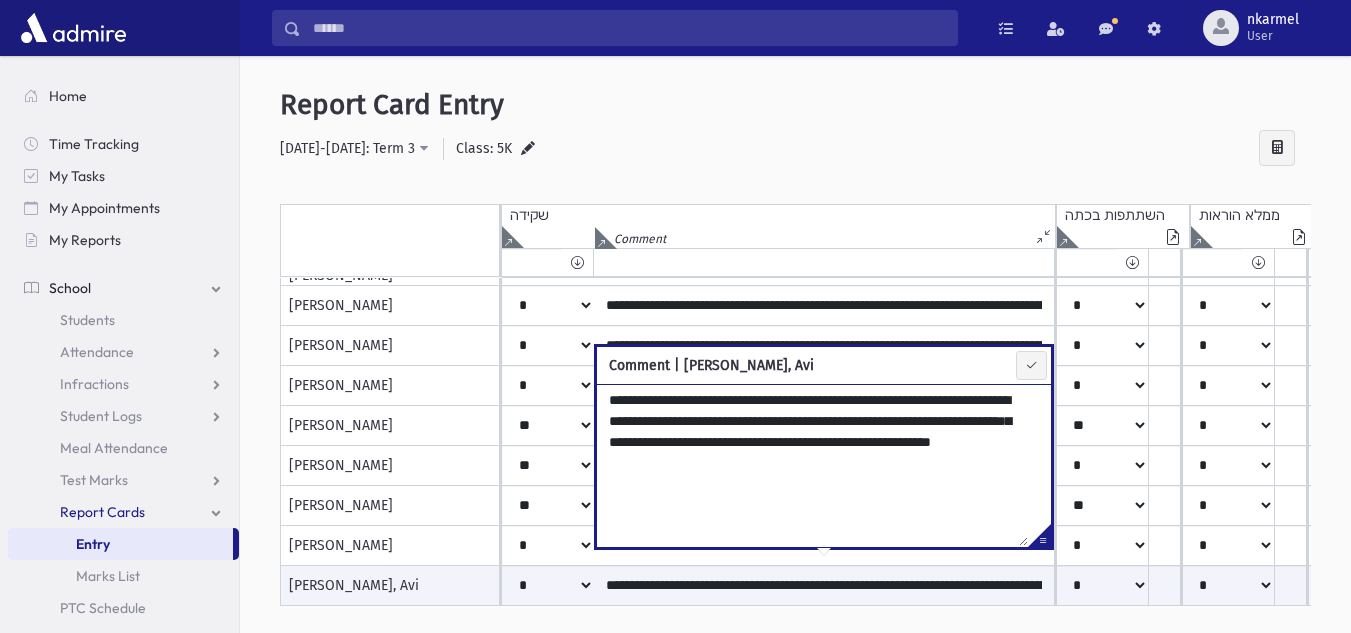 click on "**********" at bounding box center [812, 465] 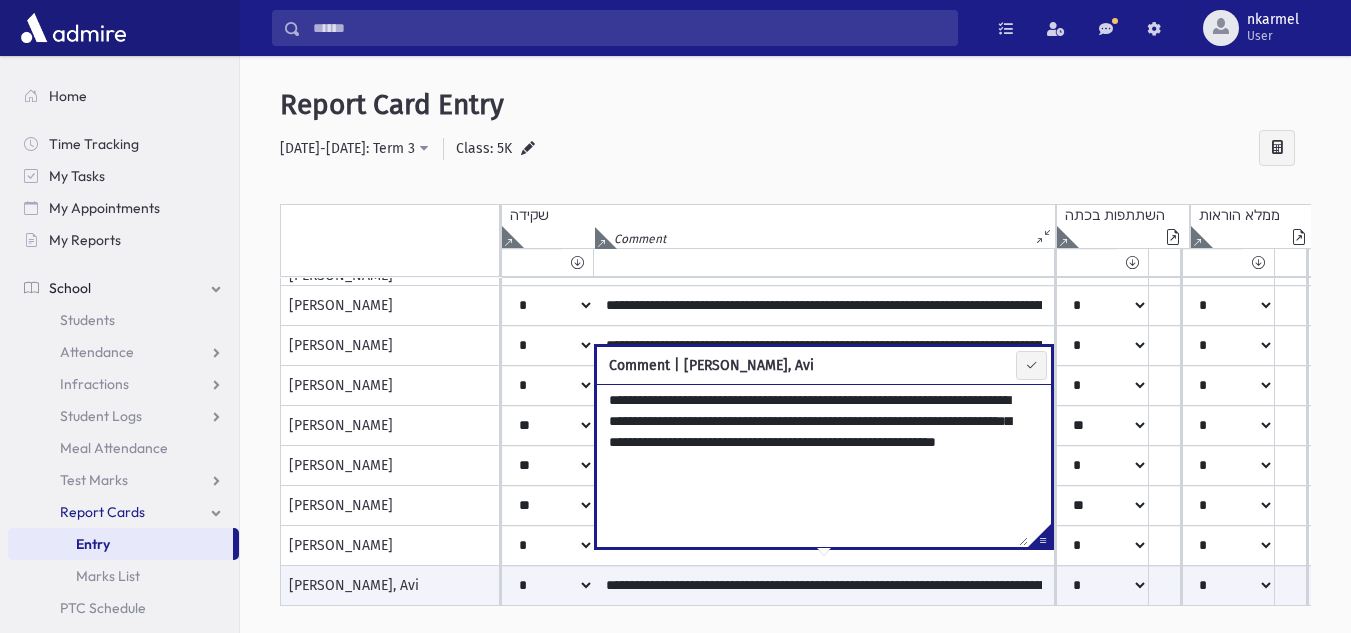 click on "**********" at bounding box center [812, 465] 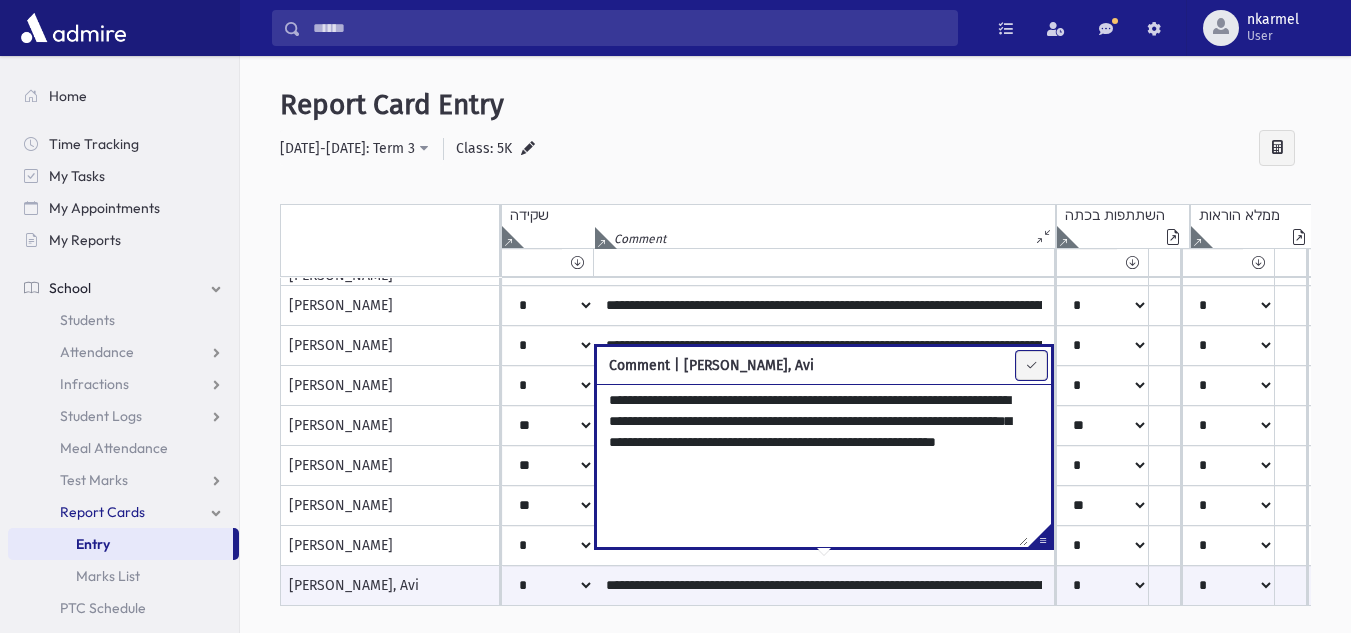 click at bounding box center [1031, 365] 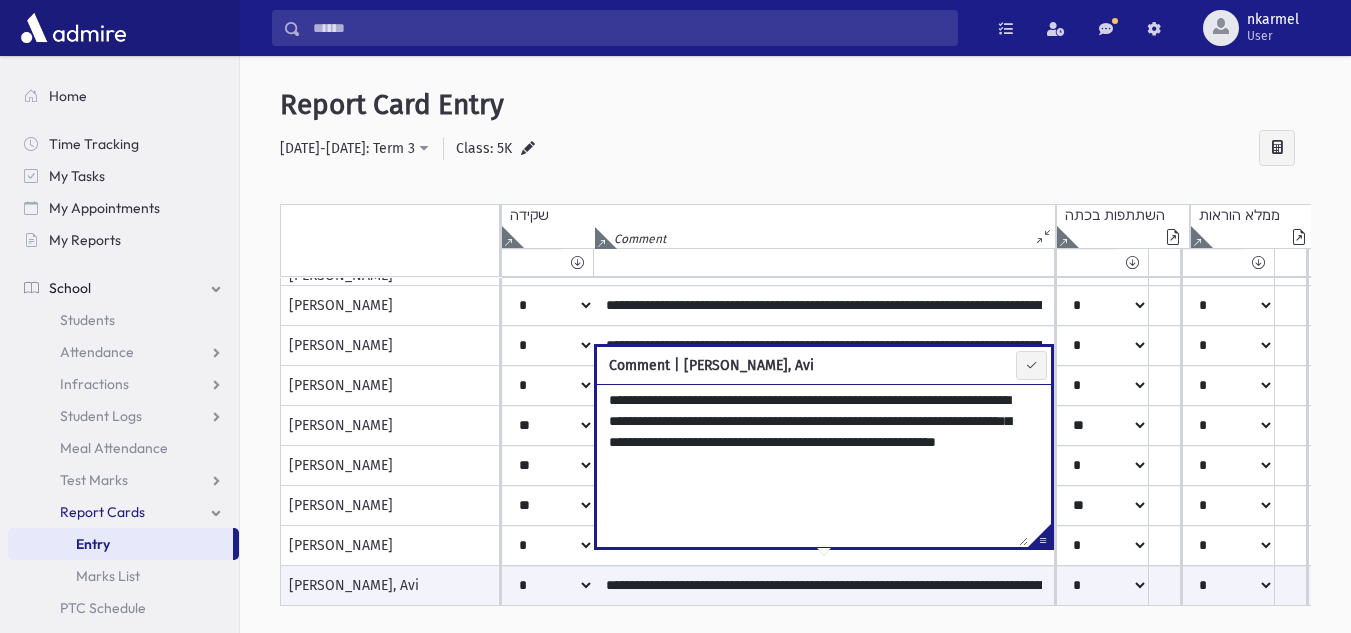 type on "**********" 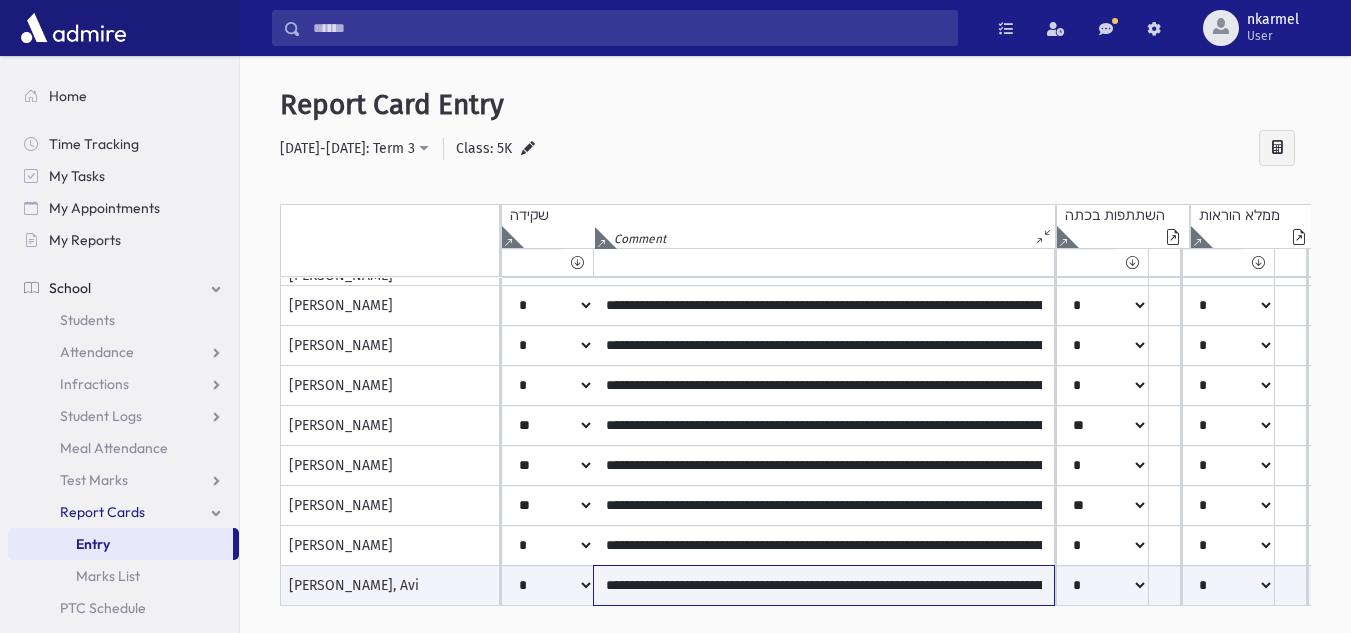 click on "**********" at bounding box center (824, 585) 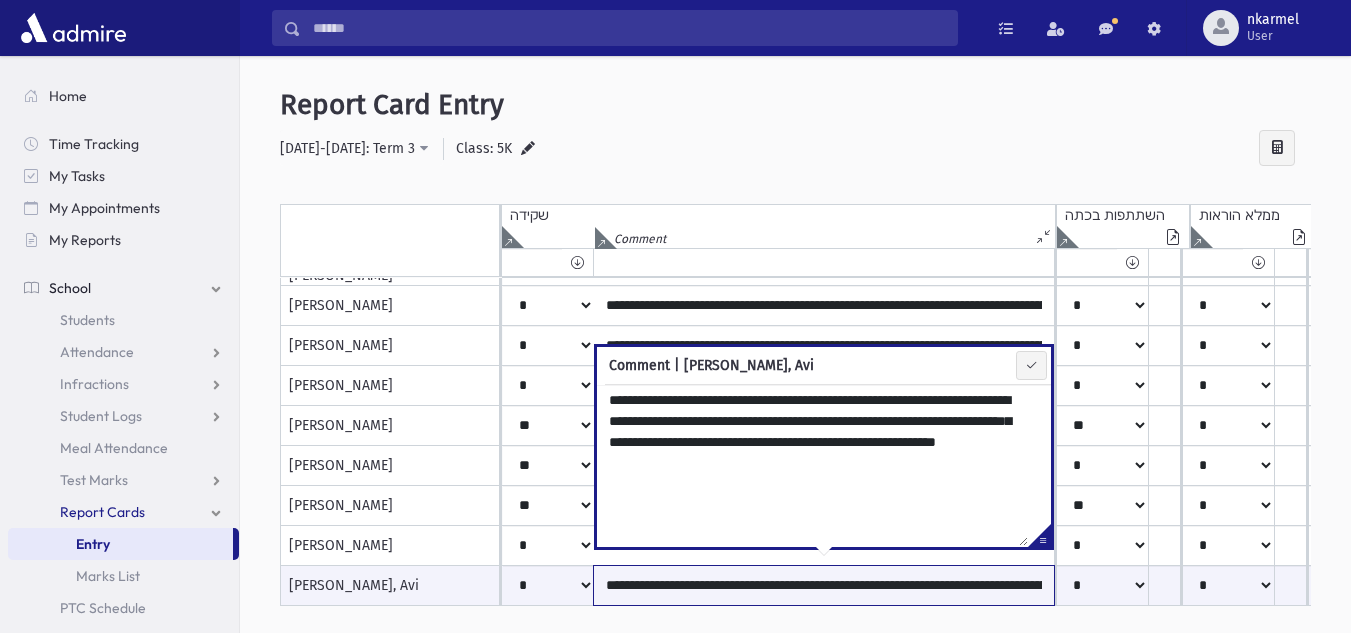 click on "**********" at bounding box center (824, 585) 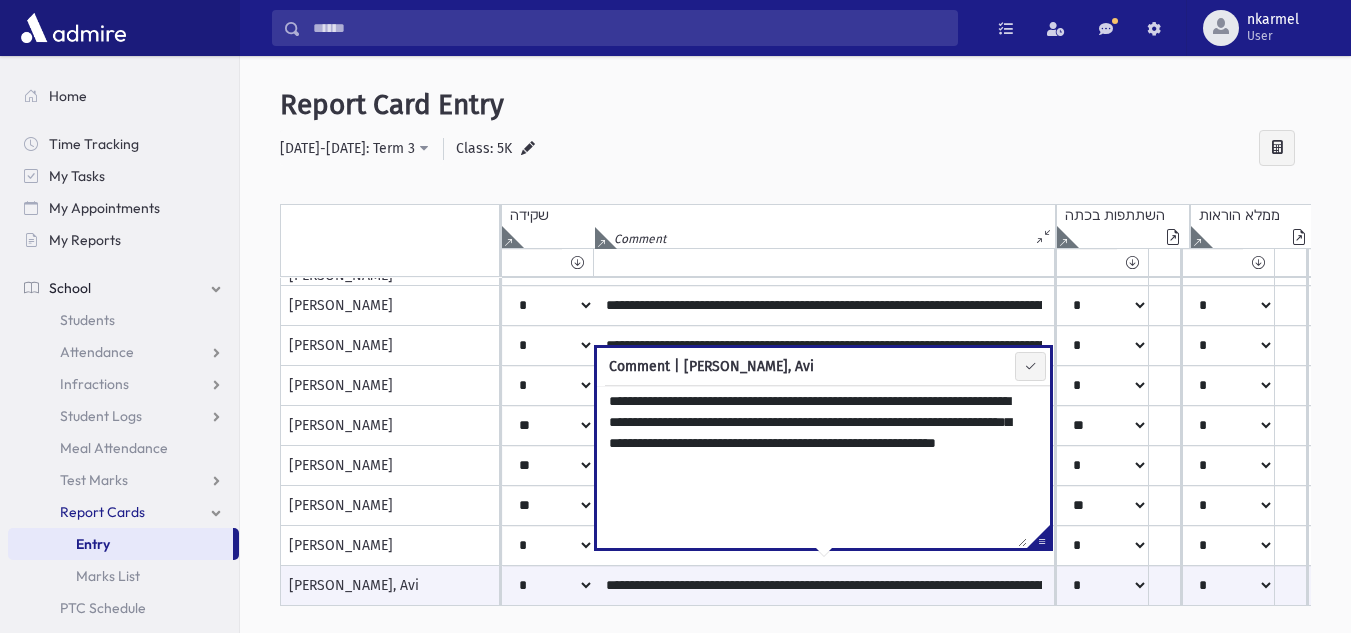 click on "Thumim, Levi" at bounding box center [390, 546] 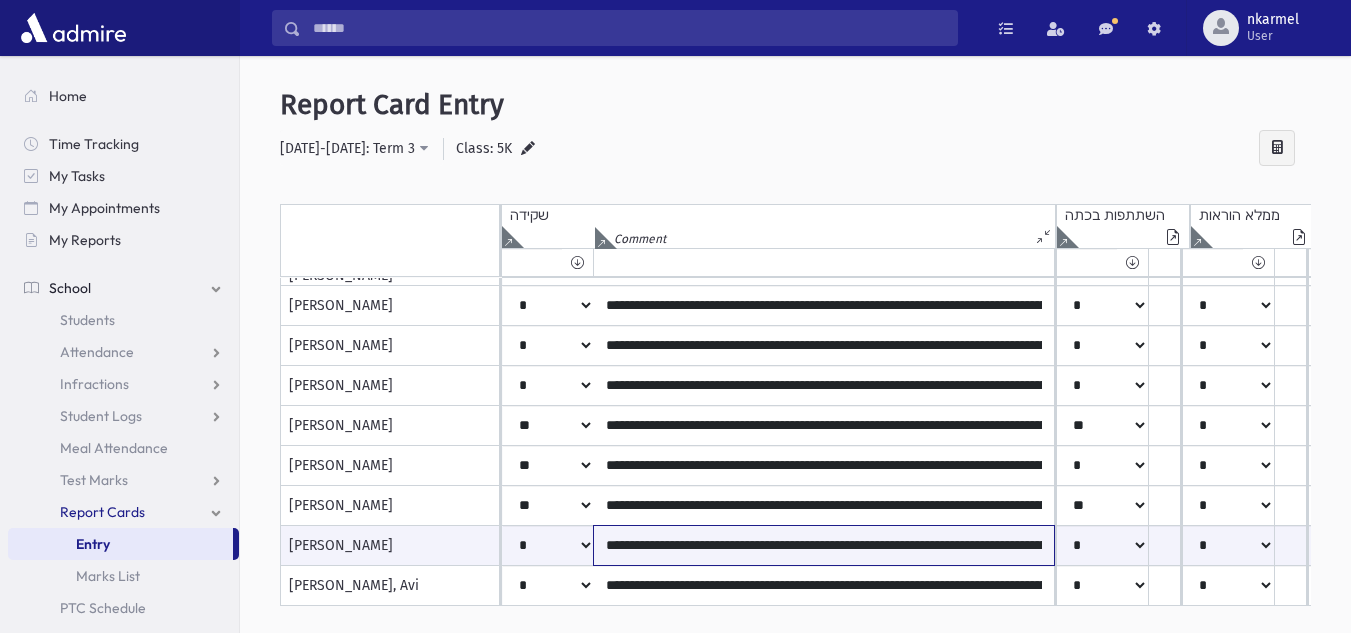click on "**********" at bounding box center (824, 545) 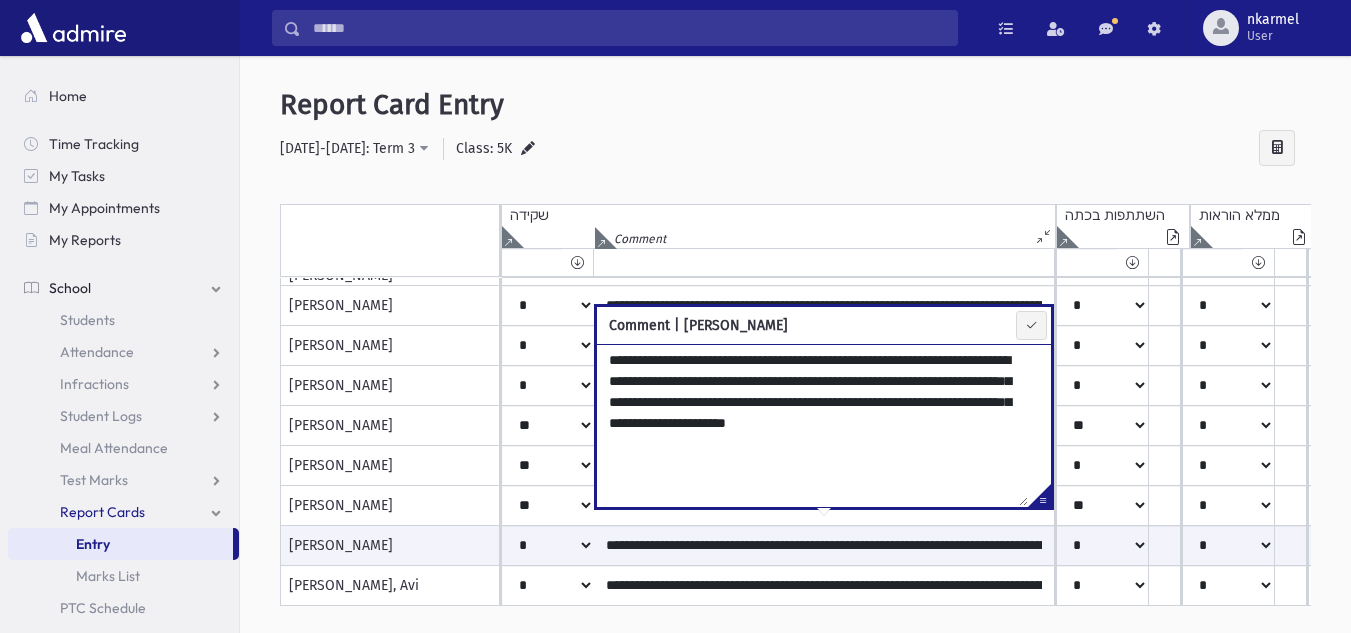 click on "**********" at bounding box center (812, 425) 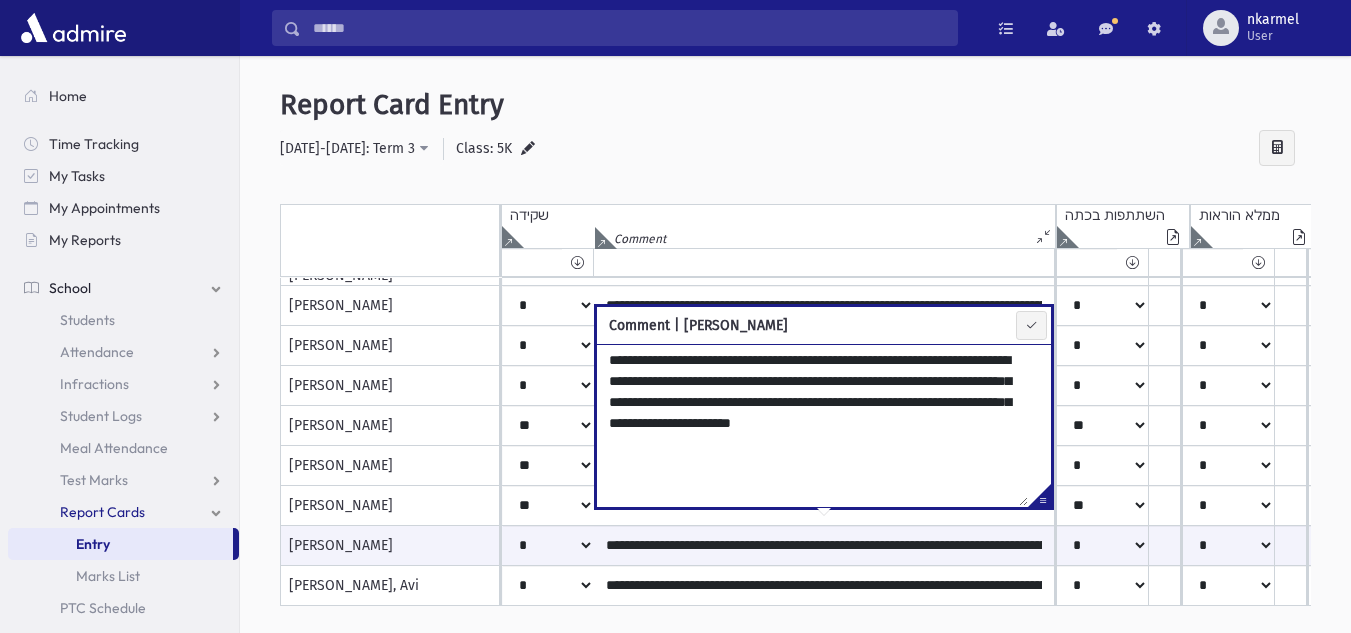 click on "**********" at bounding box center (812, 425) 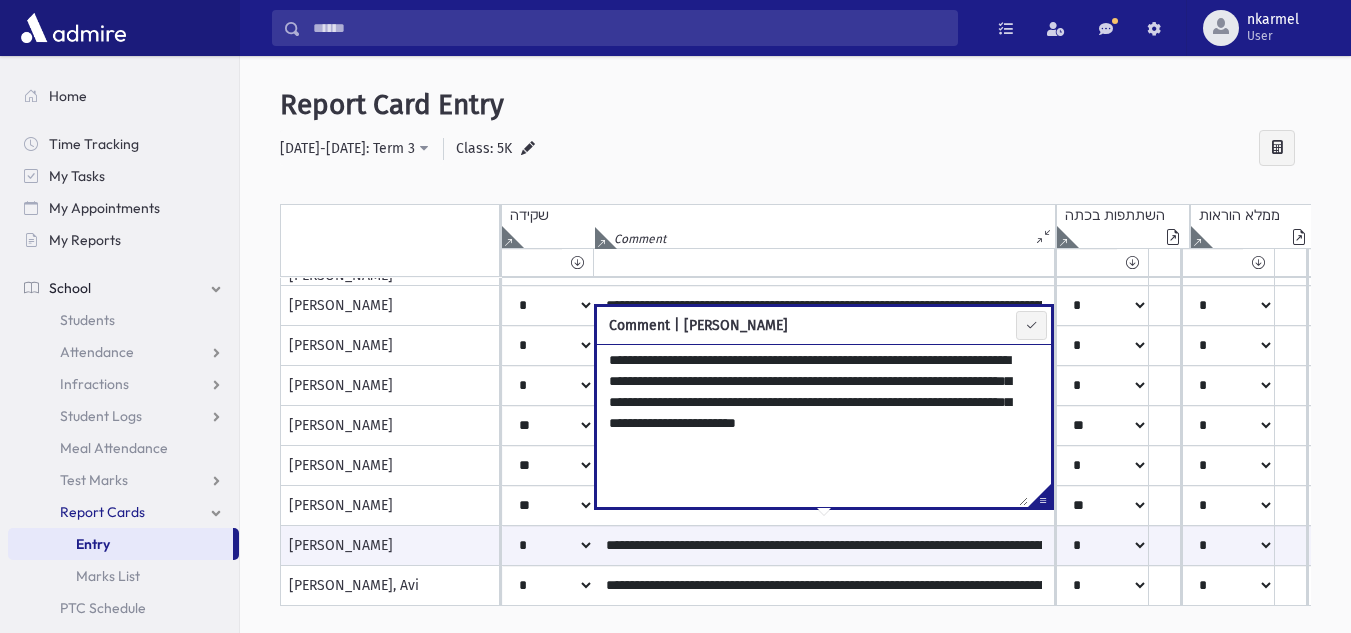 type on "**********" 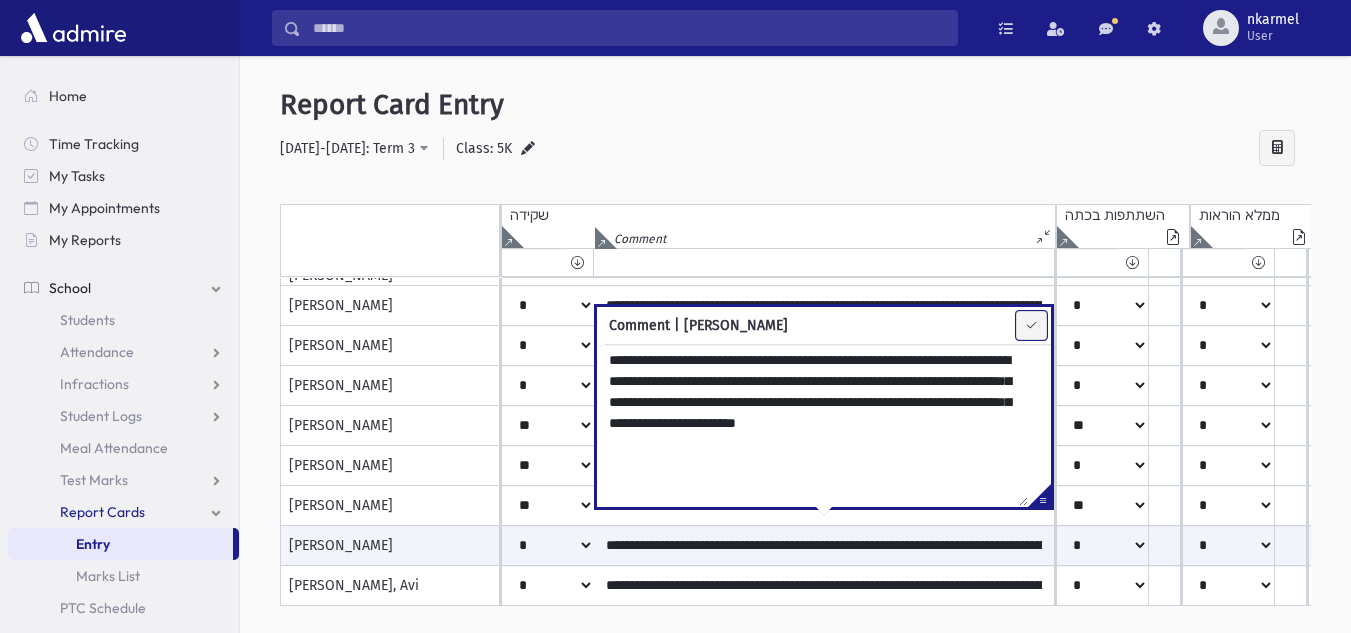 click at bounding box center (1031, 325) 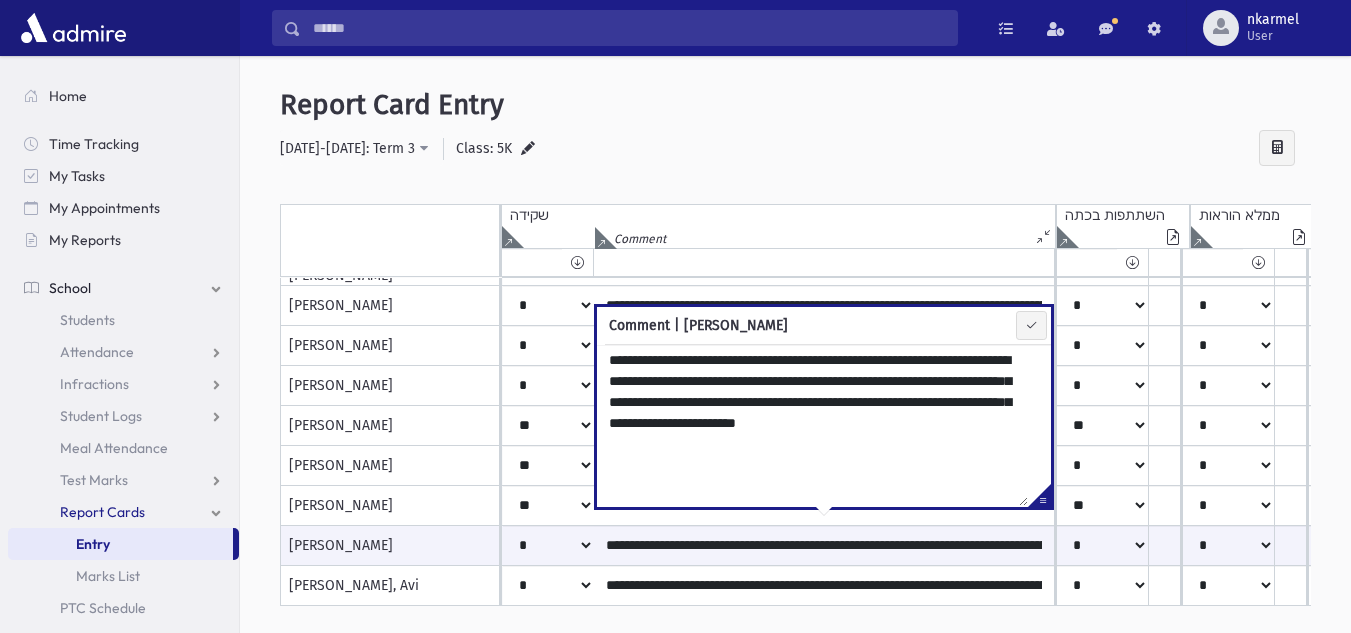 type on "**********" 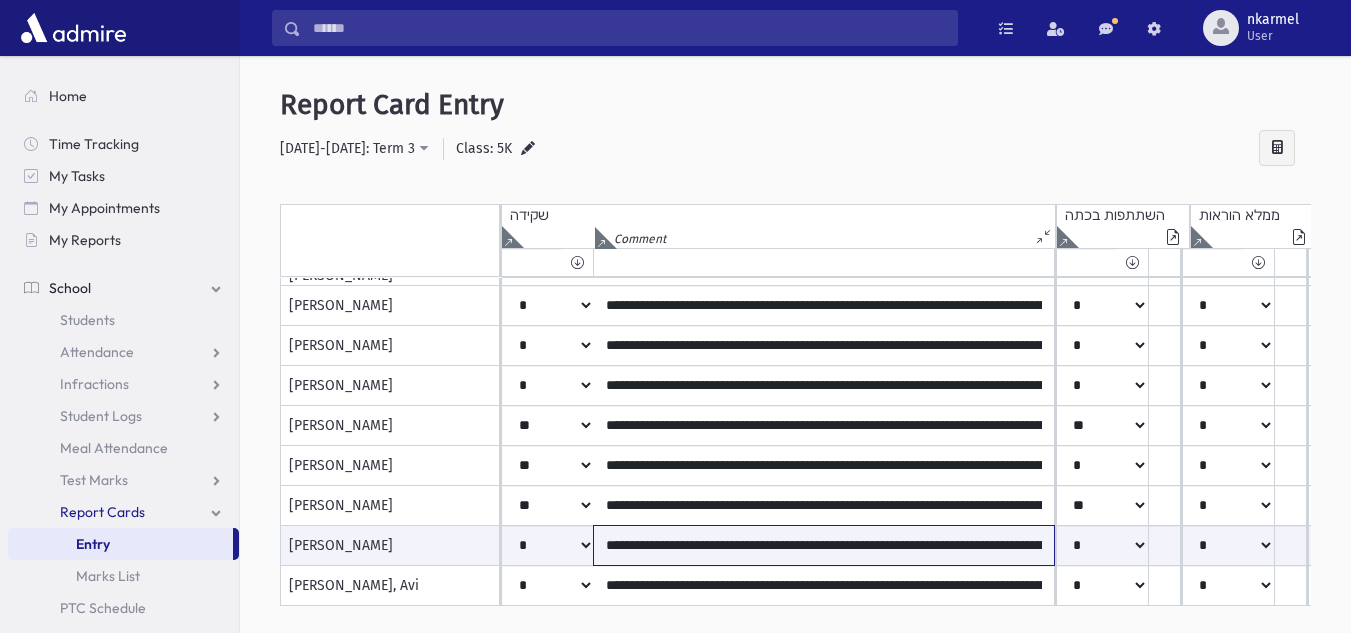 click on "**********" at bounding box center (824, 545) 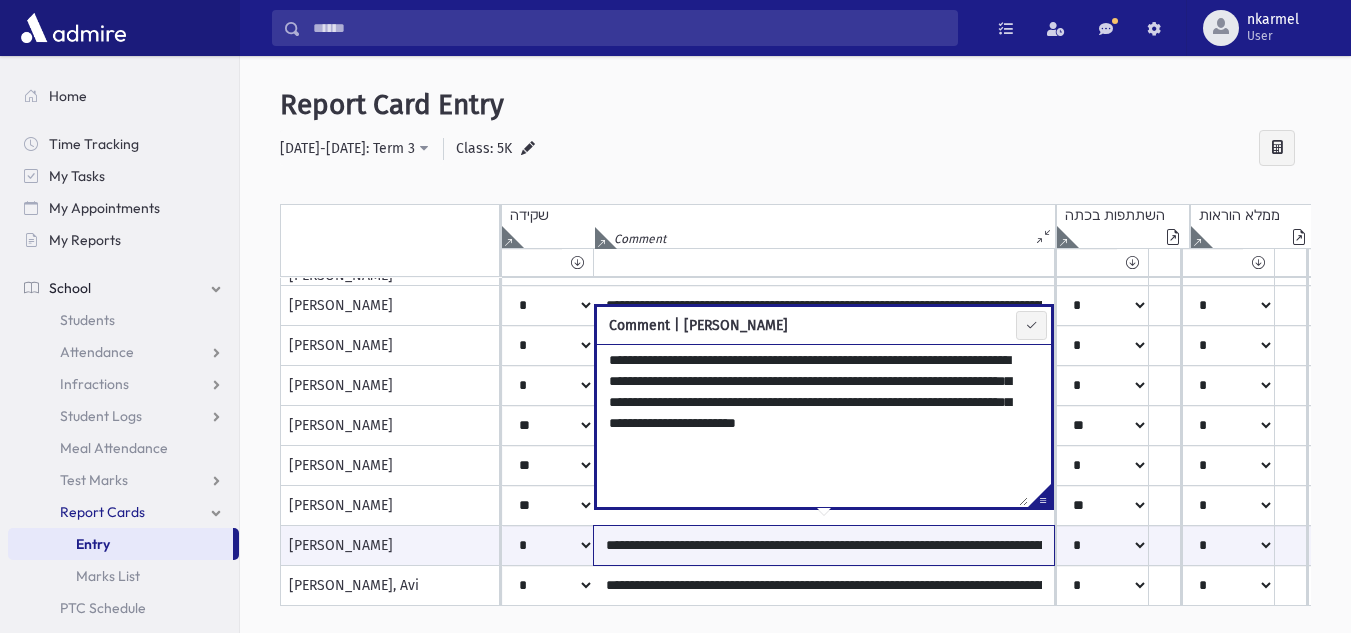 click on "**********" at bounding box center [824, 545] 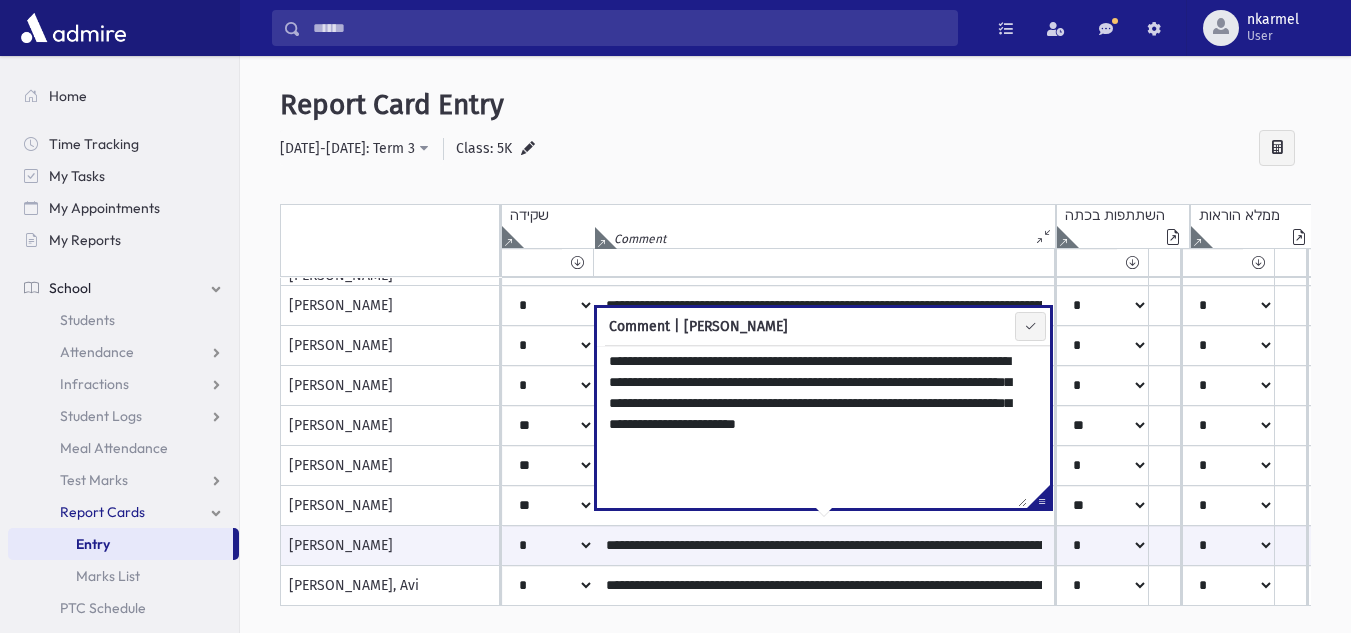 click on "**********" at bounding box center [795, 149] 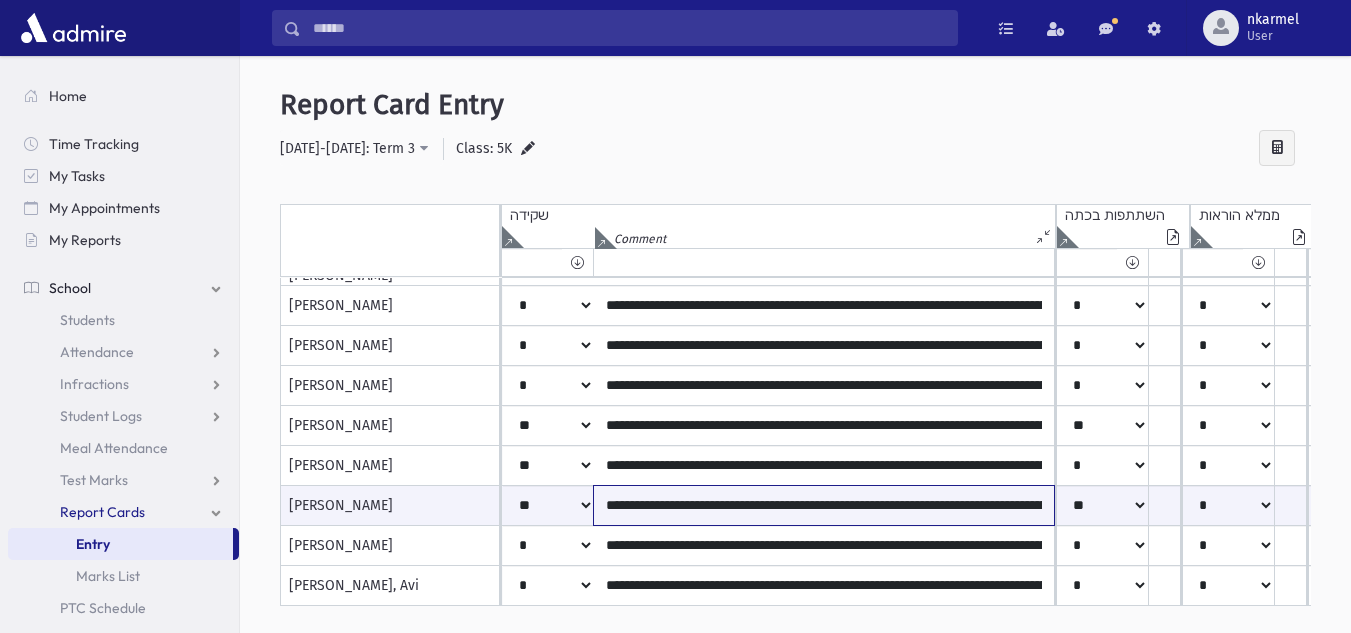 click on "**********" at bounding box center (824, 505) 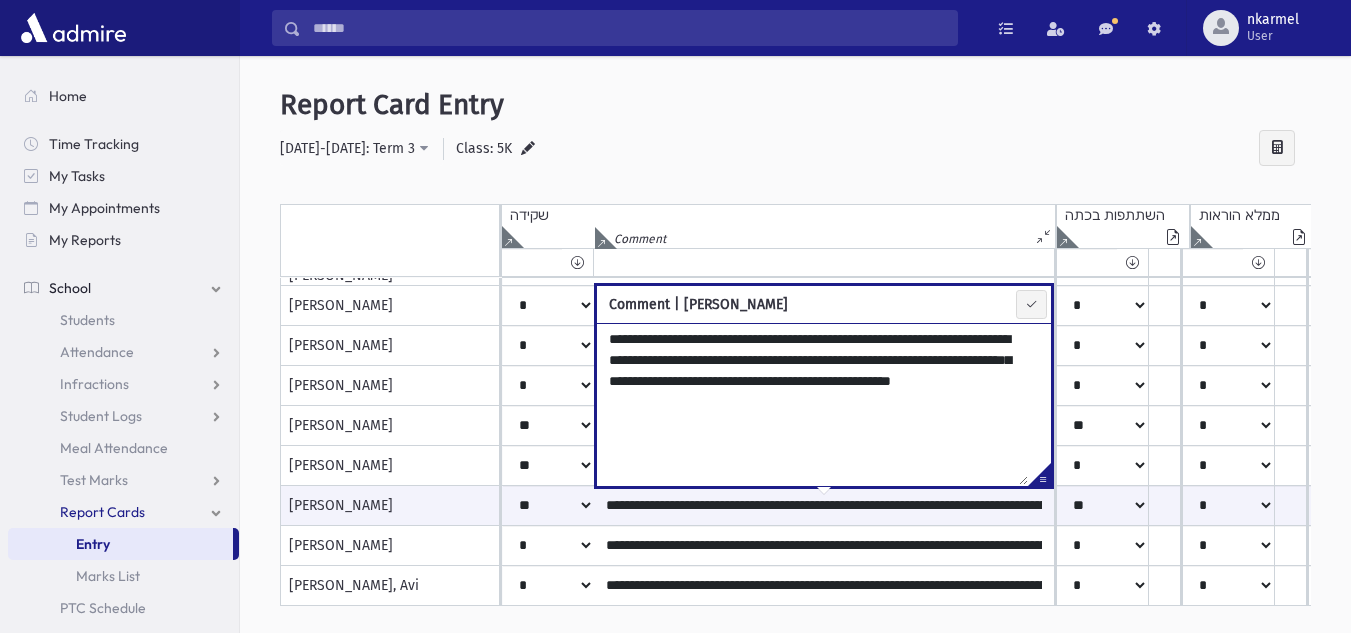 click on "**********" at bounding box center [812, 404] 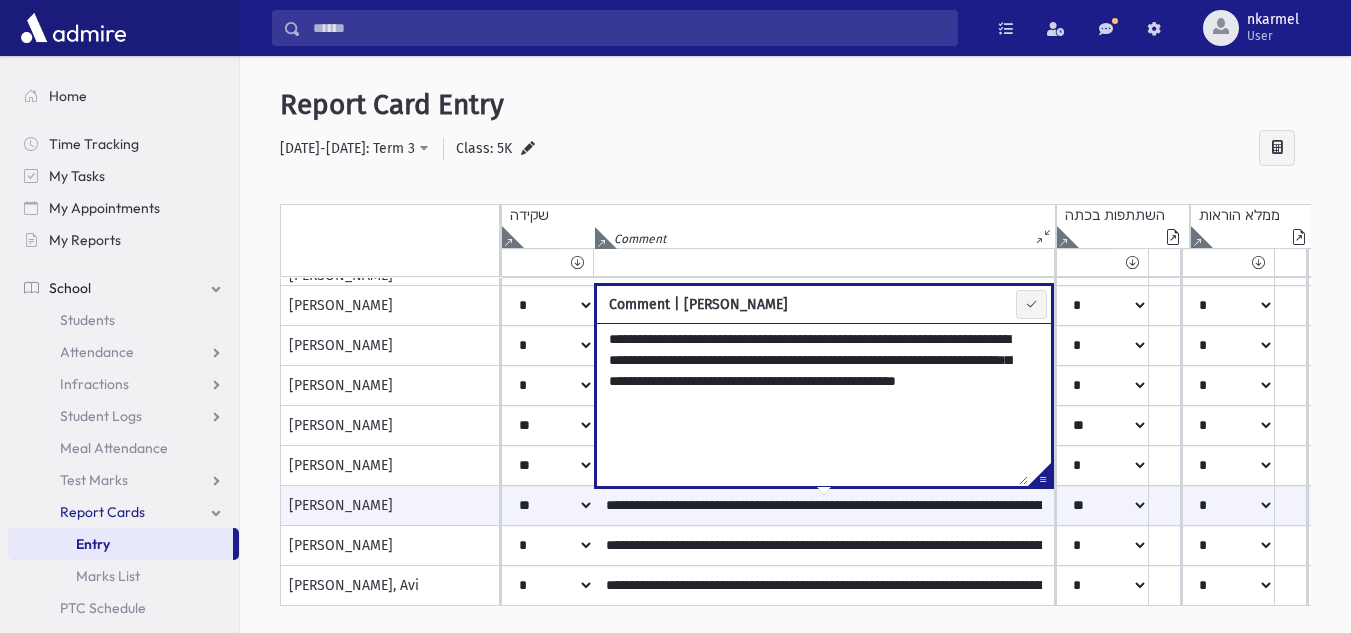 click on "**********" at bounding box center [812, 404] 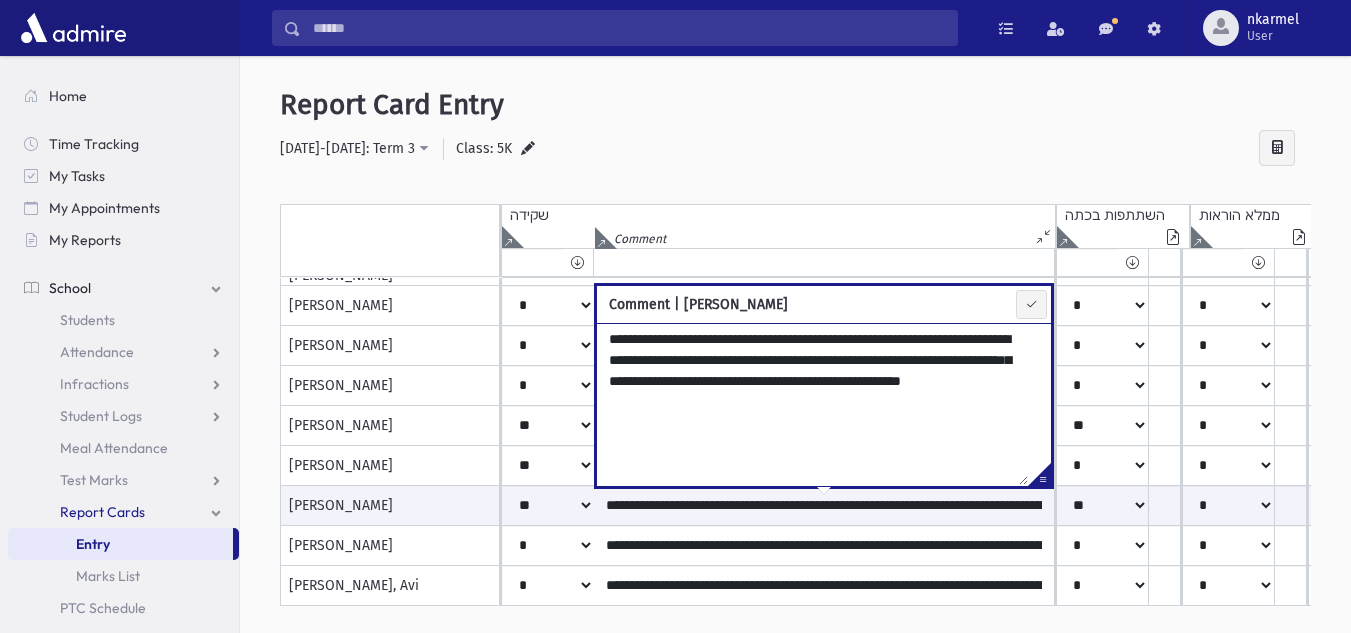 type on "**********" 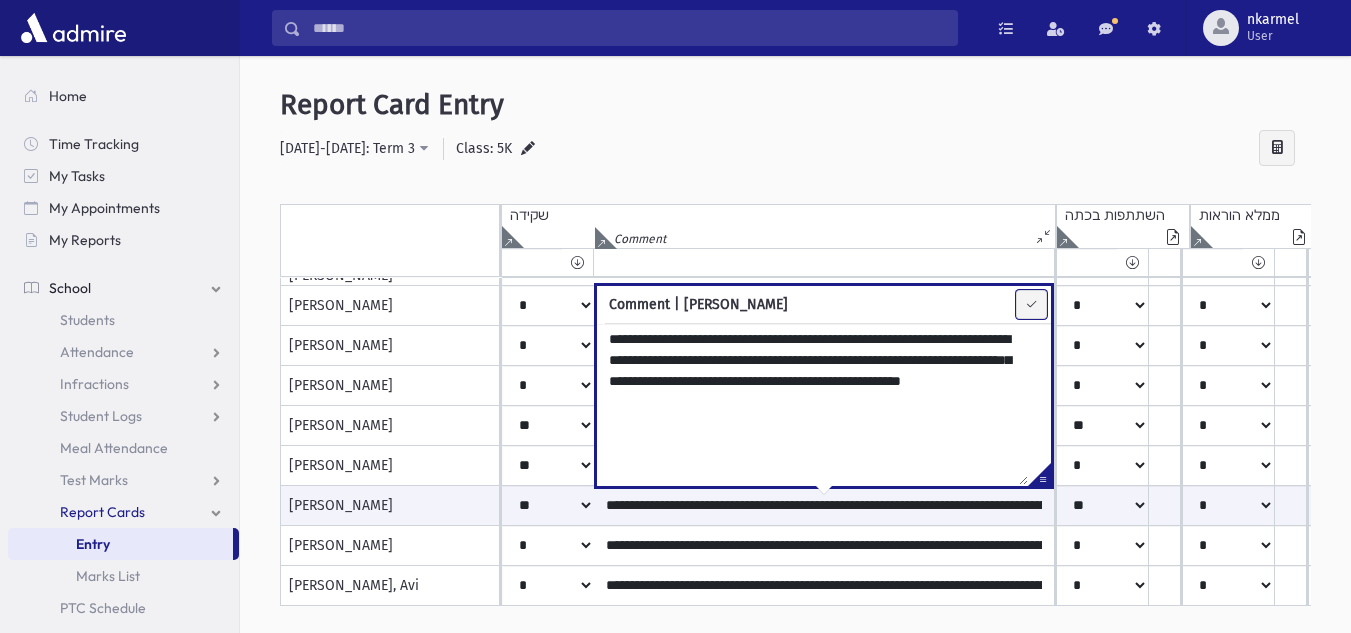 click at bounding box center [1031, 304] 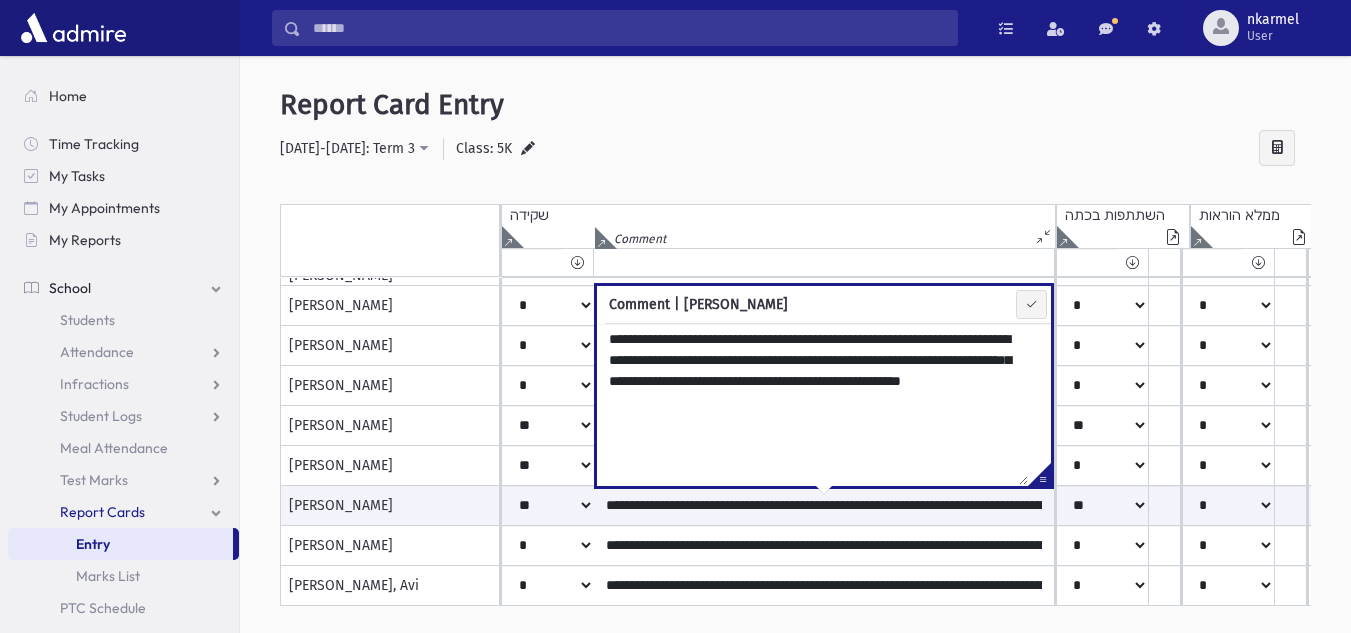 type on "**********" 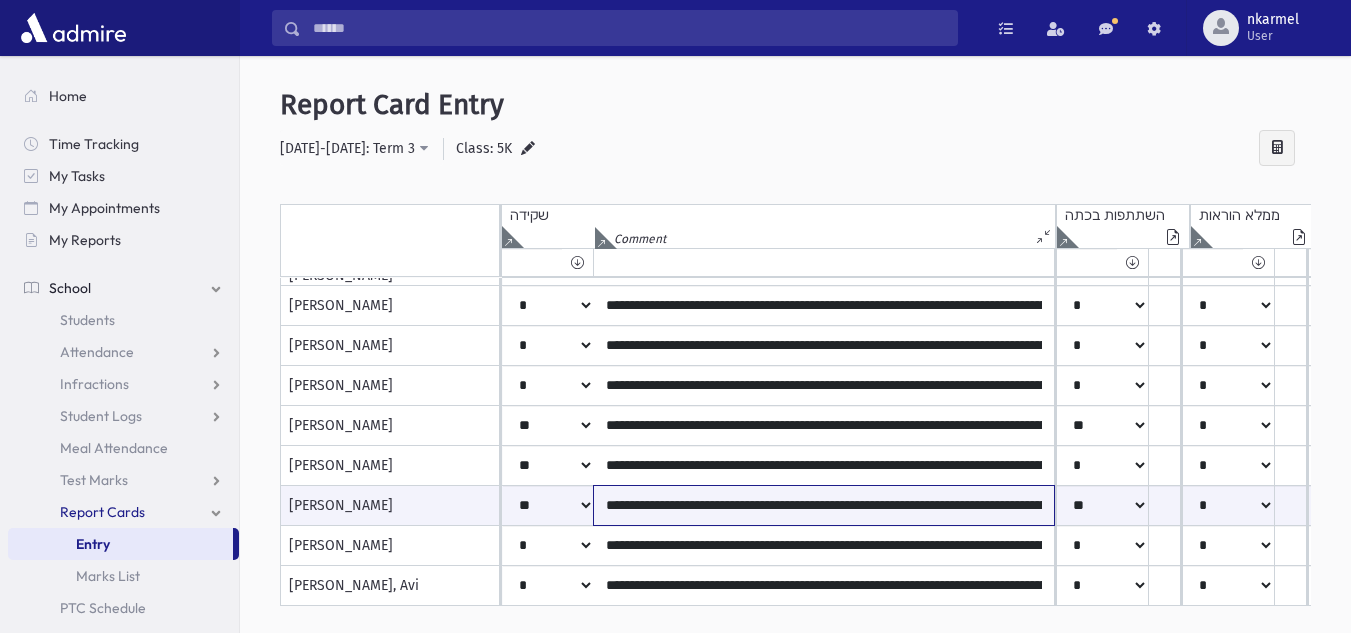 click on "**********" at bounding box center (824, 505) 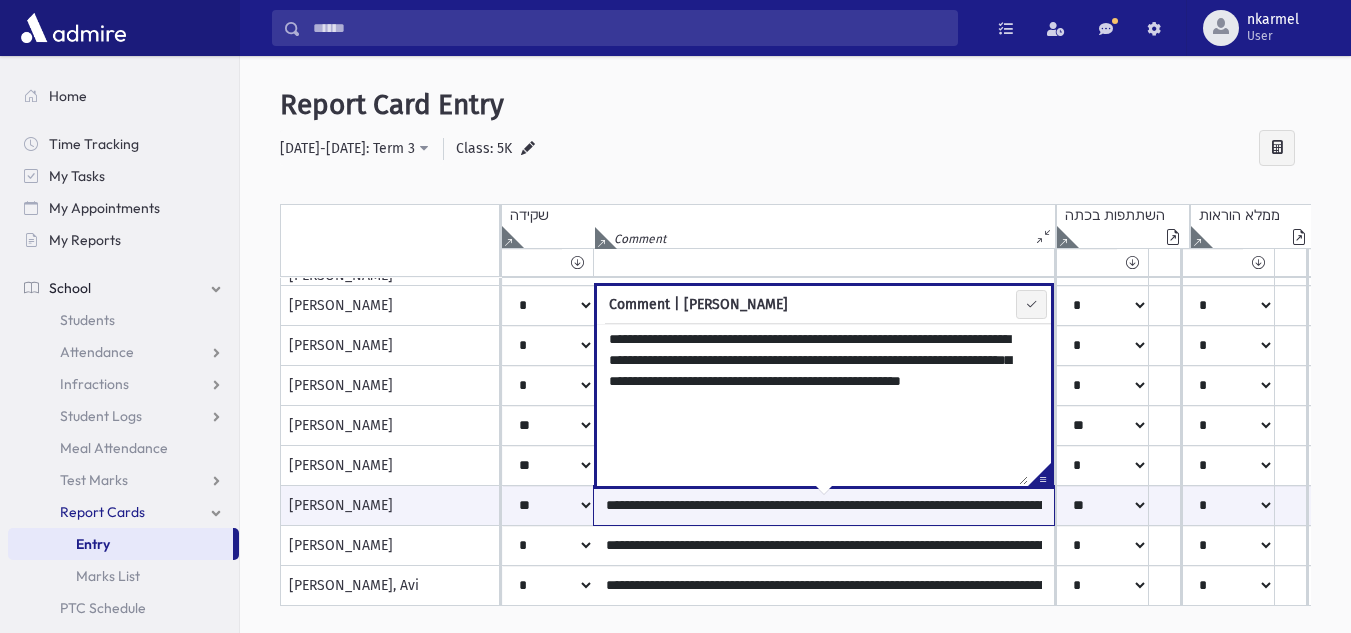 click on "**********" at bounding box center (824, 505) 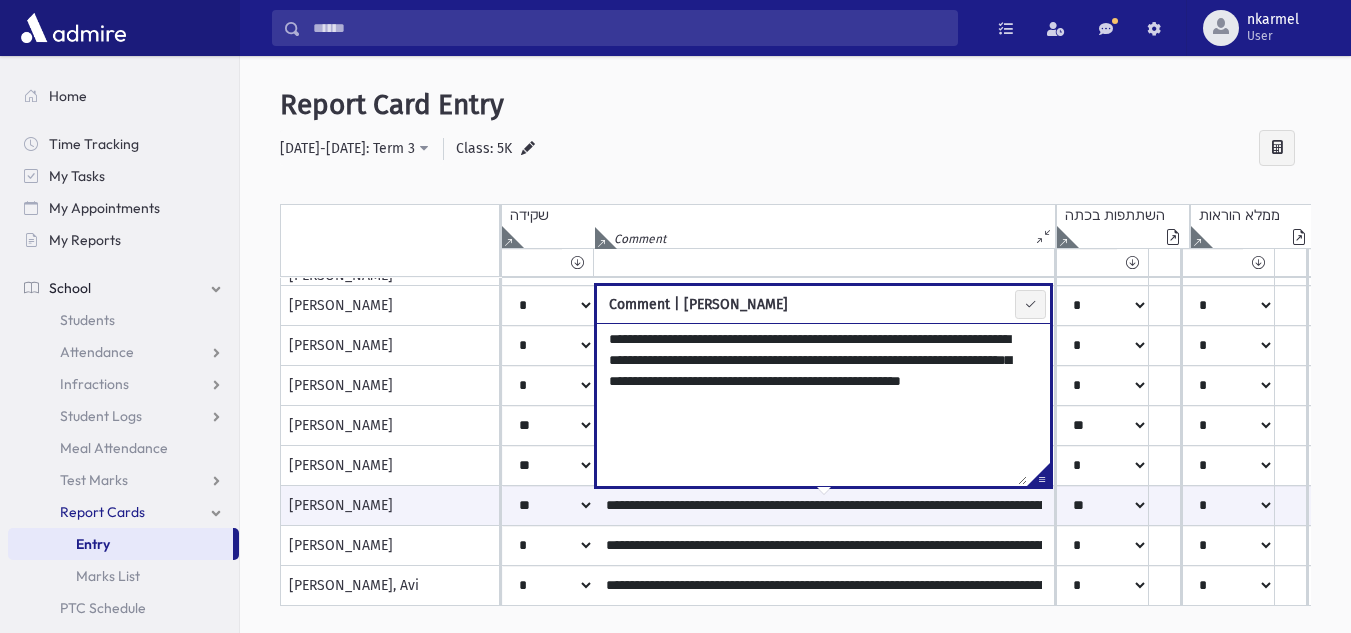 click on "**********" at bounding box center [795, 149] 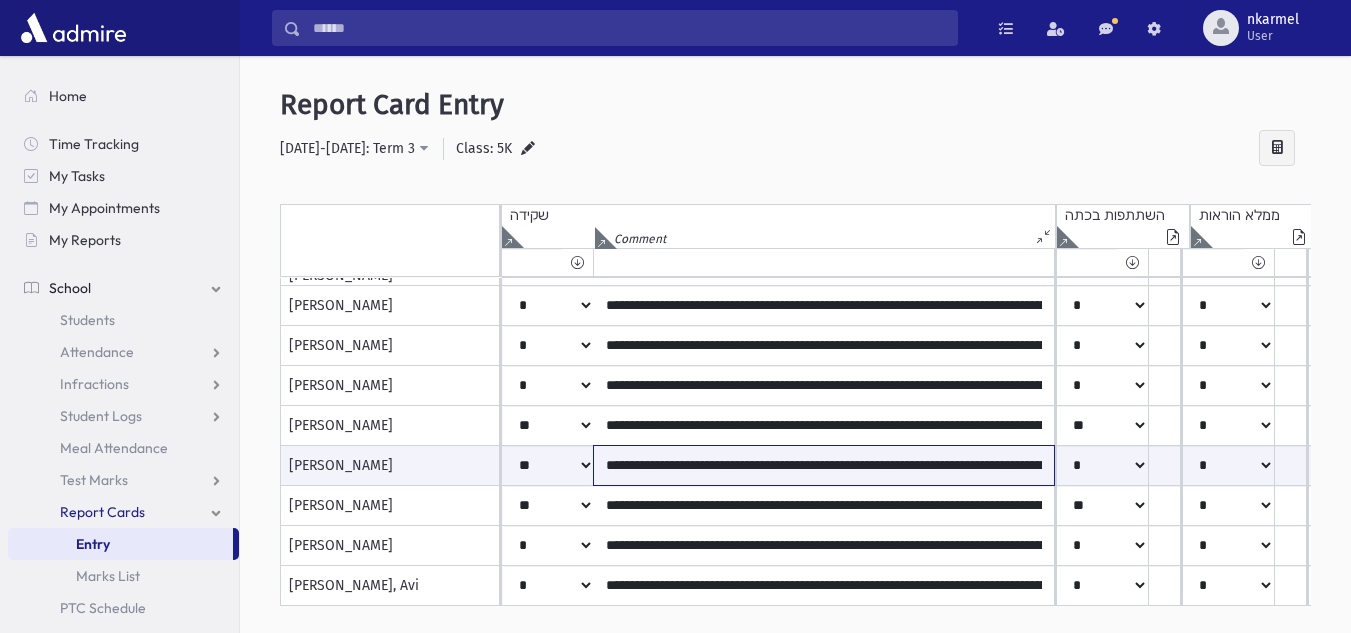 click on "**********" at bounding box center (824, 465) 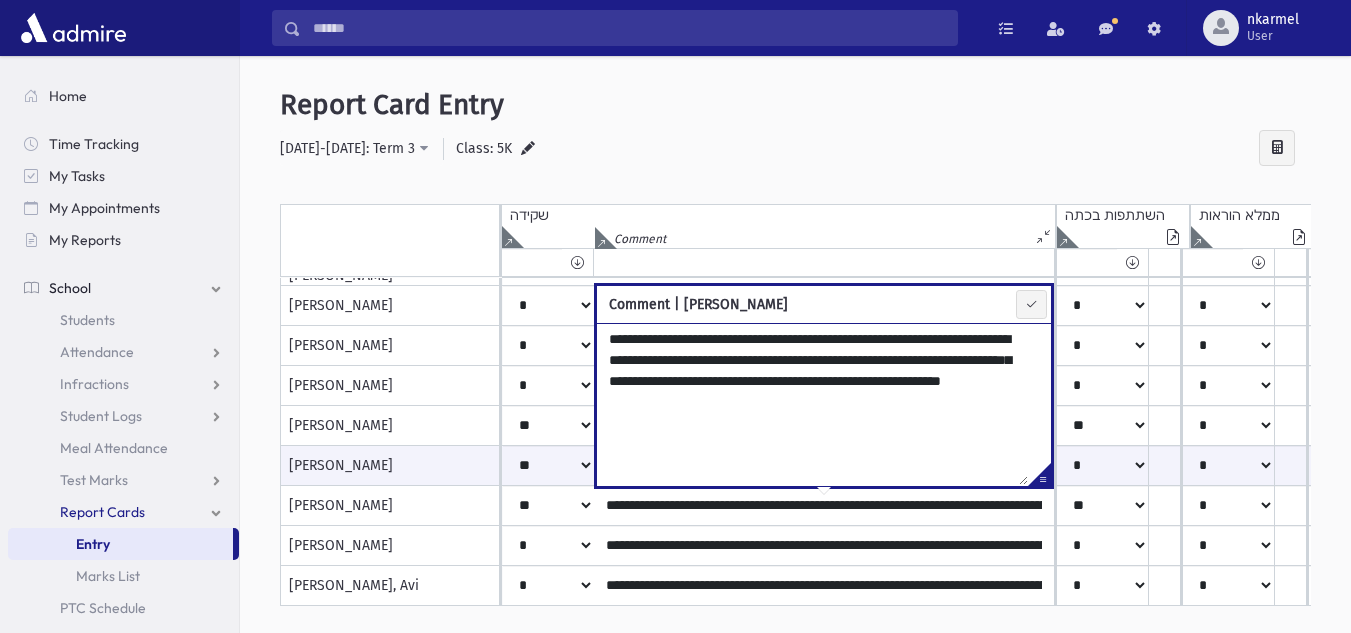 click on "**********" at bounding box center [812, 404] 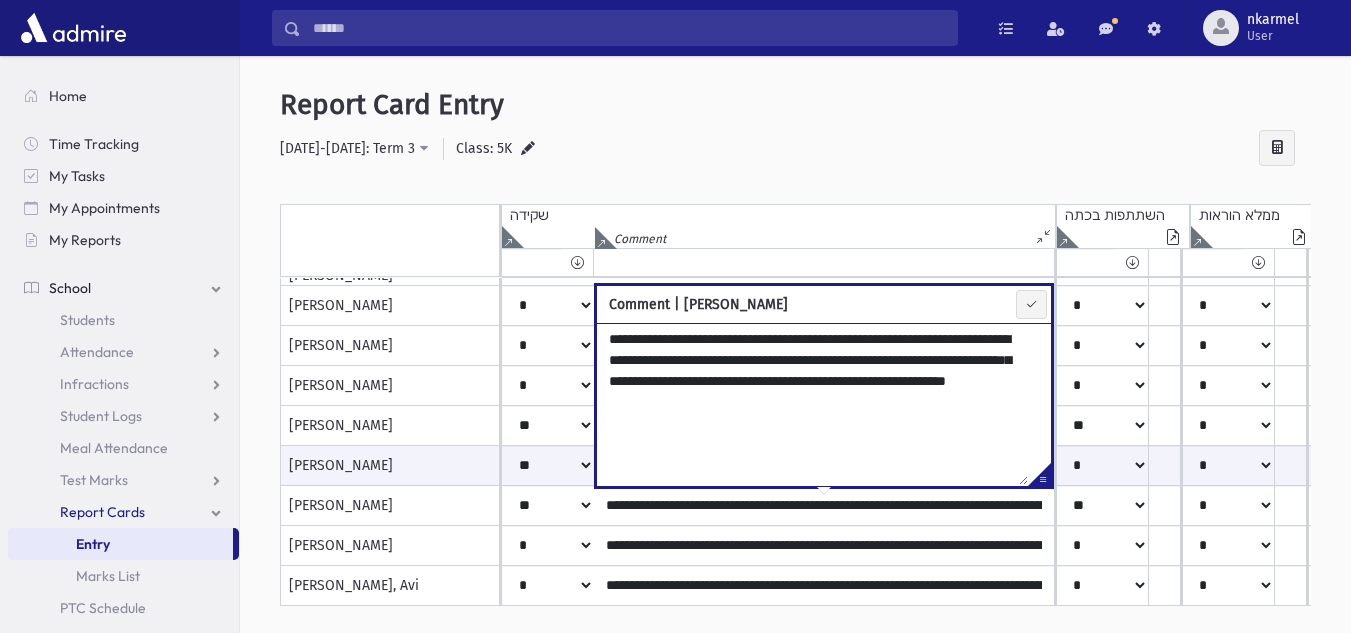 click on "**********" at bounding box center (812, 404) 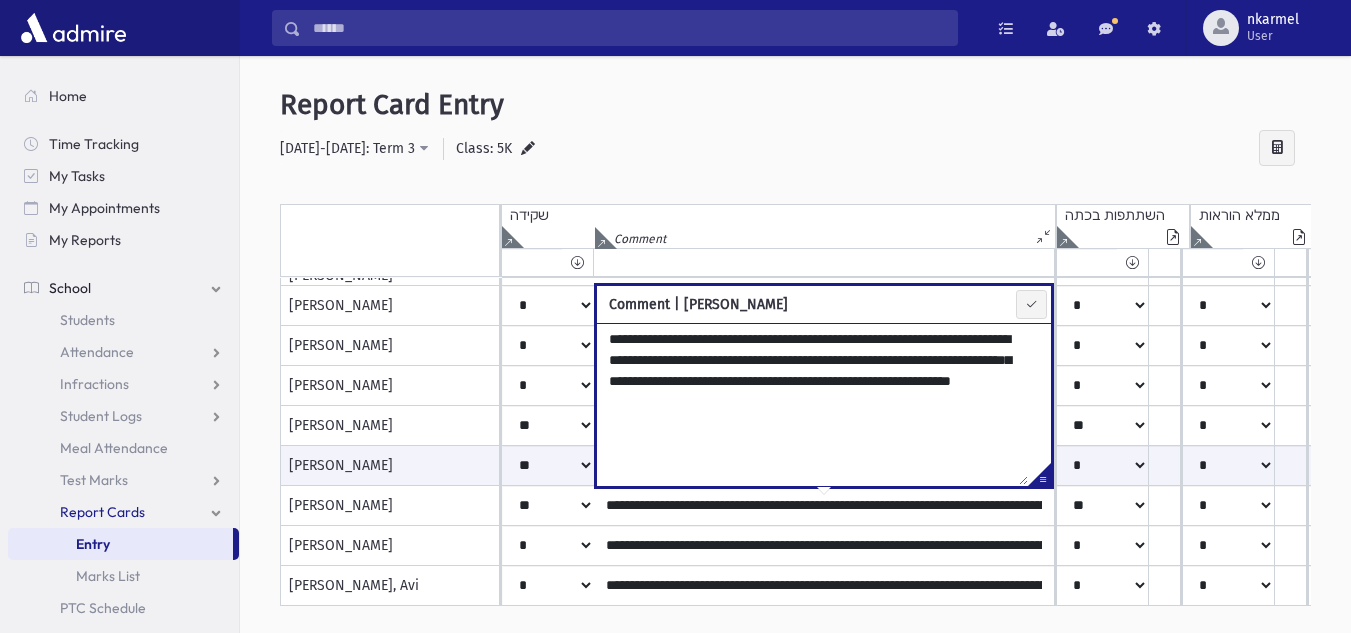type on "**********" 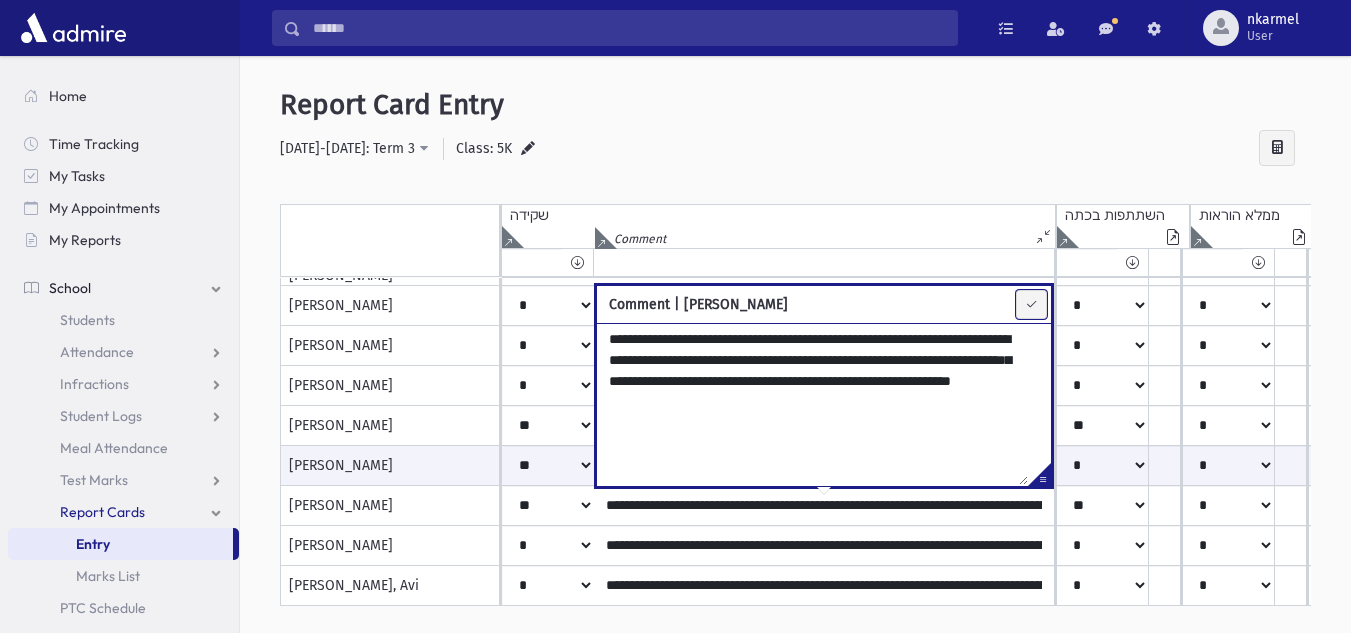 click at bounding box center [1031, 304] 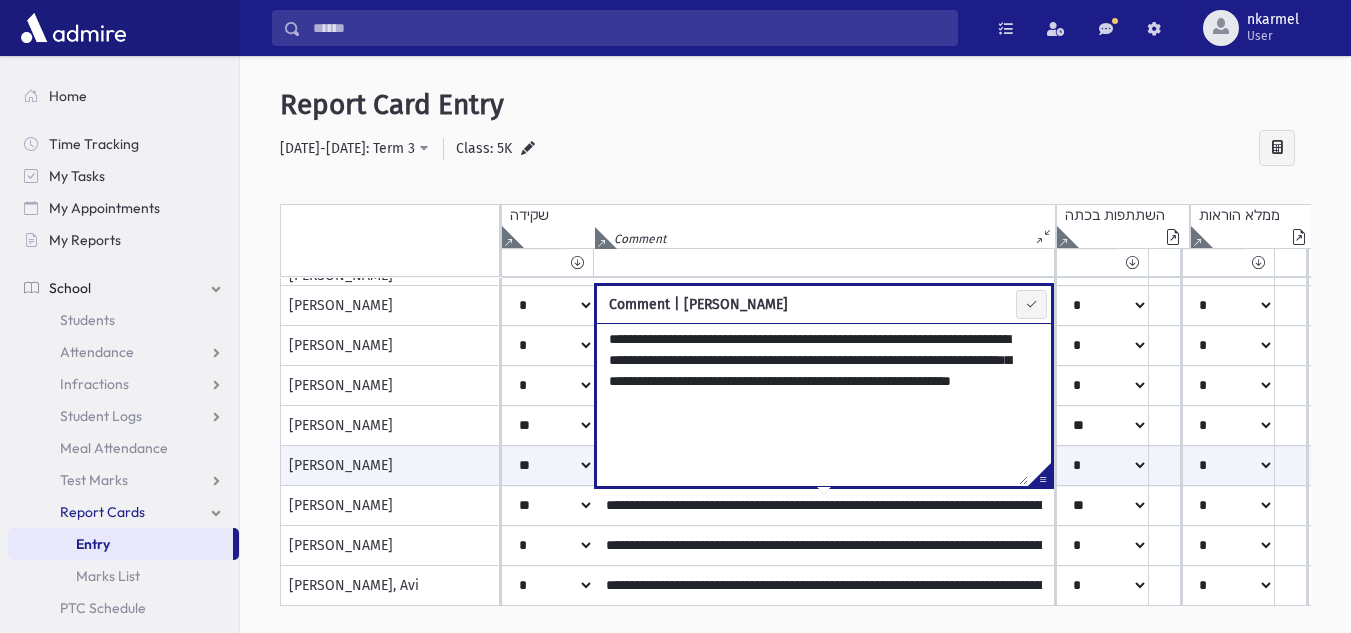 type on "**********" 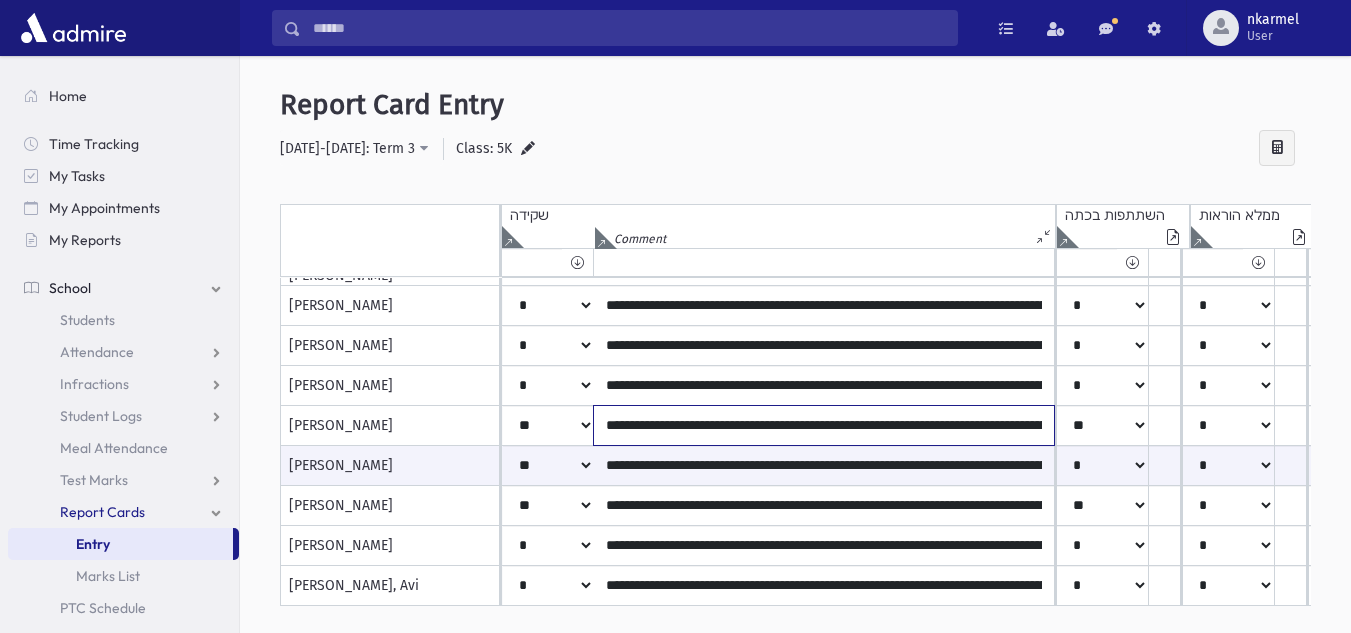 click on "**********" at bounding box center (824, -534) 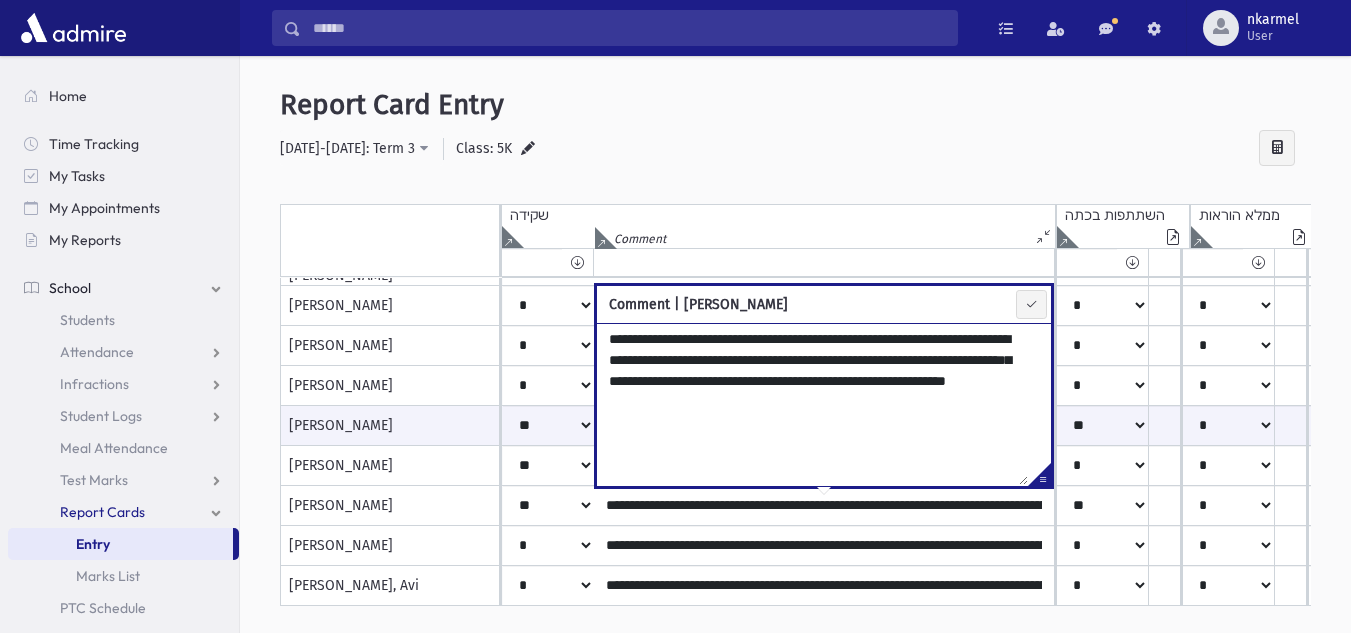 click on "**********" at bounding box center (812, 404) 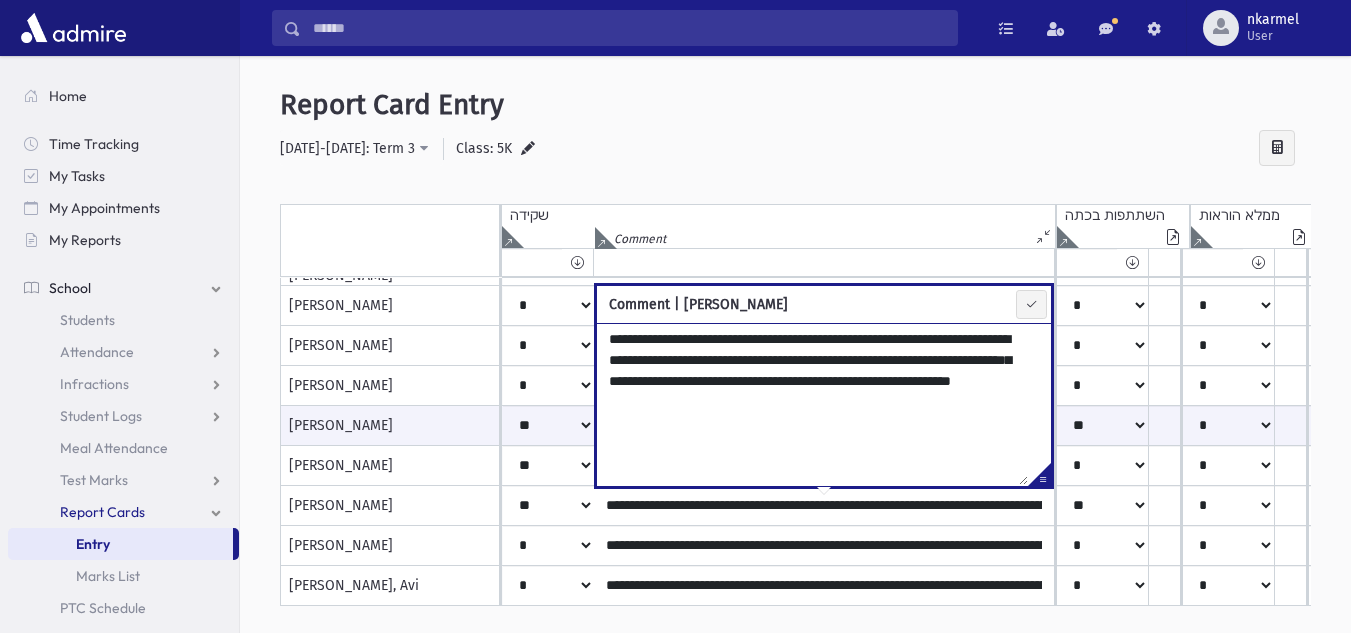 click on "**********" at bounding box center (812, 404) 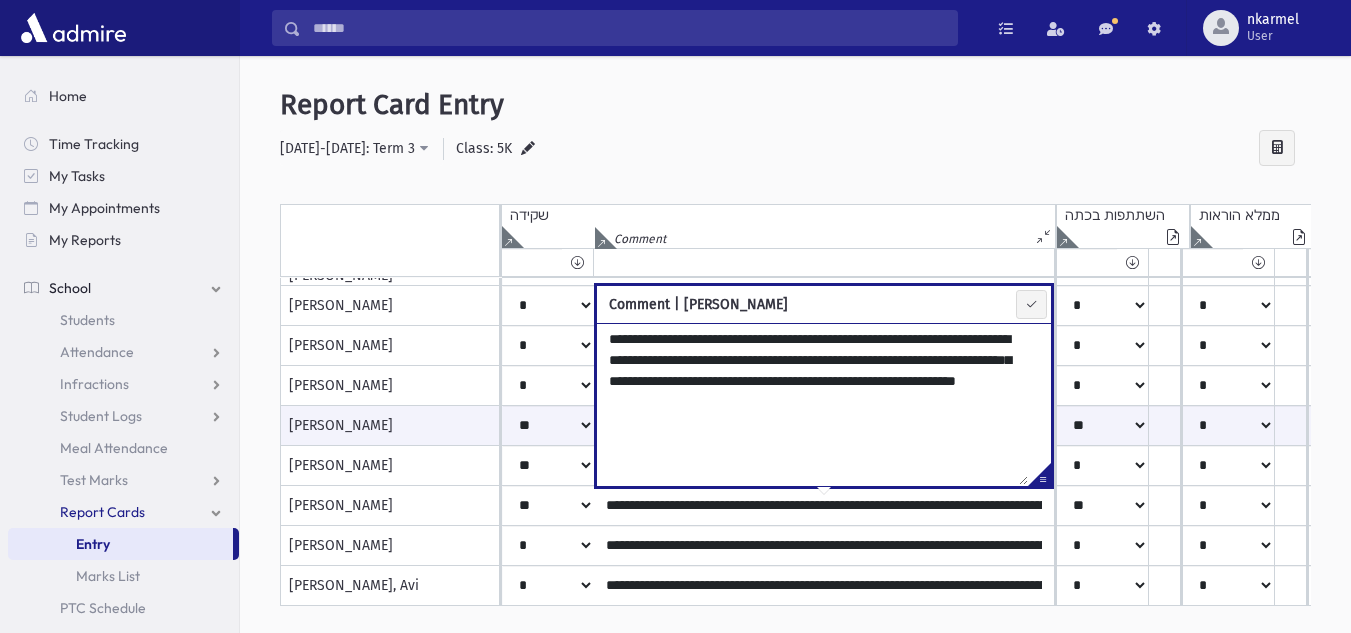 type on "**********" 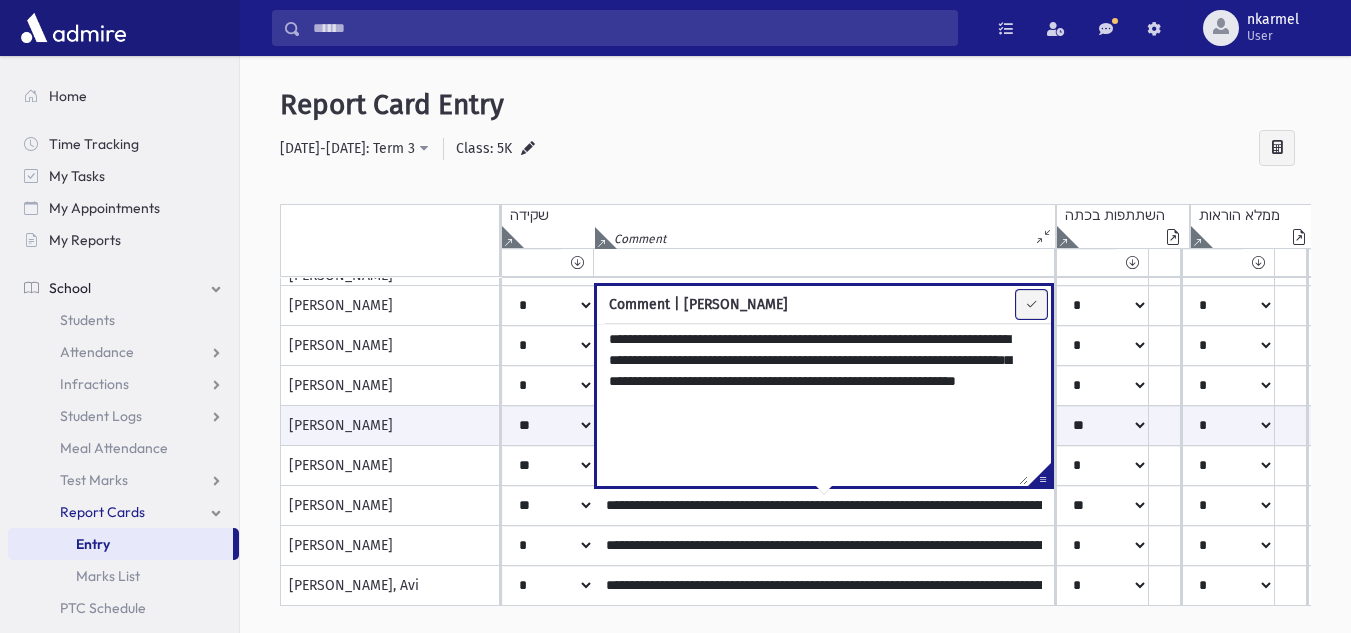 click at bounding box center [1031, 304] 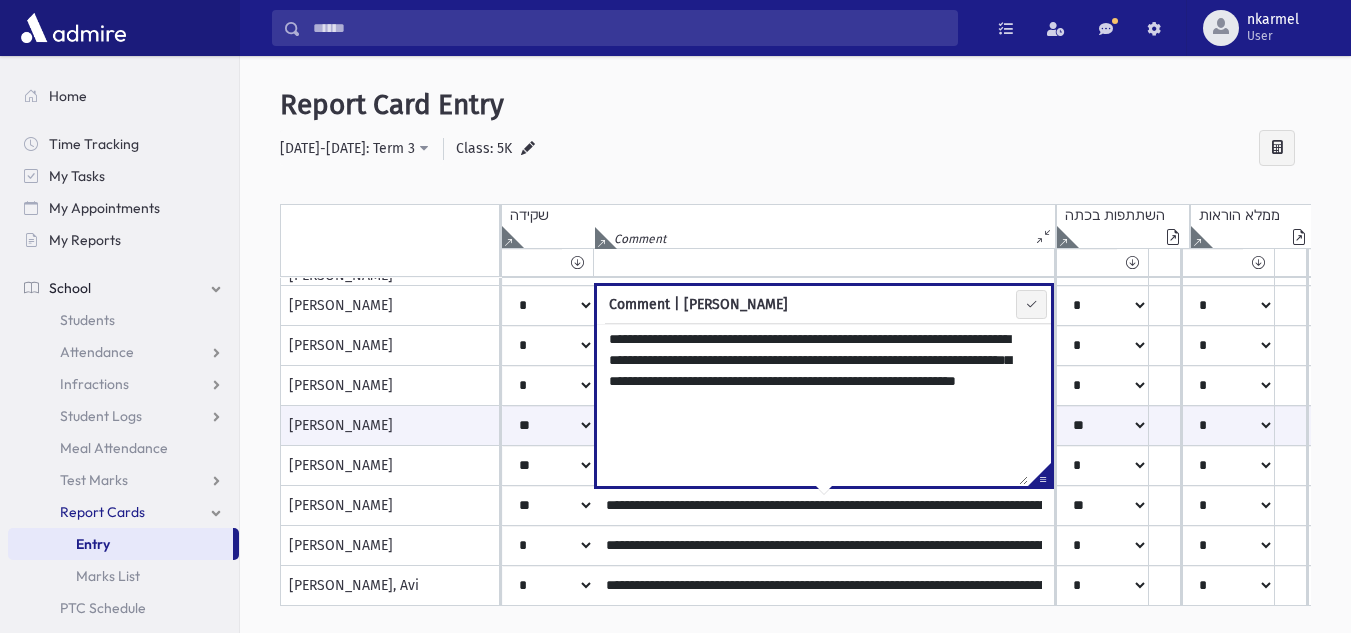 type on "**********" 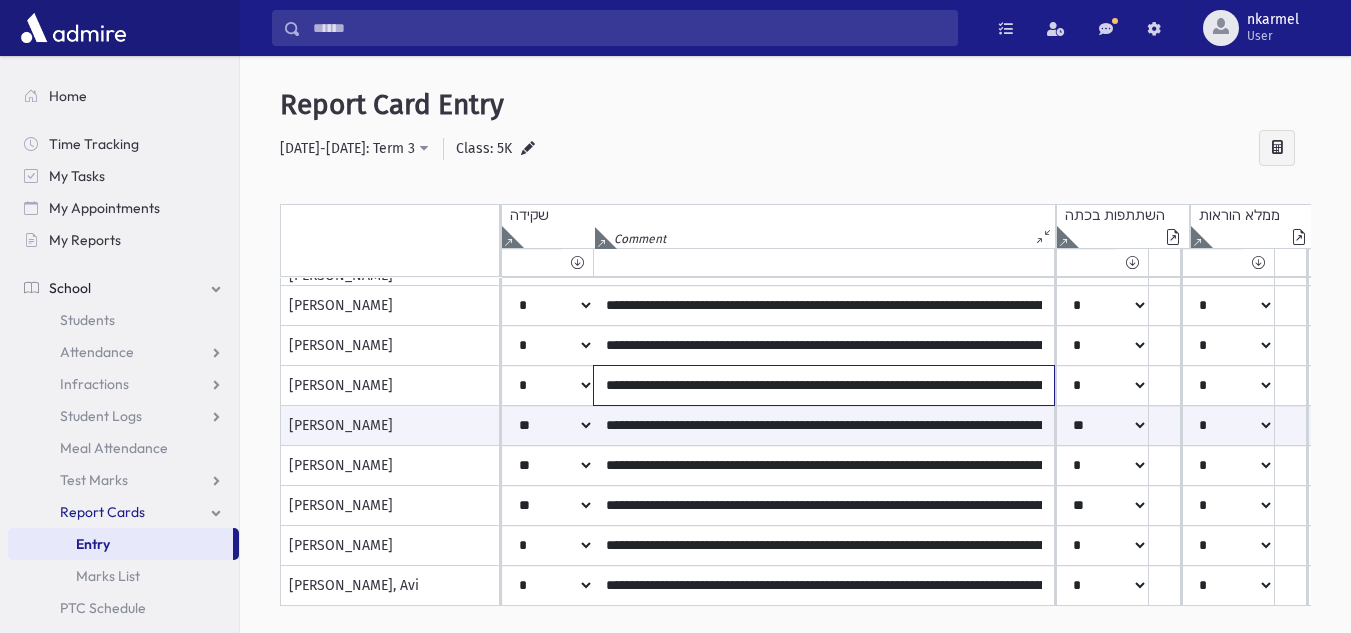 click on "**********" at bounding box center (824, -534) 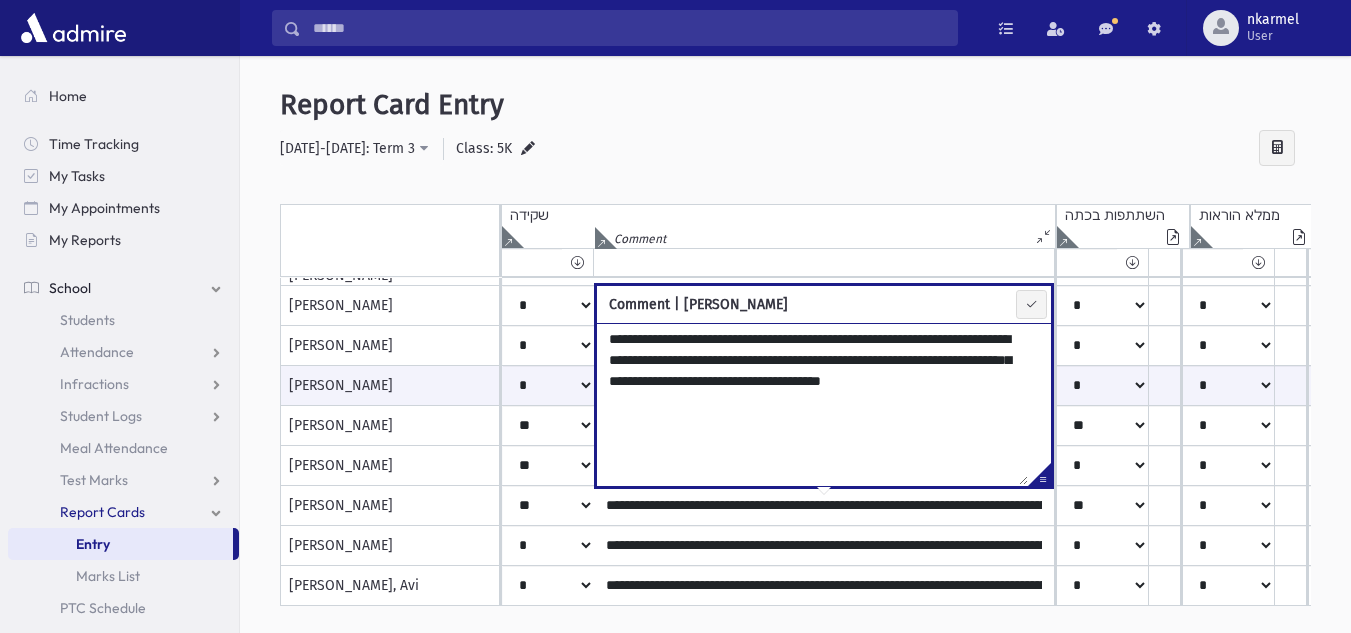click on "**********" at bounding box center [812, 404] 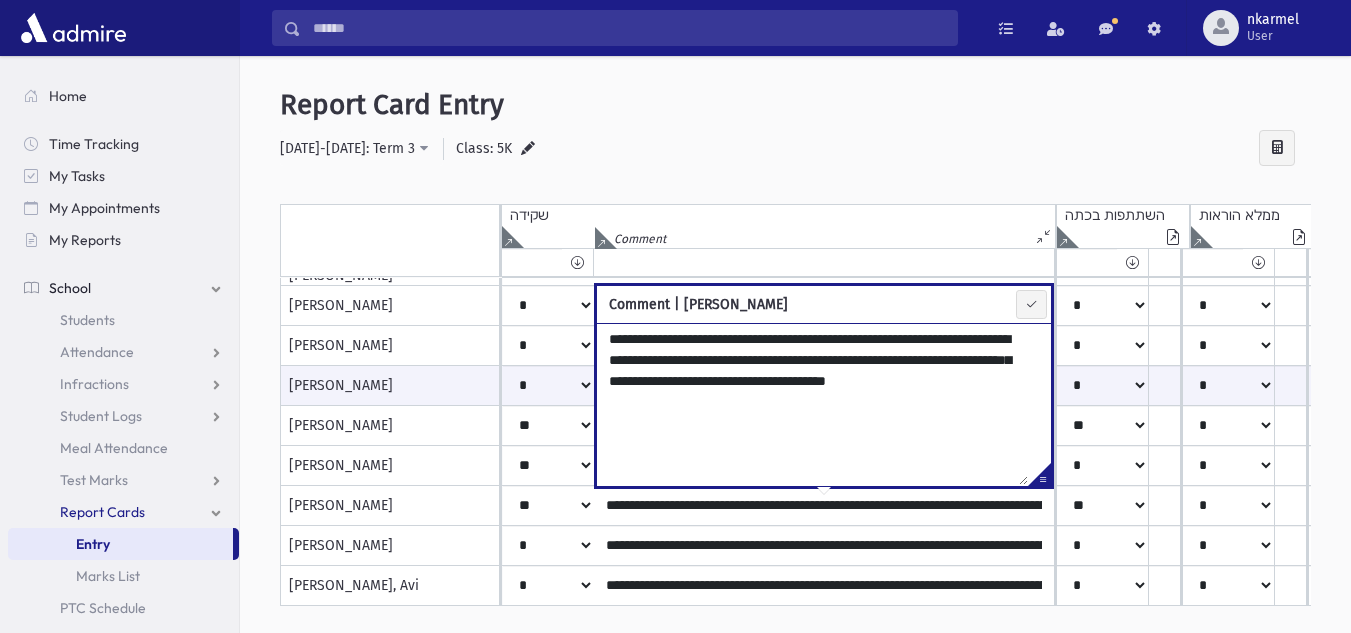 click on "**********" at bounding box center [812, 404] 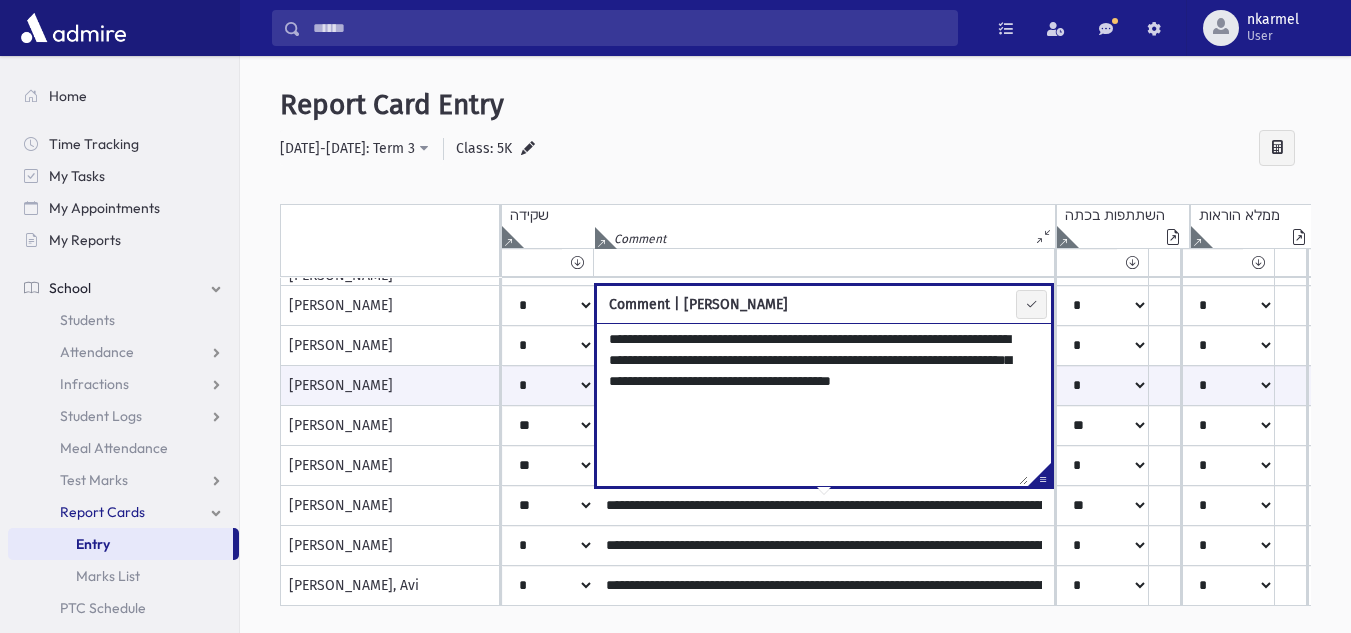 type on "**********" 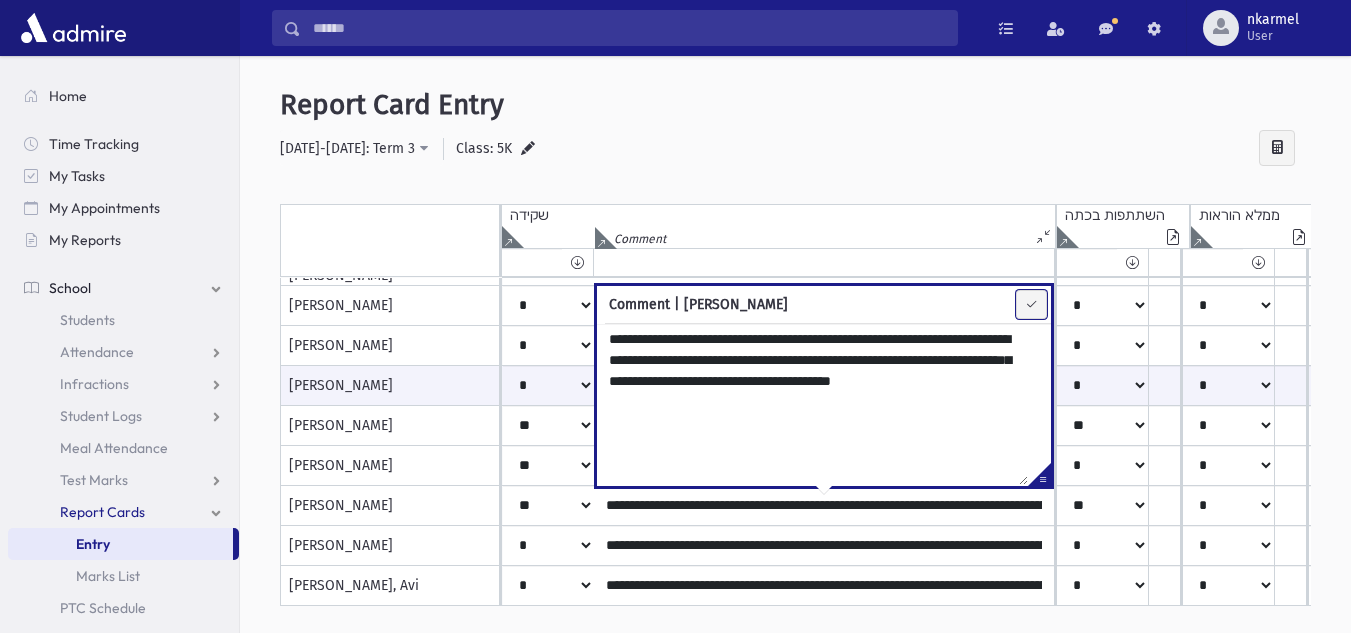 click at bounding box center [1031, 304] 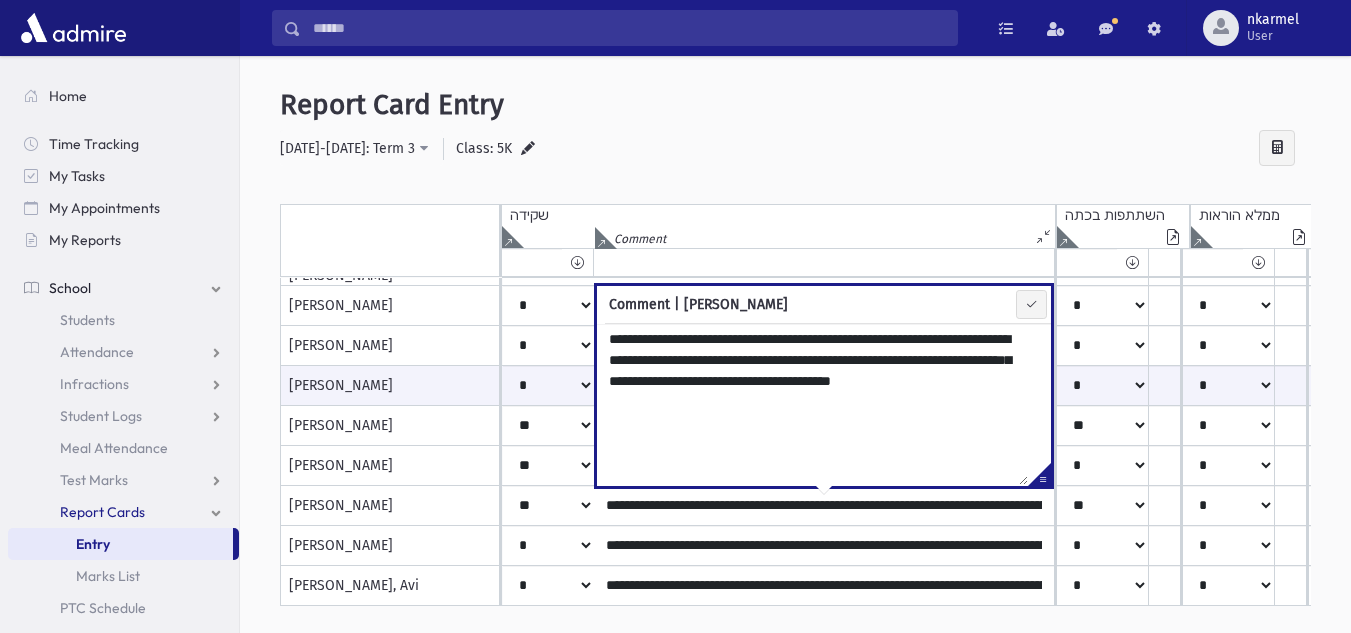 type on "**********" 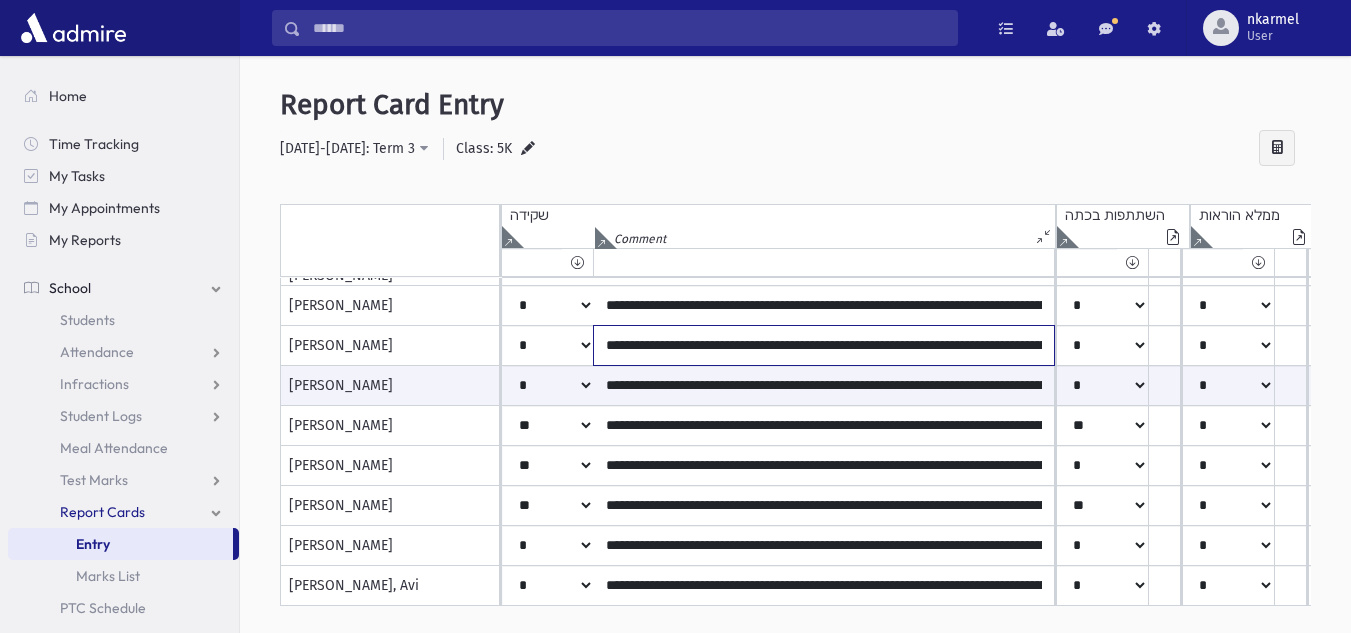 click on "**********" at bounding box center (824, -534) 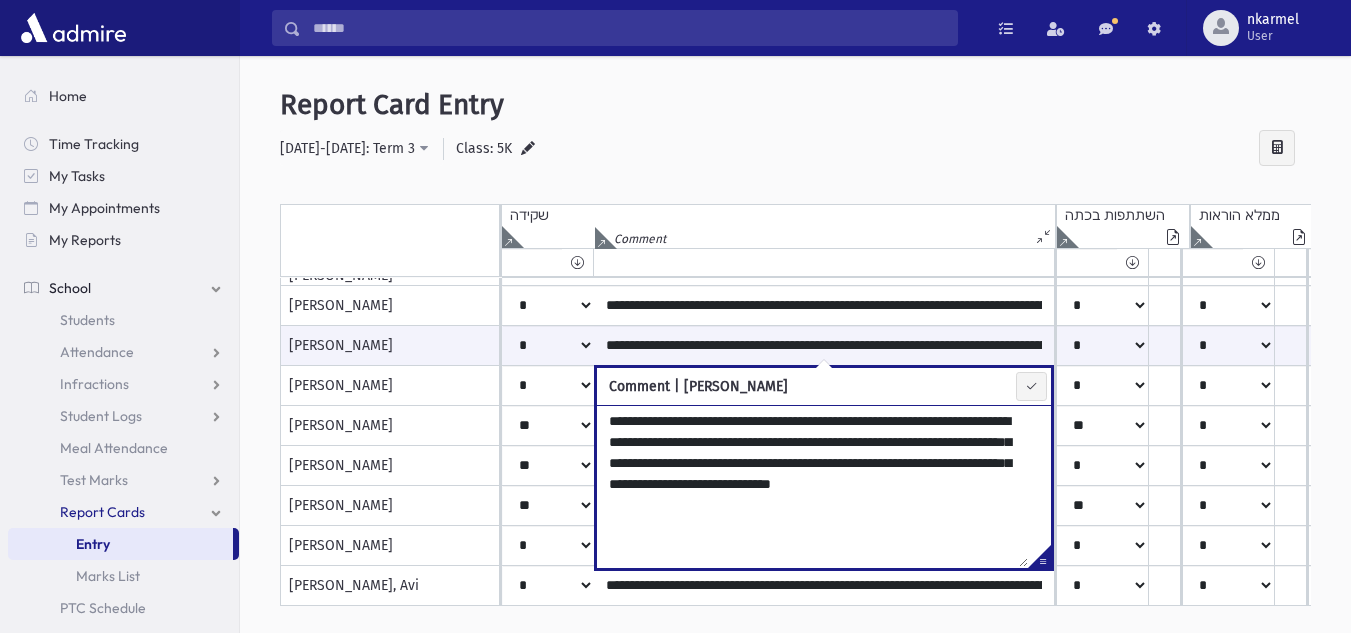 click on "**********" at bounding box center [812, 486] 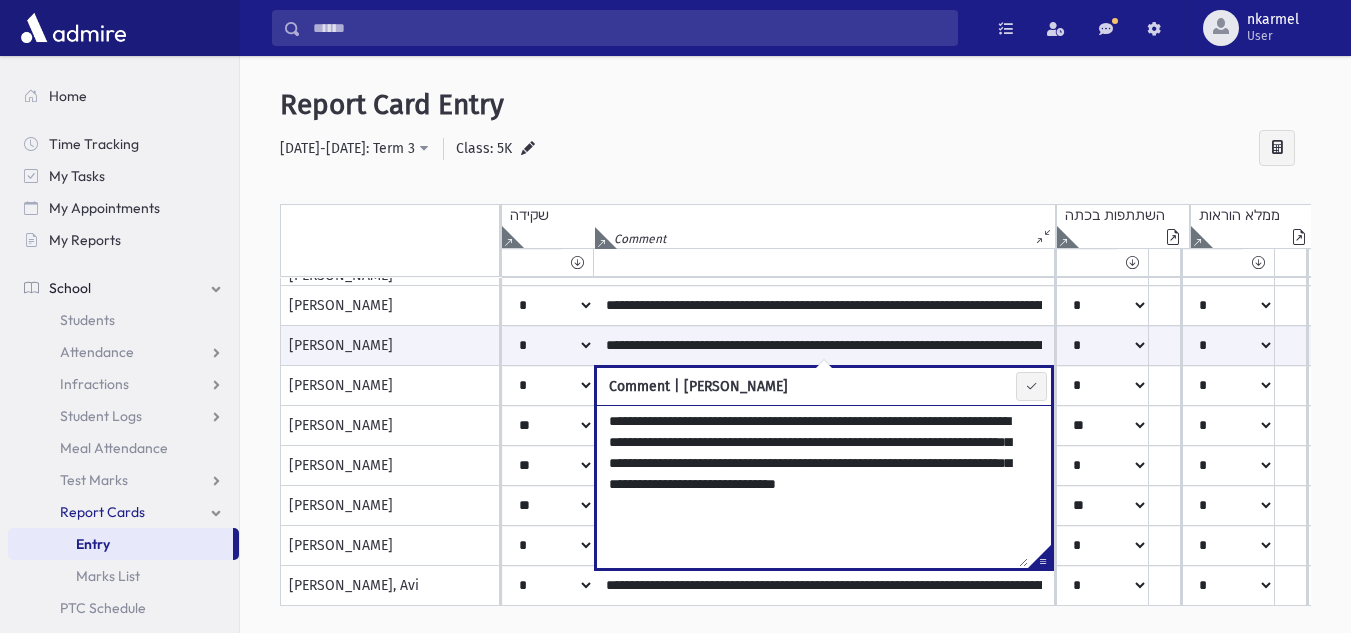 click on "**********" at bounding box center [812, 486] 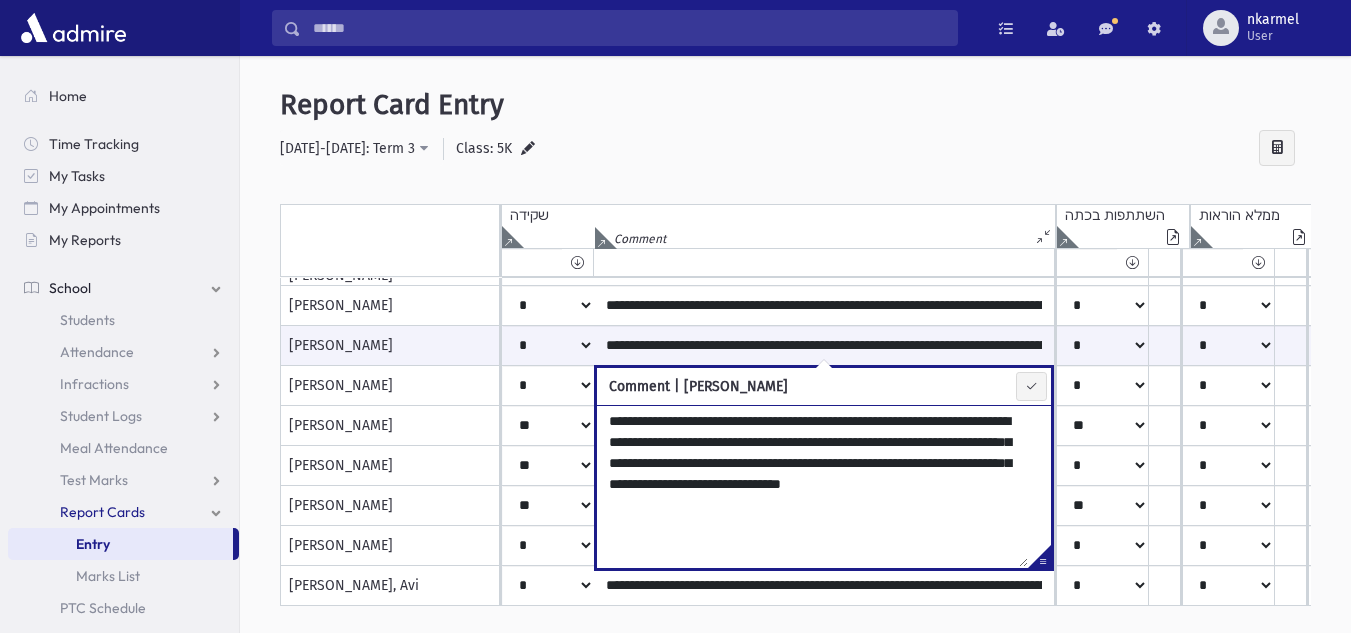 type on "**********" 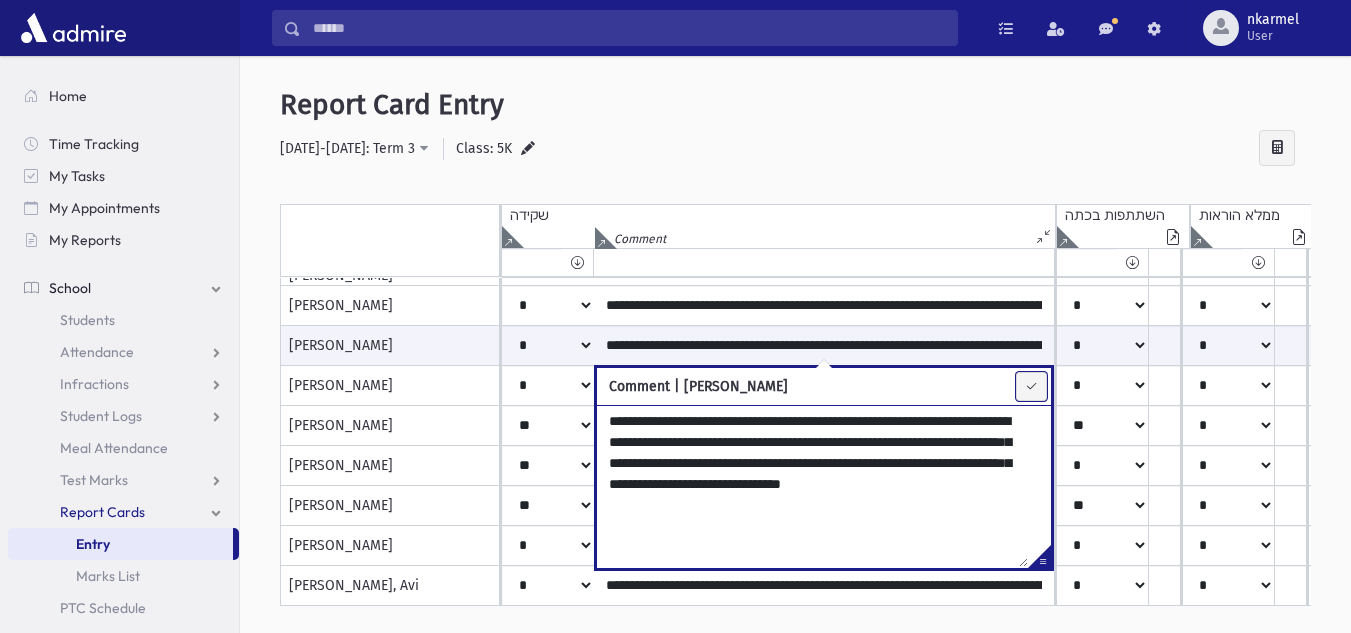 click at bounding box center [1031, 386] 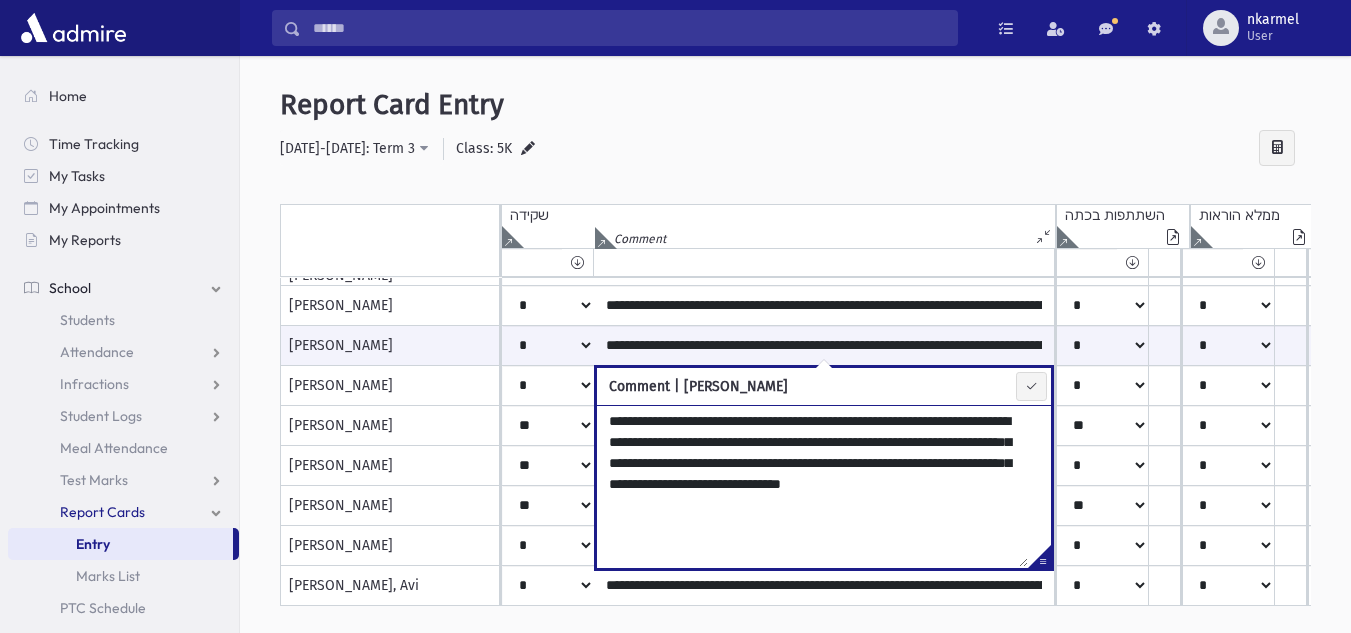 type on "**********" 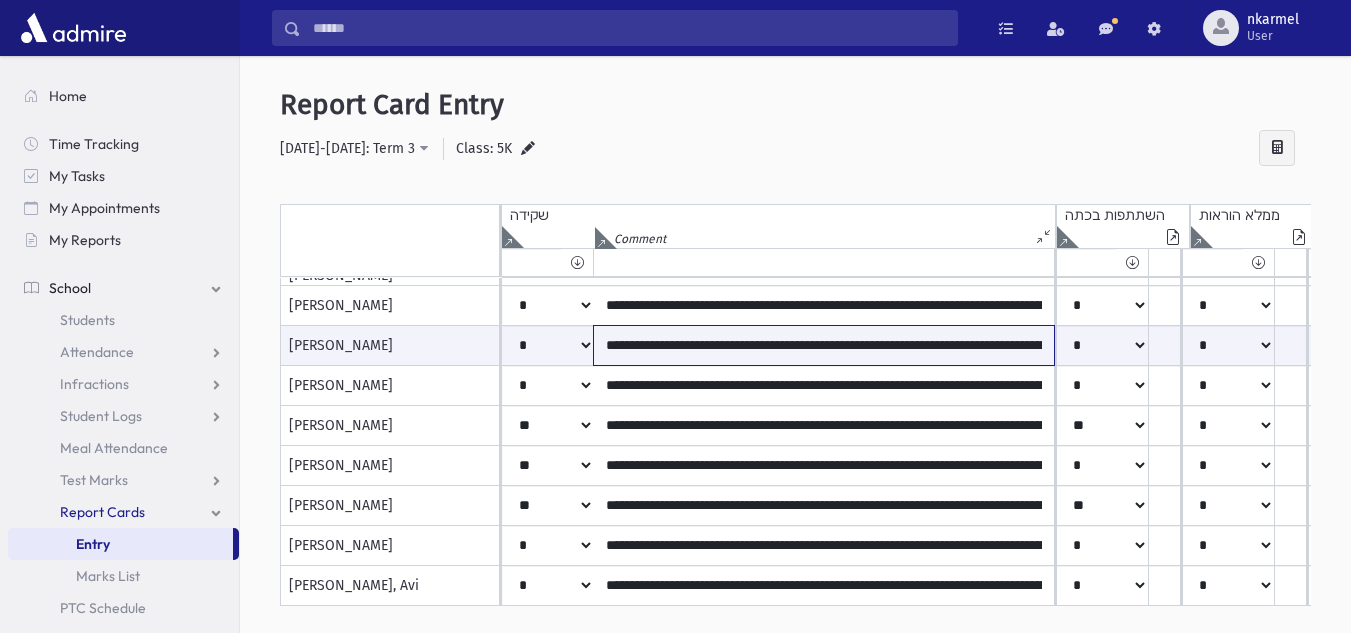 click on "**********" at bounding box center [824, 345] 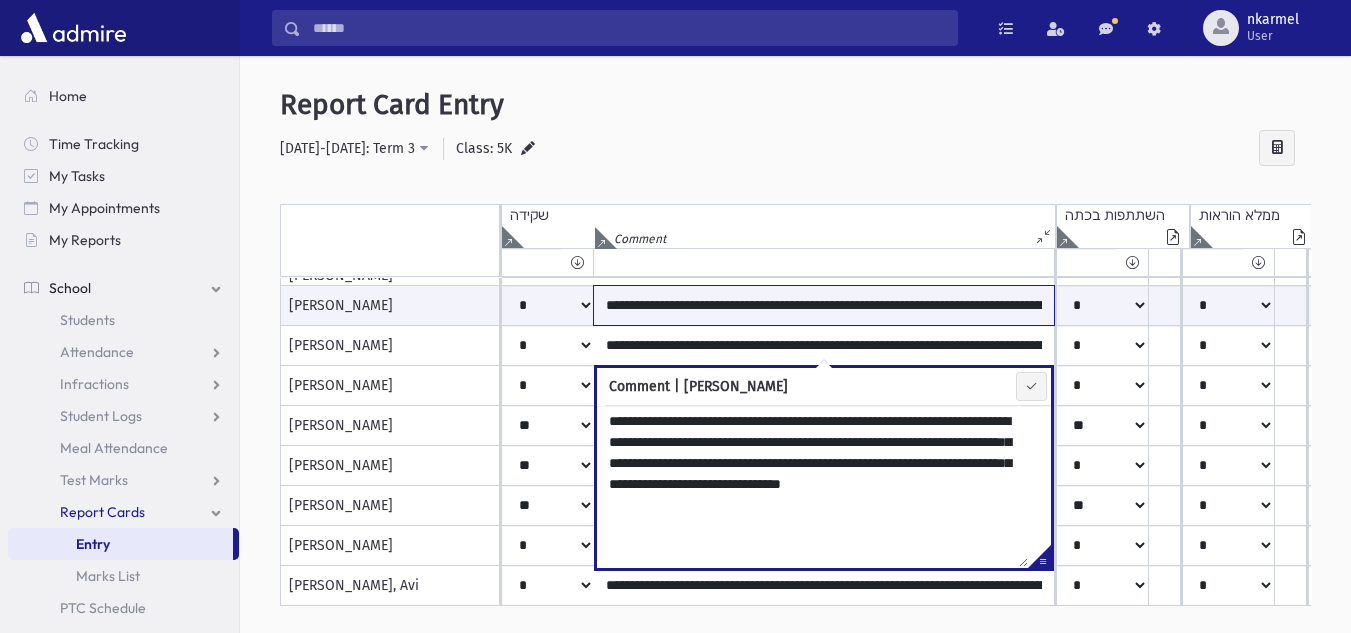 click on "**********" at bounding box center [824, 305] 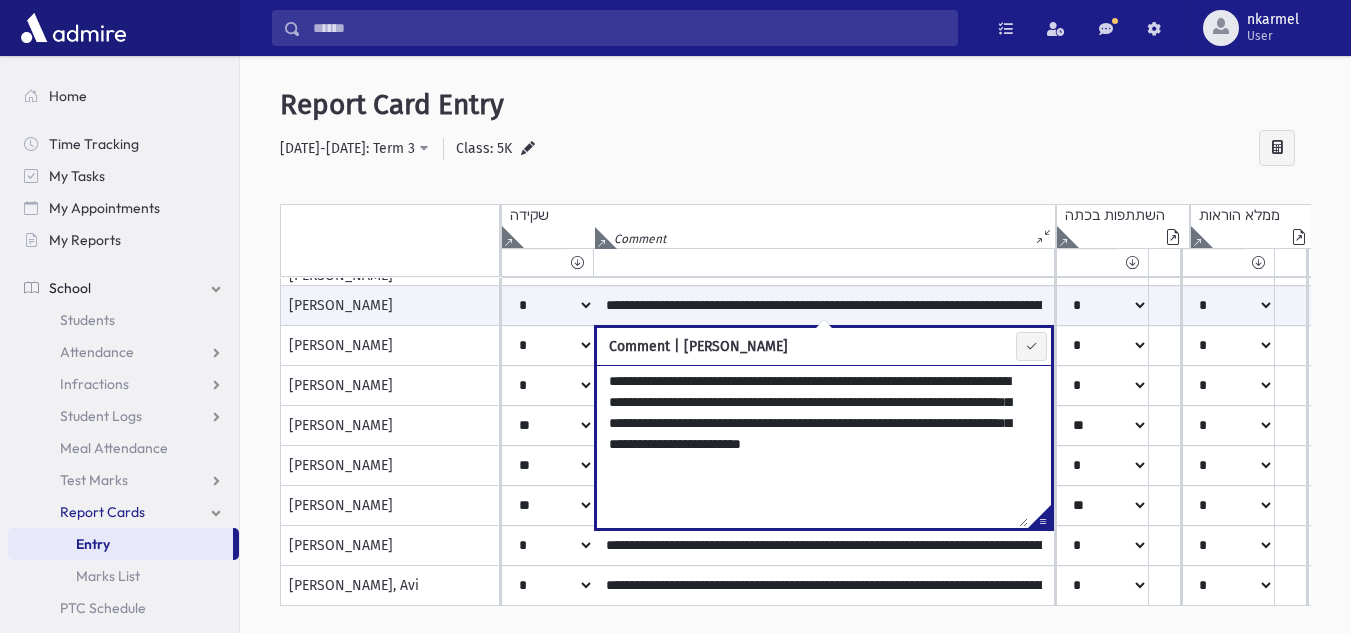 click on "**********" at bounding box center [812, 446] 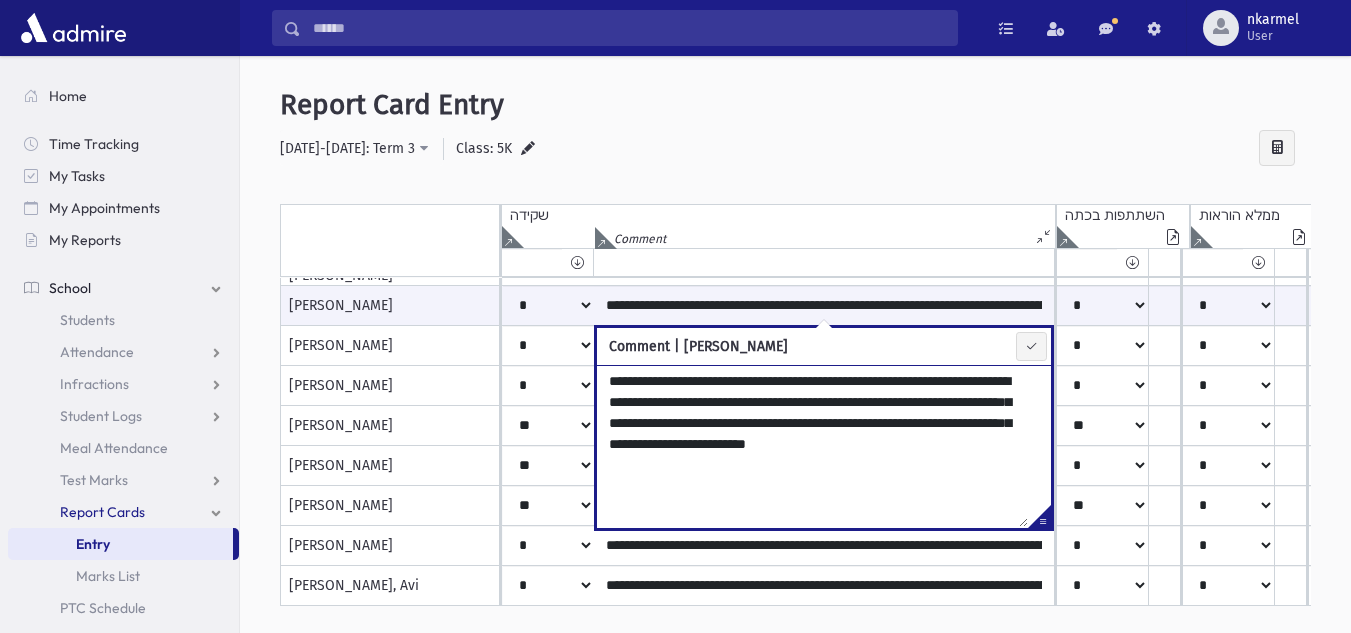 click on "**********" at bounding box center (812, 446) 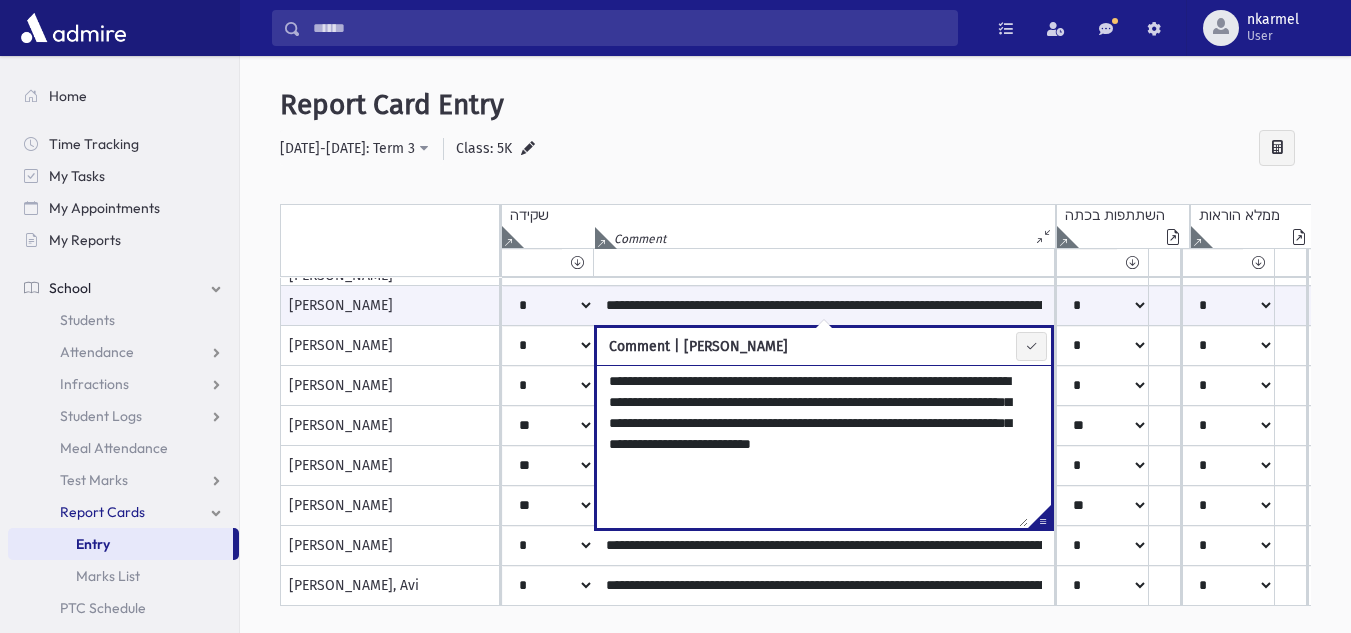 type on "**********" 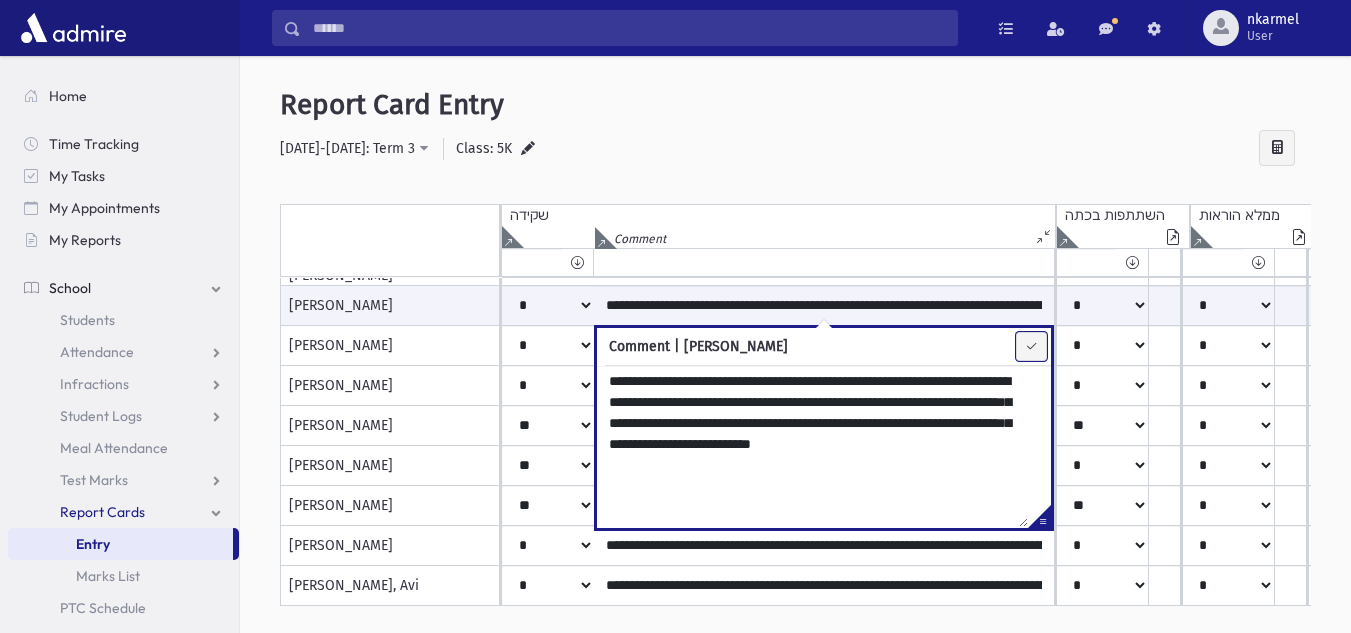 click at bounding box center (1031, 346) 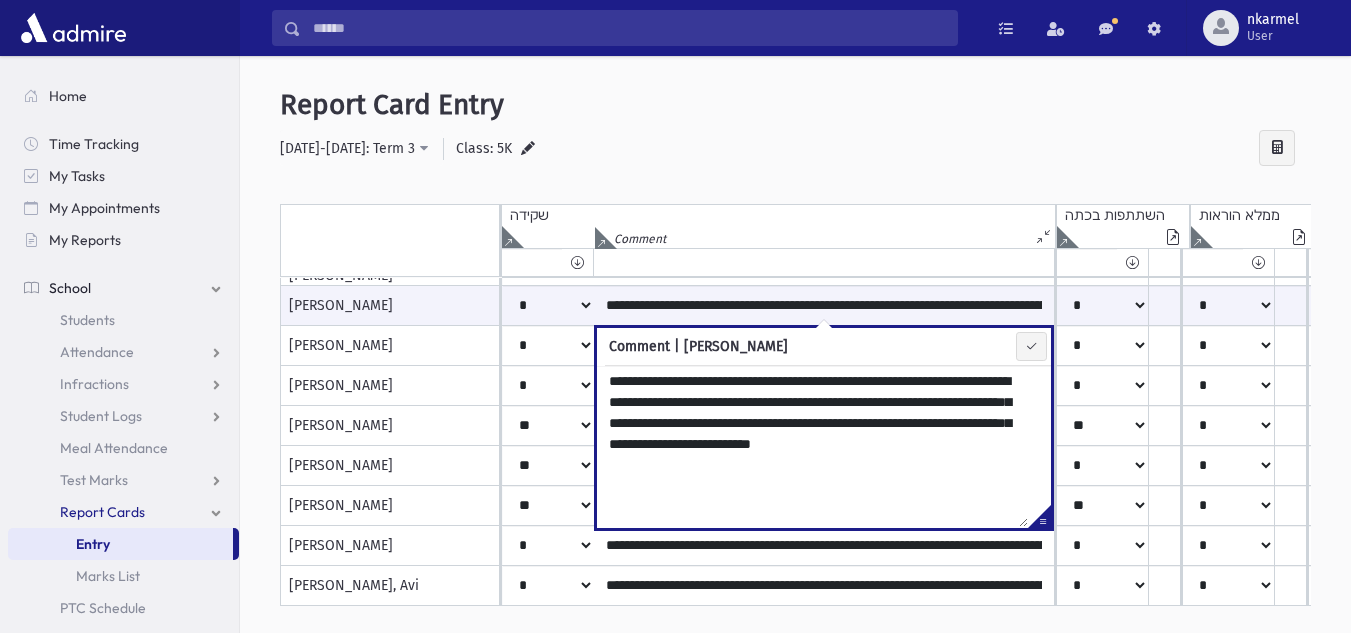 type on "**********" 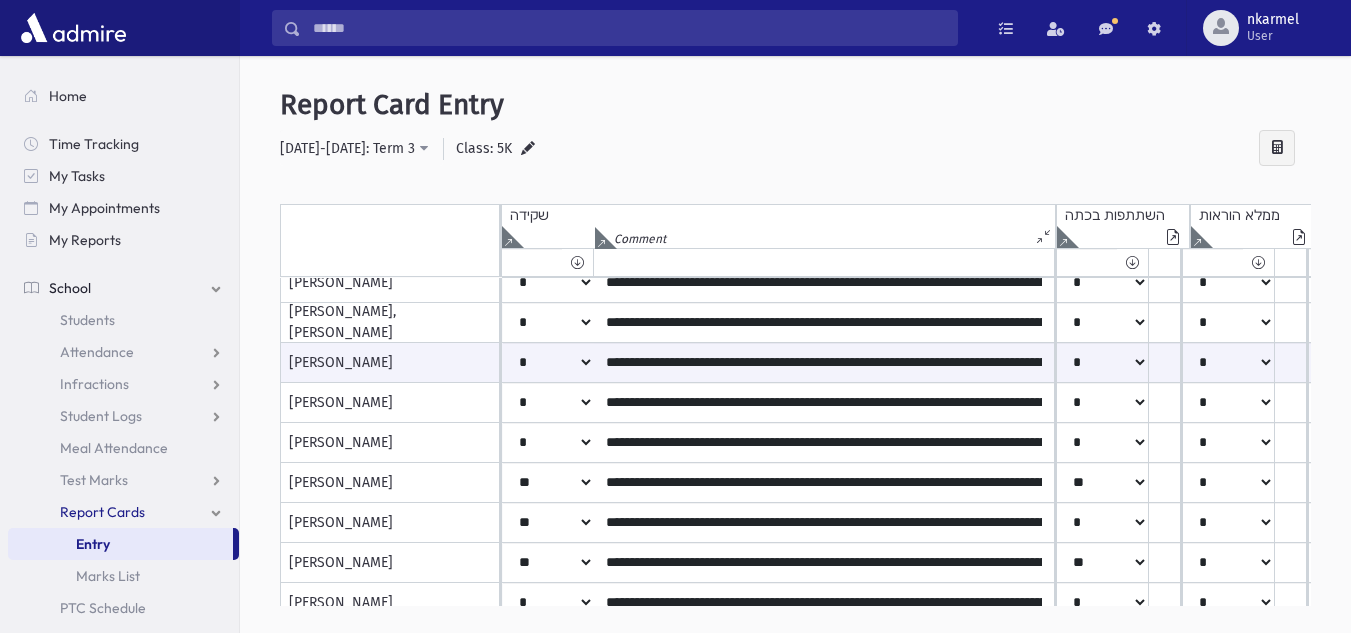 scroll, scrollTop: 740, scrollLeft: 0, axis: vertical 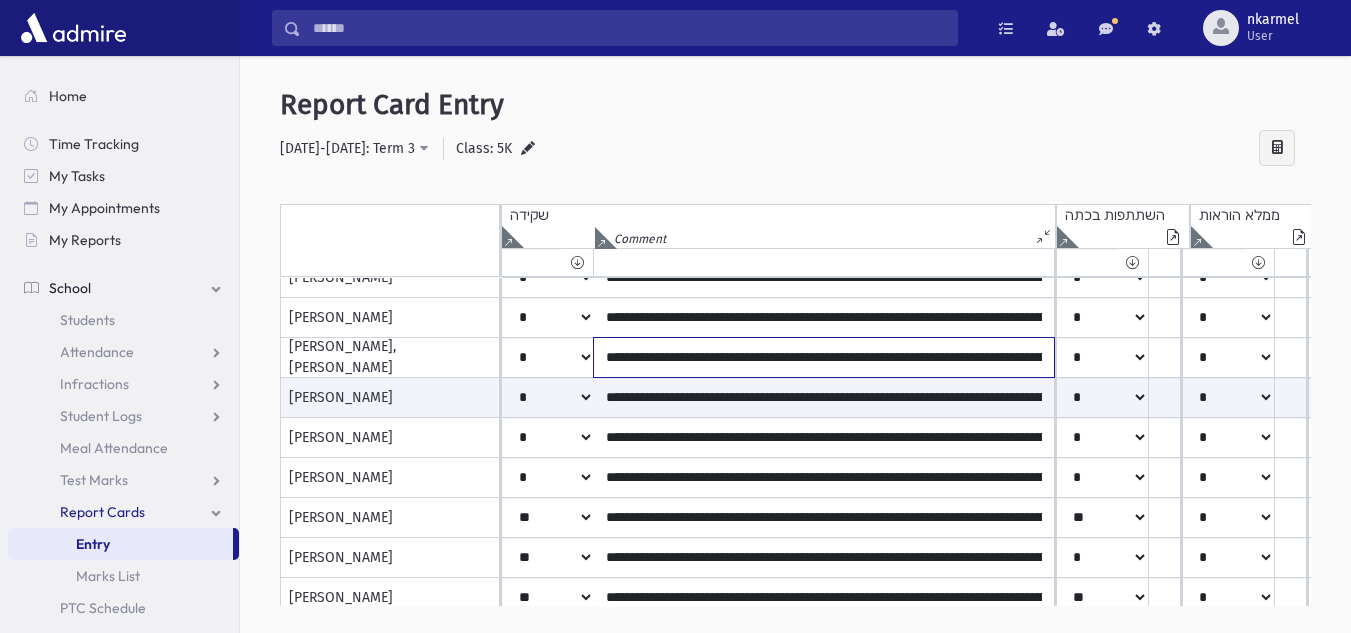 click on "**********" at bounding box center (824, -442) 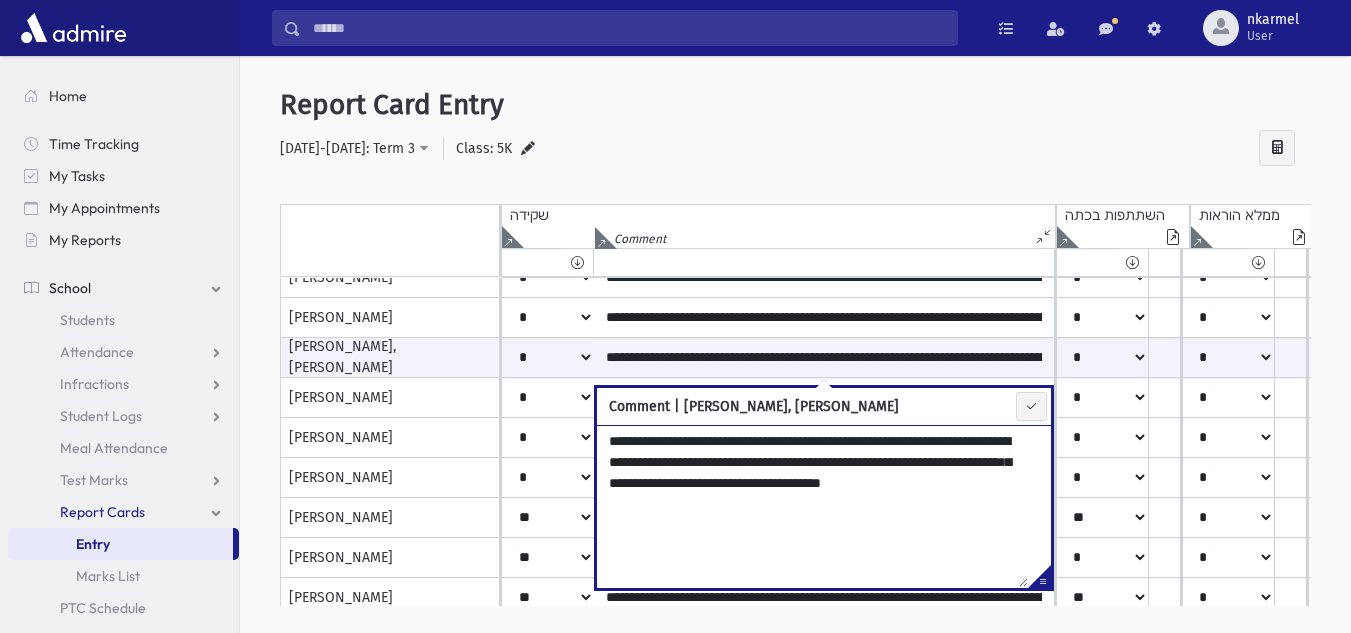 click on "**********" at bounding box center (812, 506) 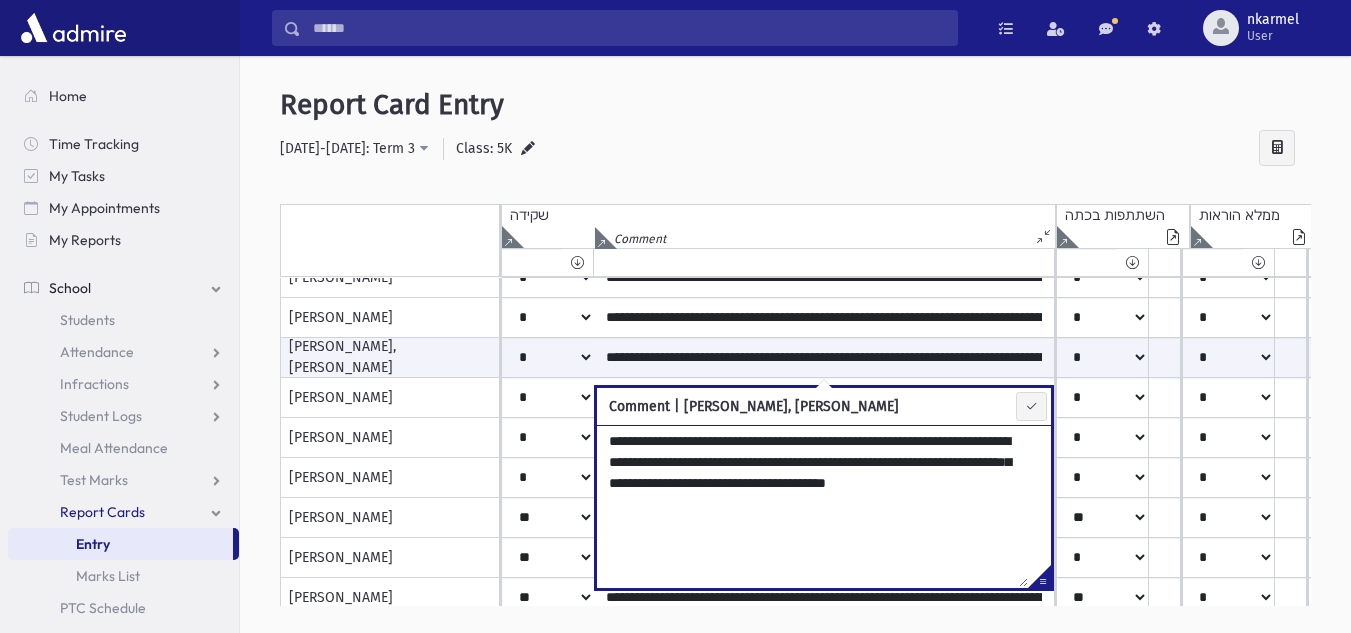 type on "**********" 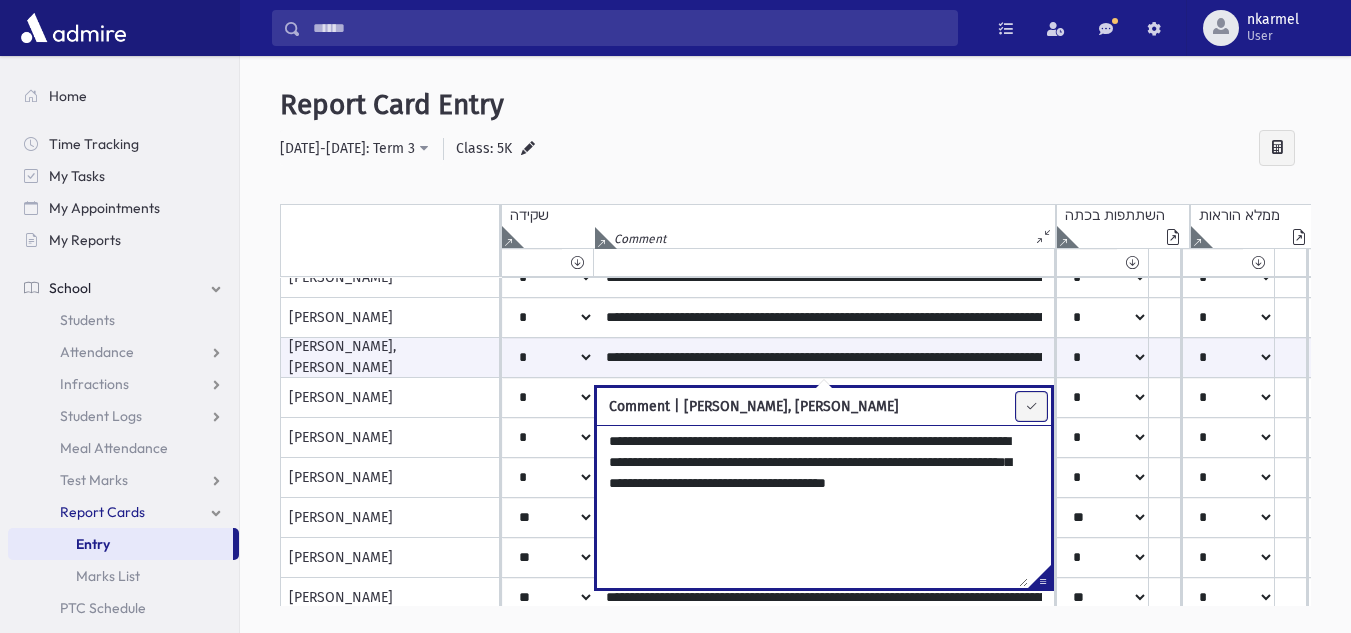 click at bounding box center [1031, 406] 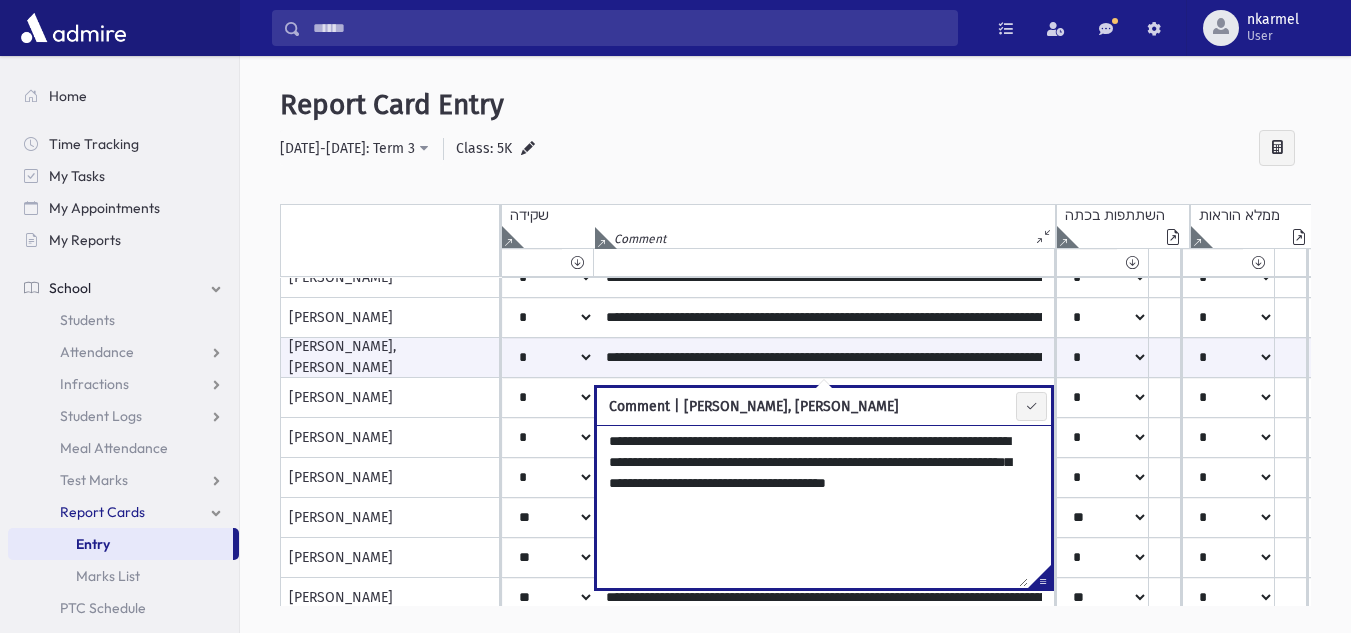 type on "**********" 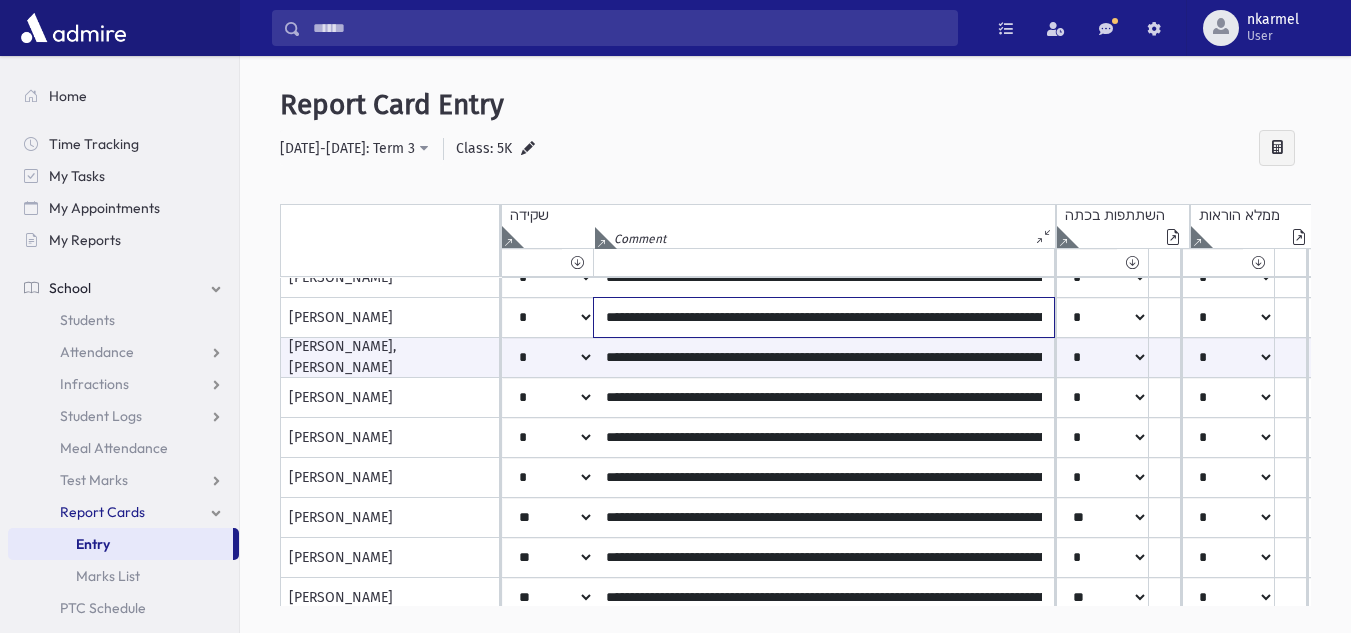 click on "**********" at bounding box center (824, -442) 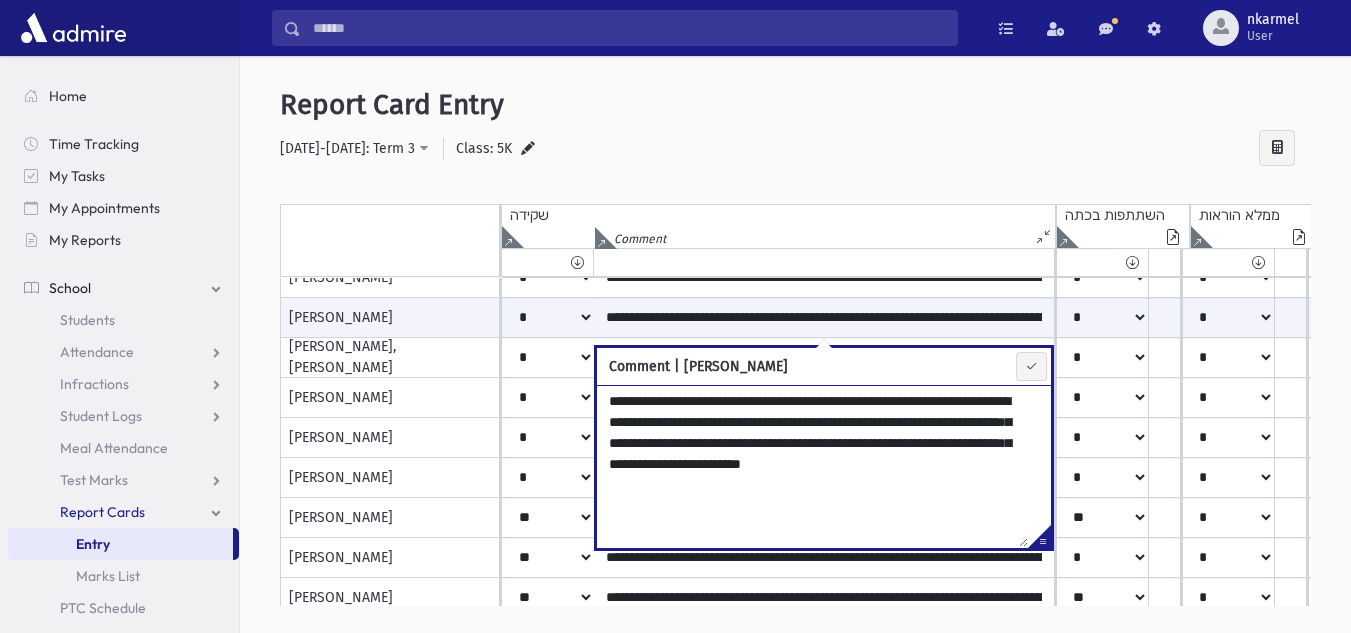 click on "**********" at bounding box center [812, 466] 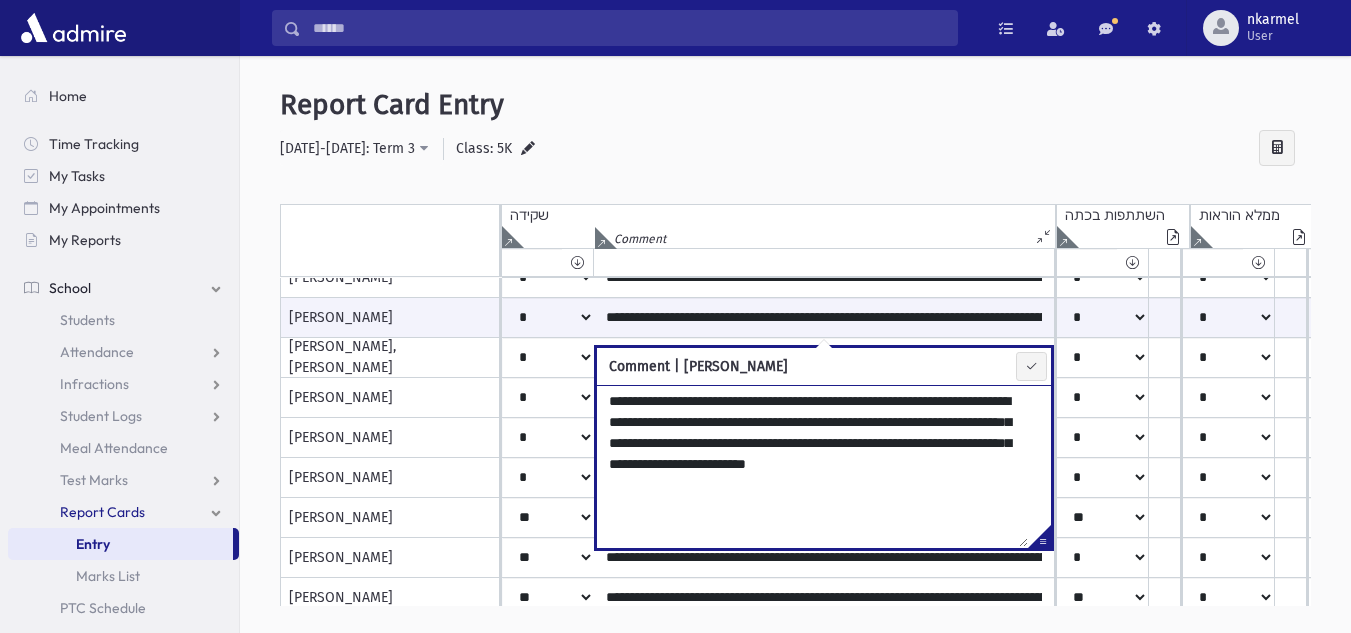 click on "**********" at bounding box center (812, 466) 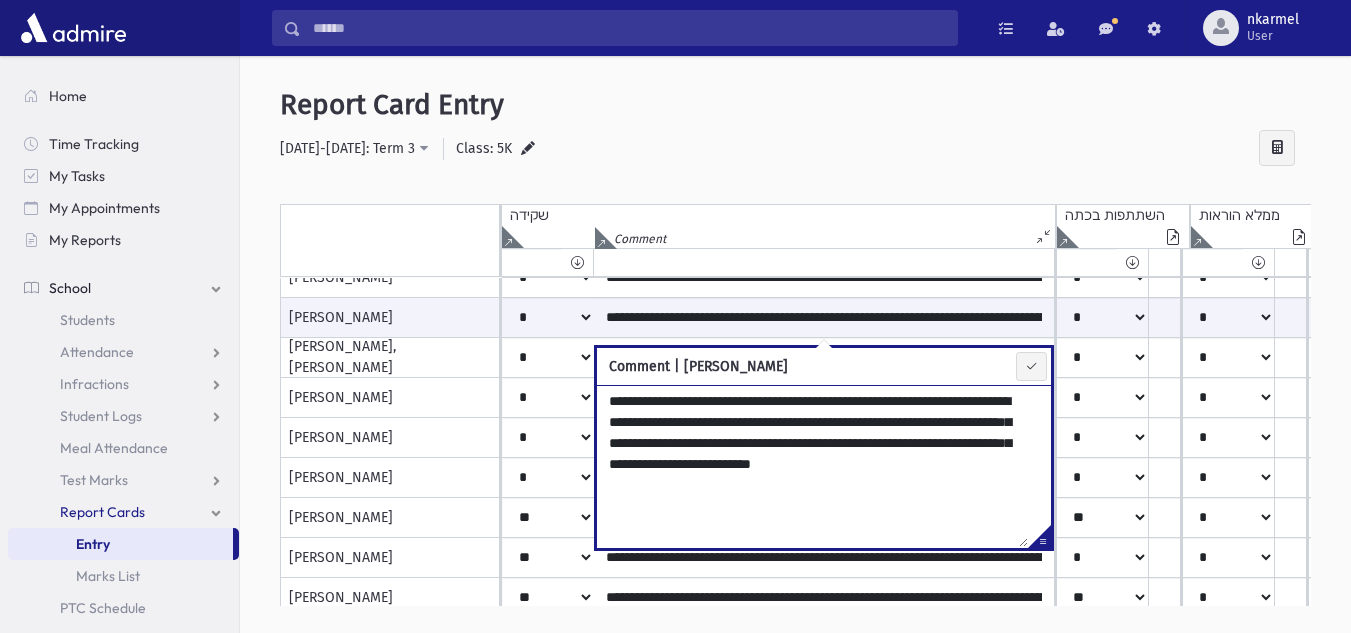 type on "**********" 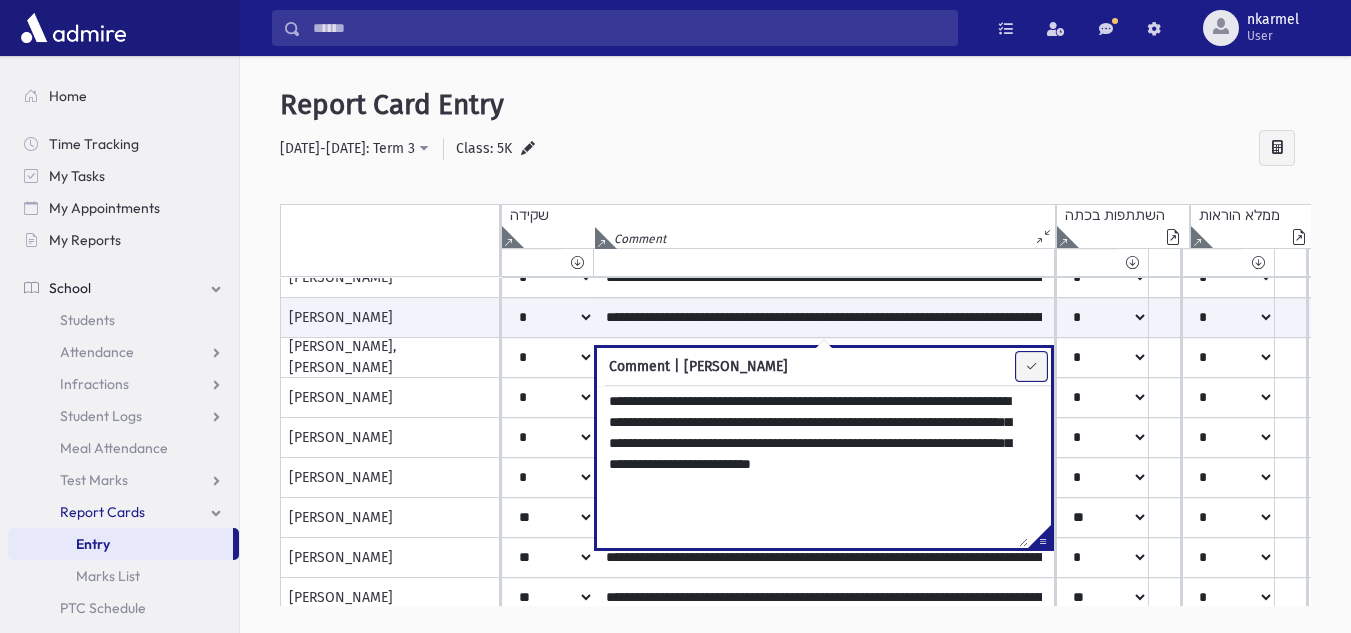click at bounding box center [1031, 366] 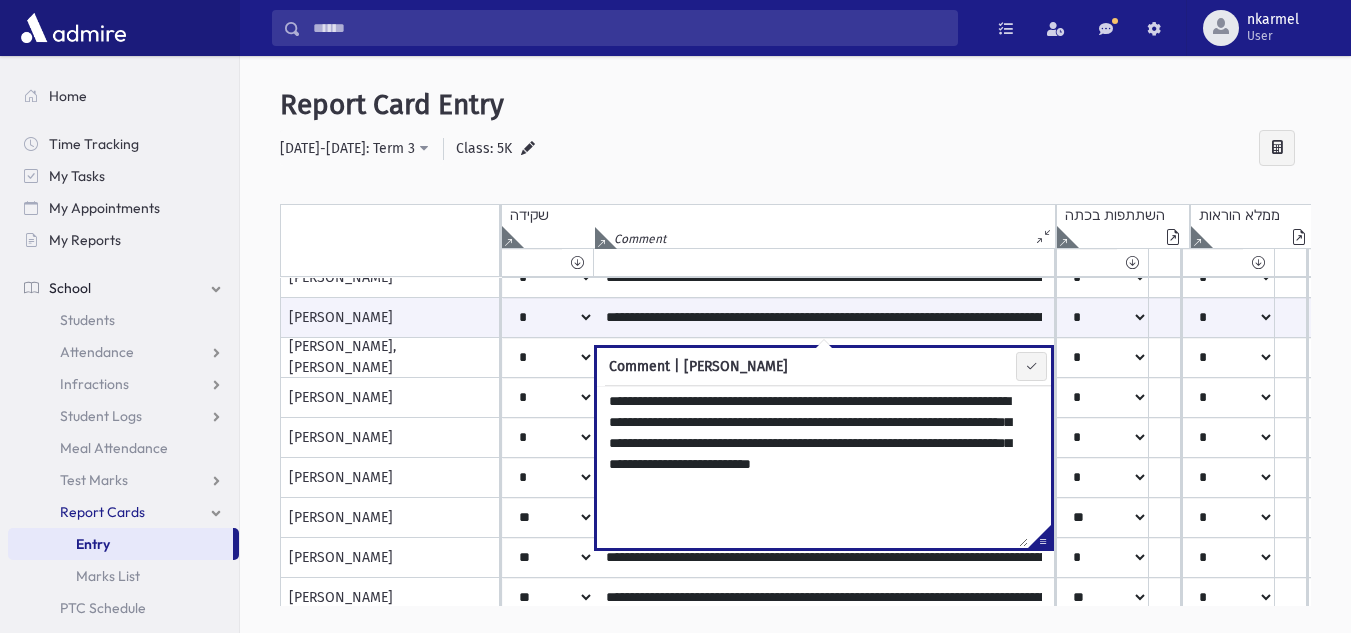 type on "**********" 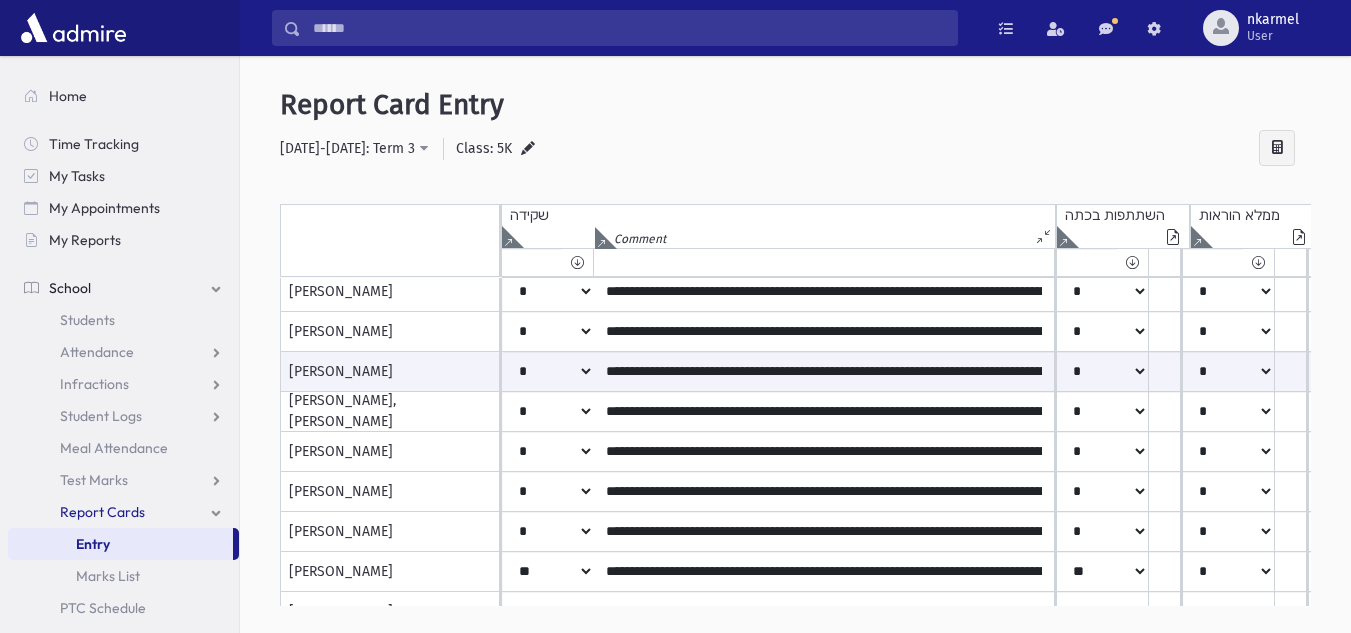 scroll, scrollTop: 640, scrollLeft: 0, axis: vertical 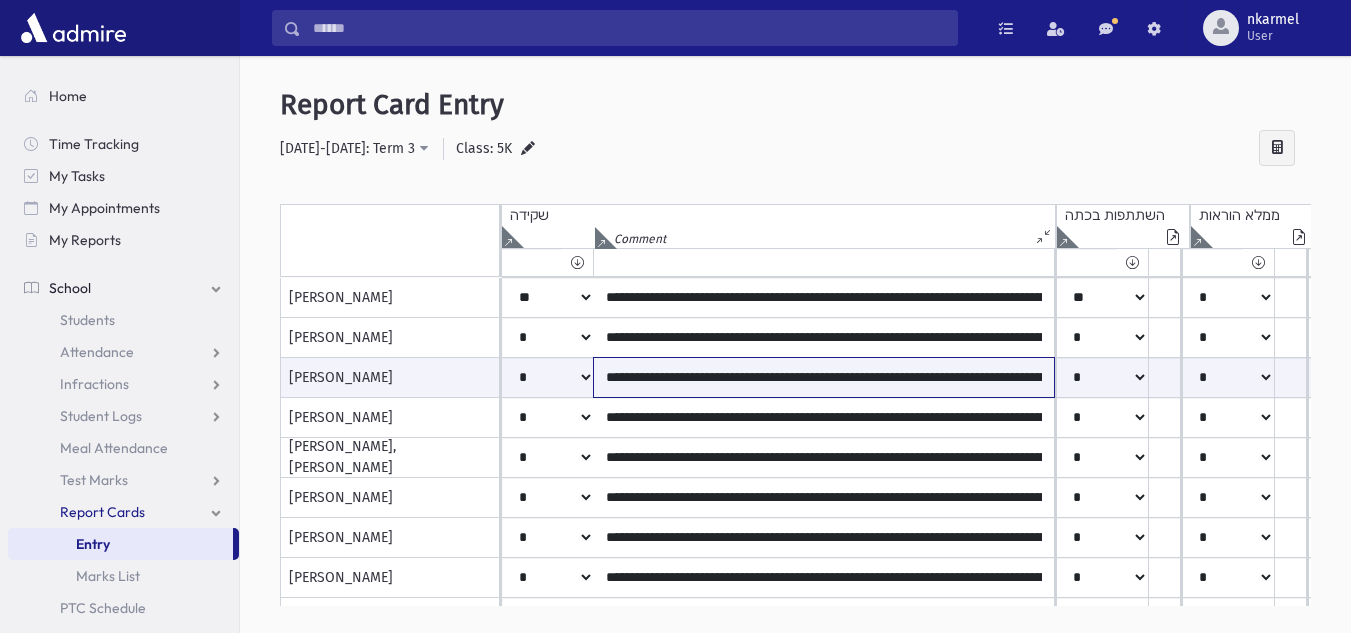 click on "**********" at bounding box center (824, 377) 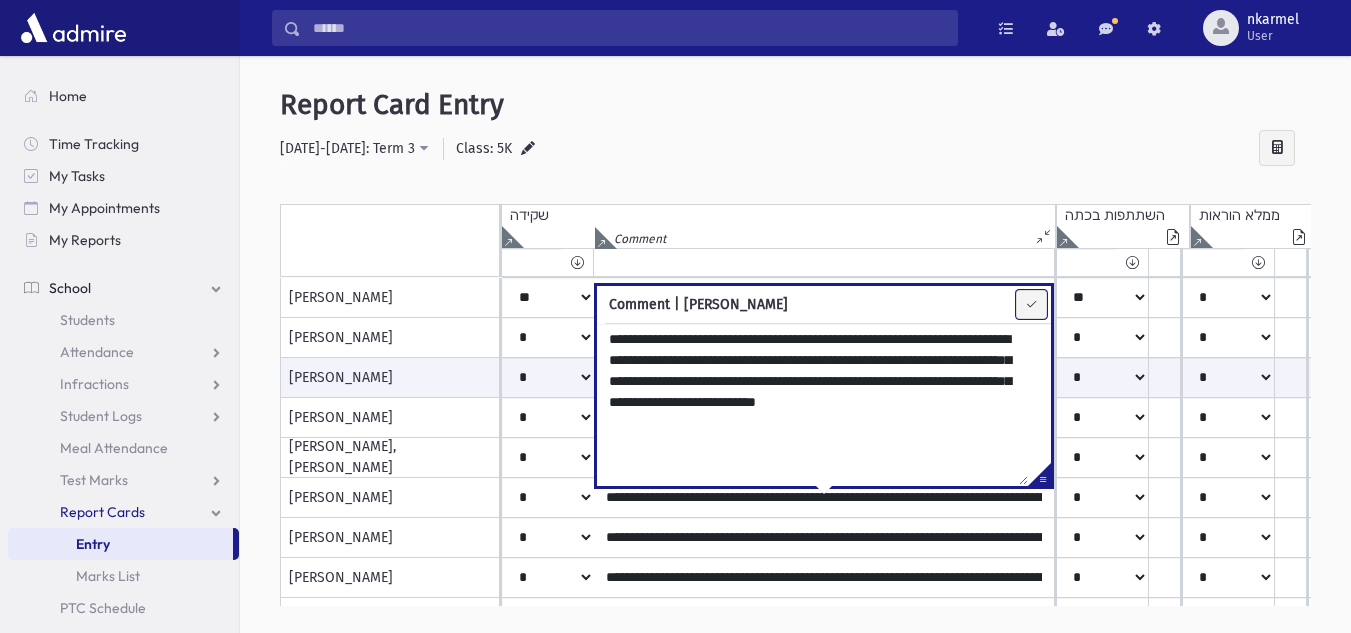 click at bounding box center [1031, 304] 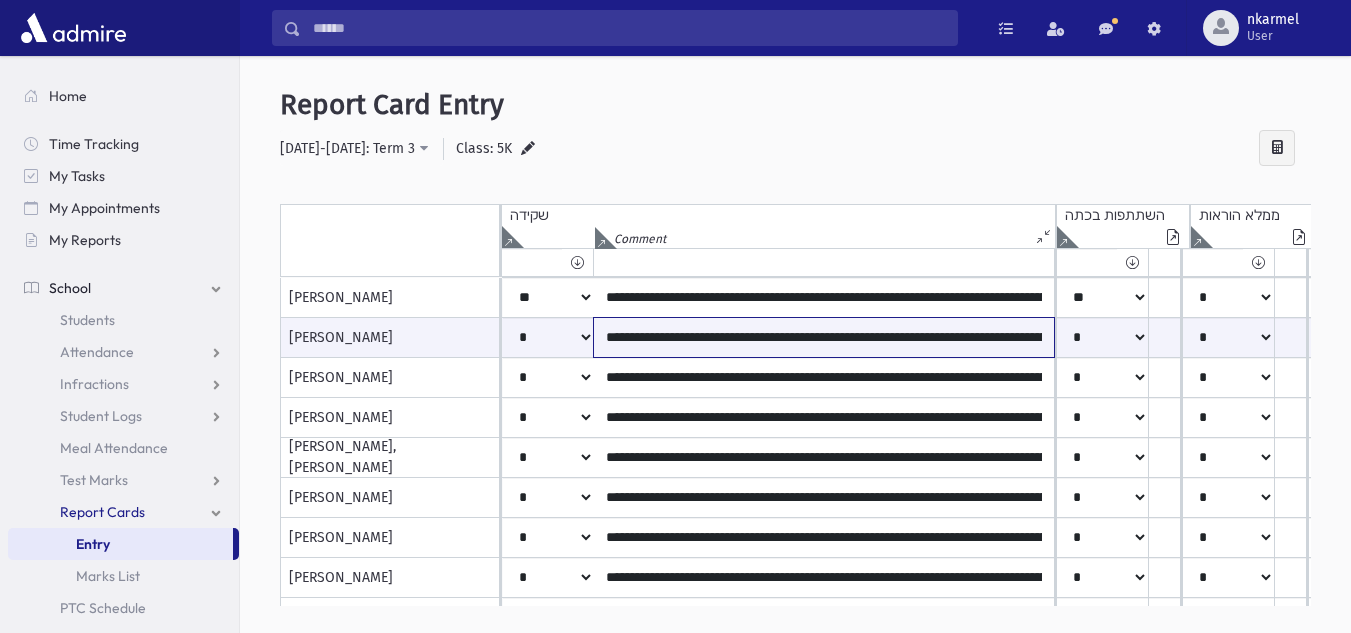 click on "**********" at bounding box center [824, 337] 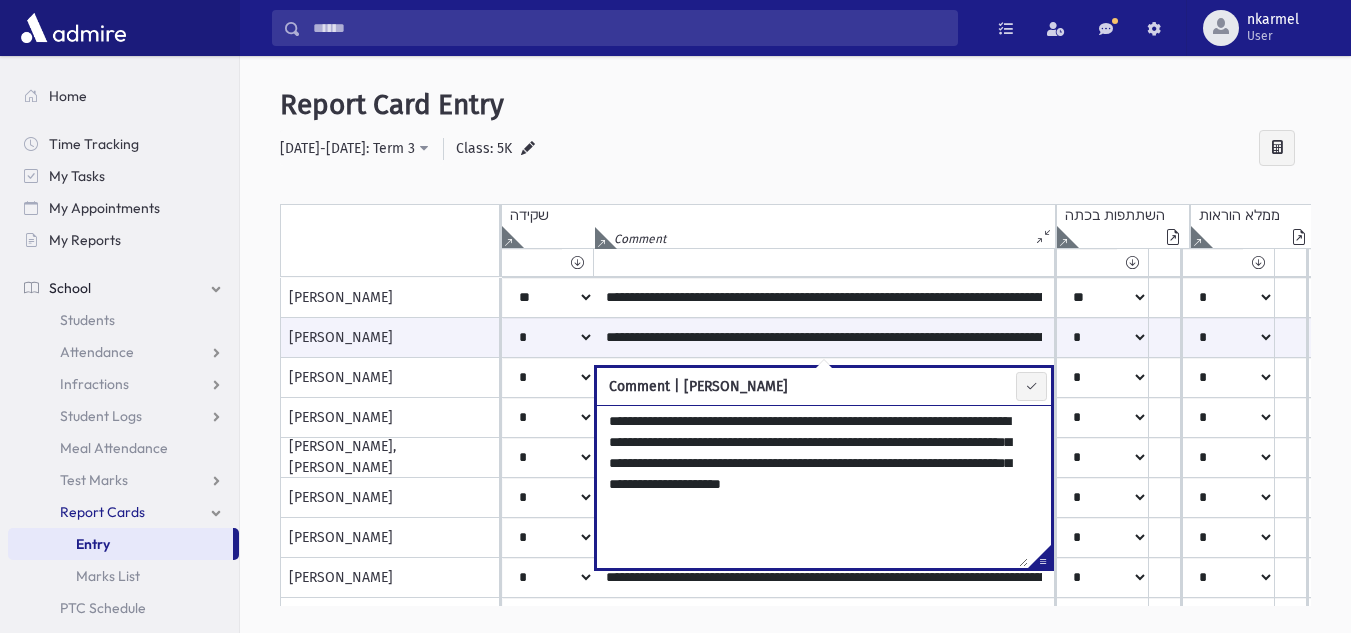 click on "**********" at bounding box center (812, 486) 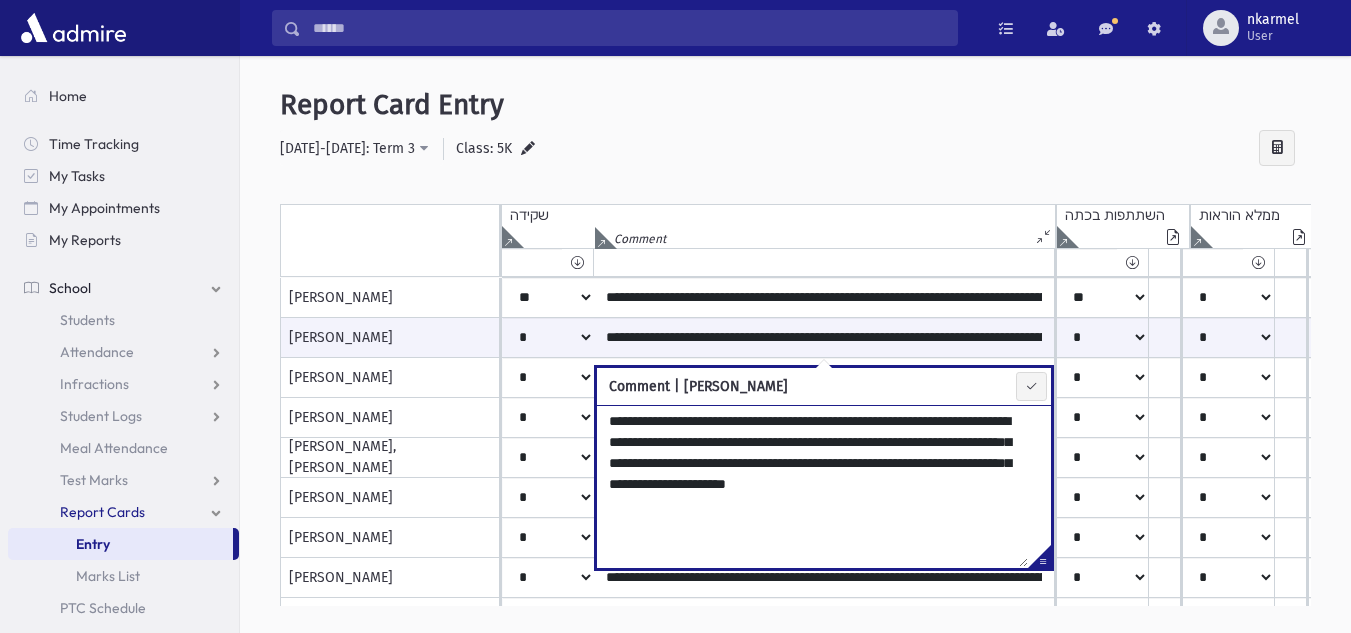 click on "**********" at bounding box center [812, 486] 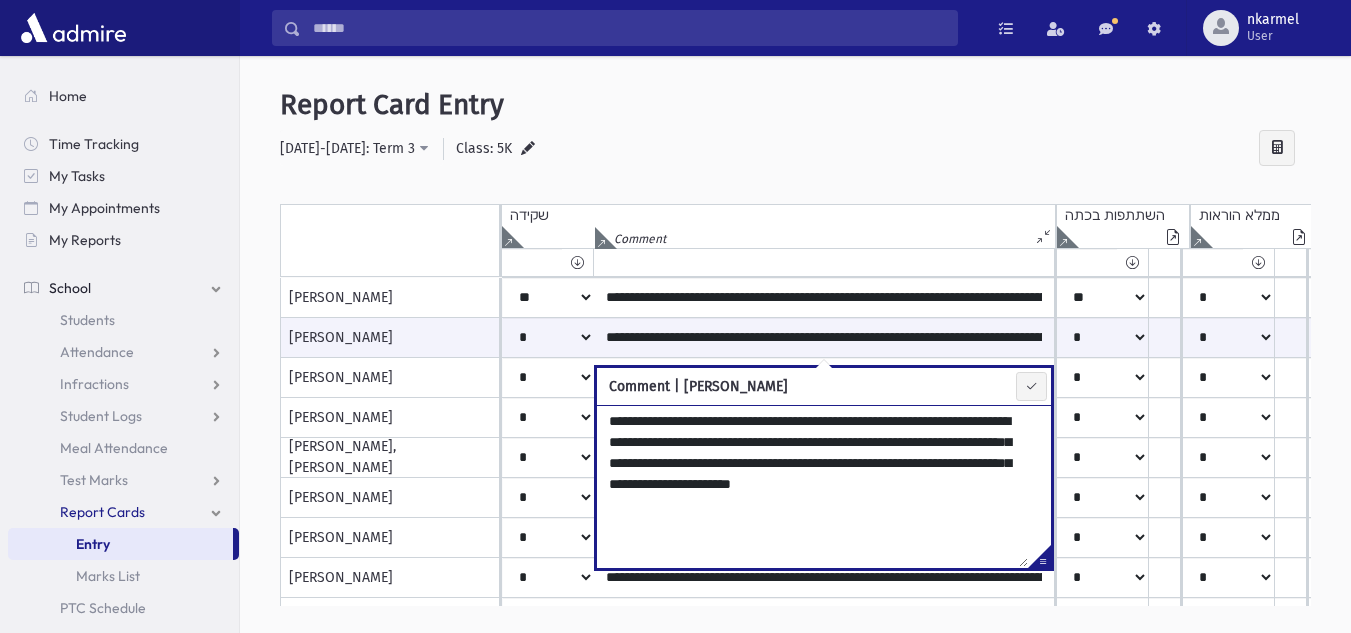type on "**********" 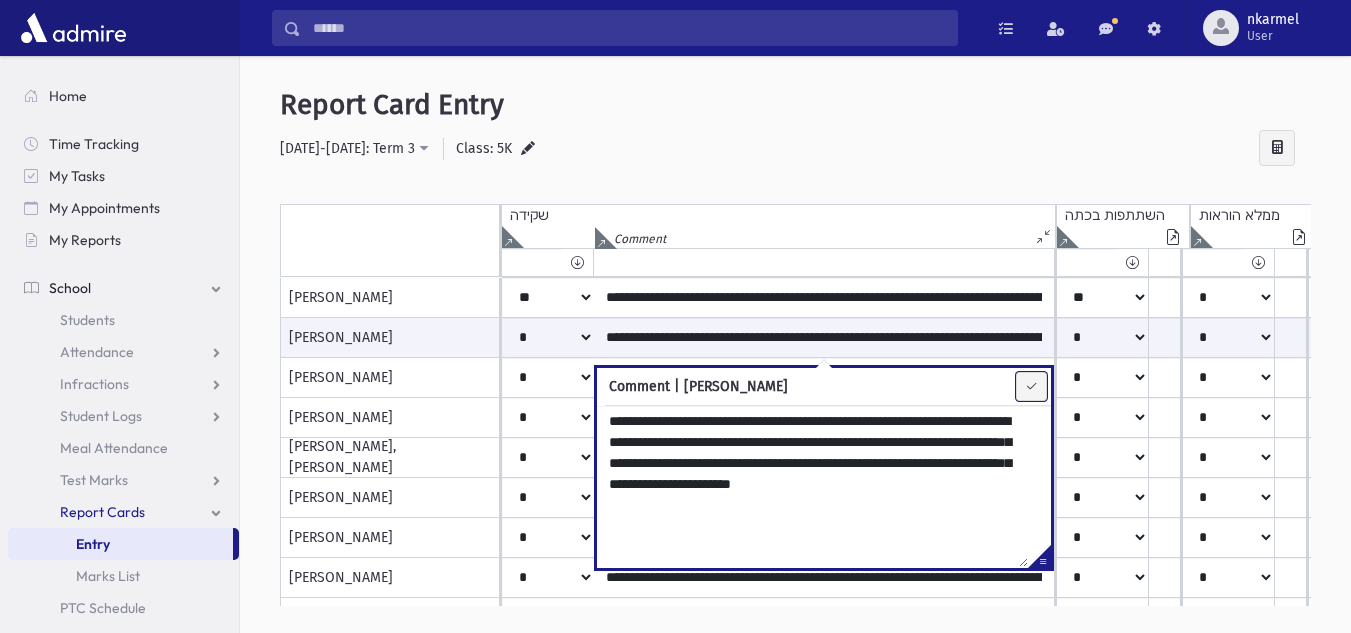click at bounding box center (1031, 386) 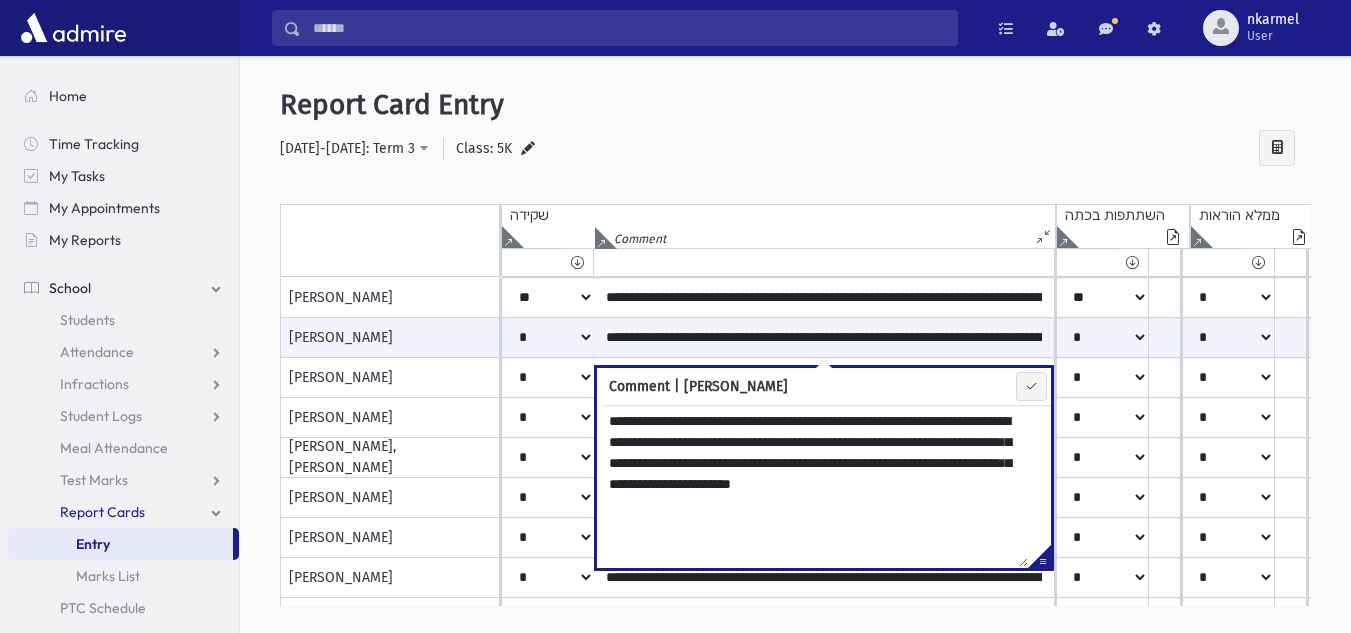 type on "**********" 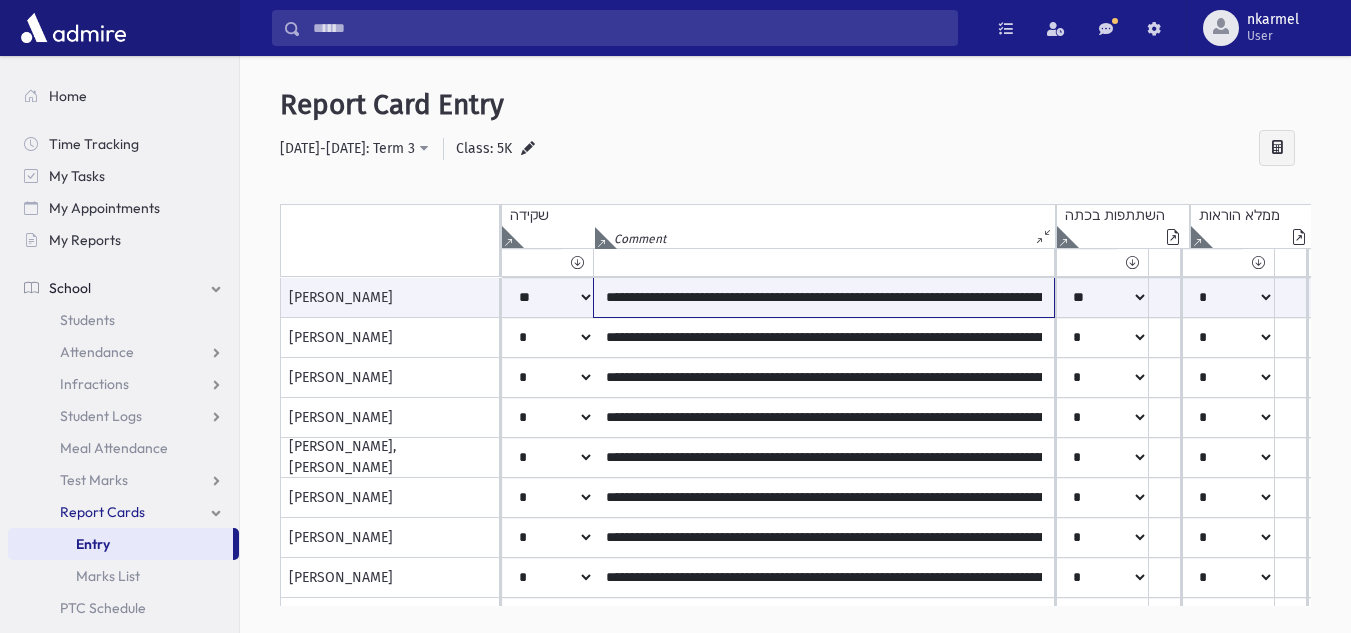 click on "**********" at bounding box center (824, 297) 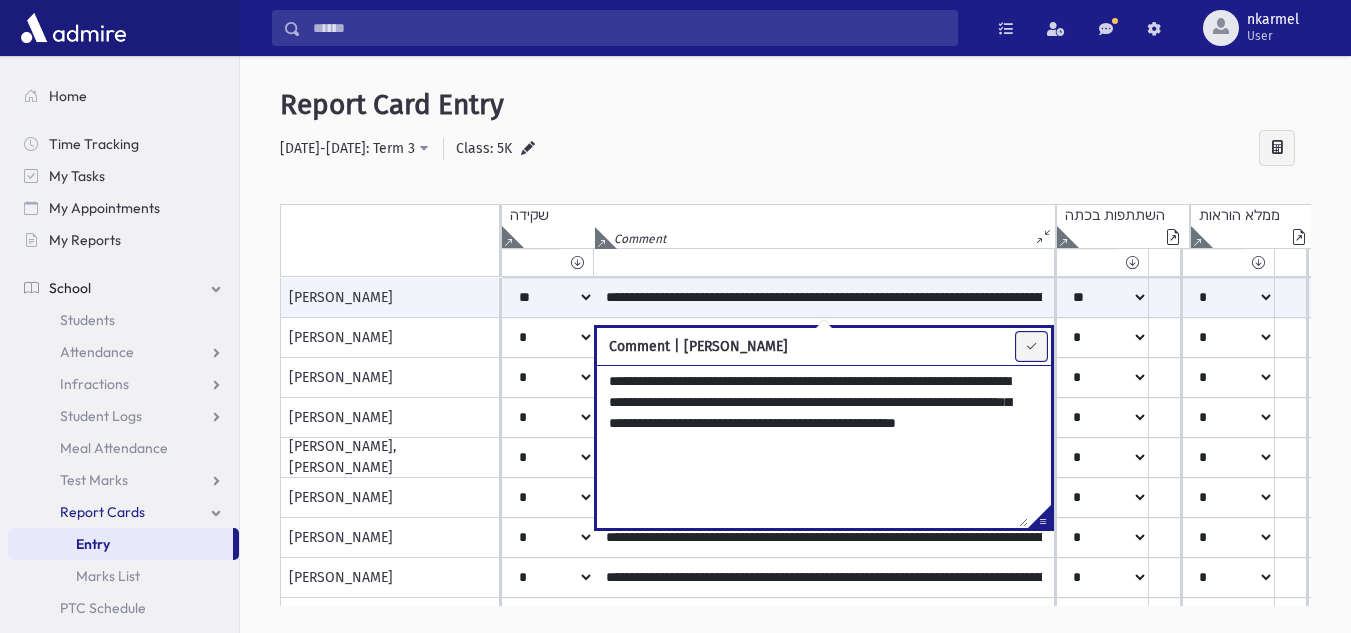 click at bounding box center [1031, 346] 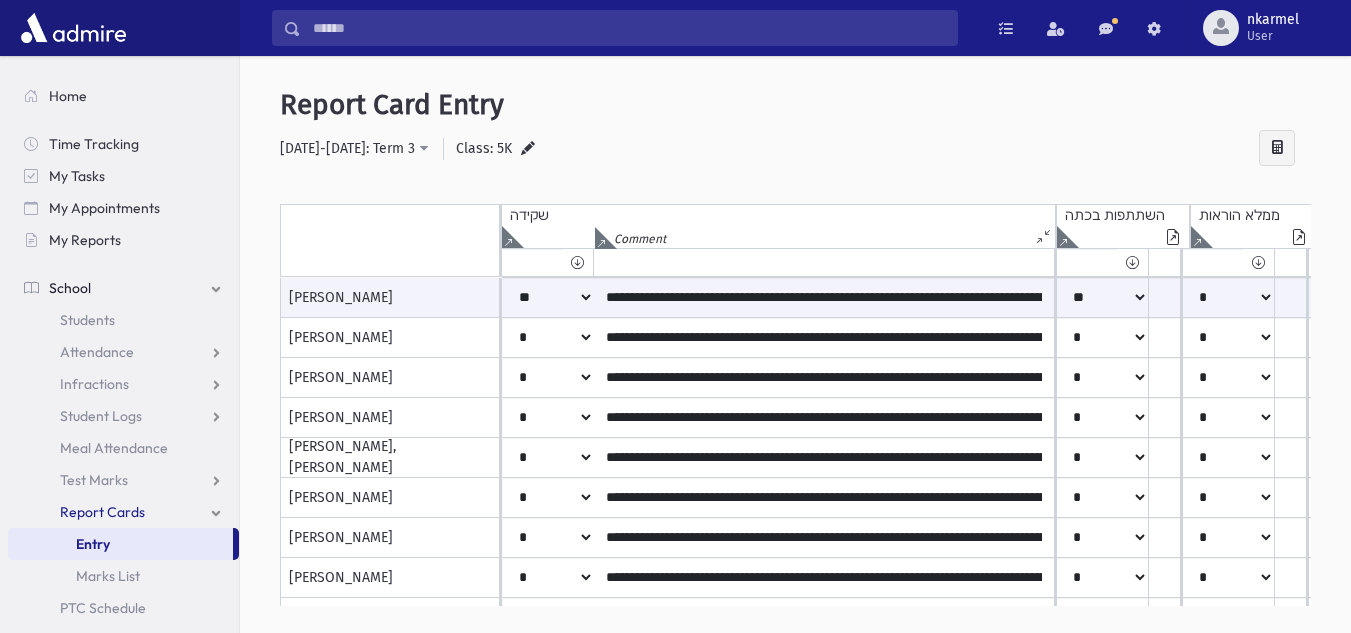 scroll, scrollTop: 540, scrollLeft: 0, axis: vertical 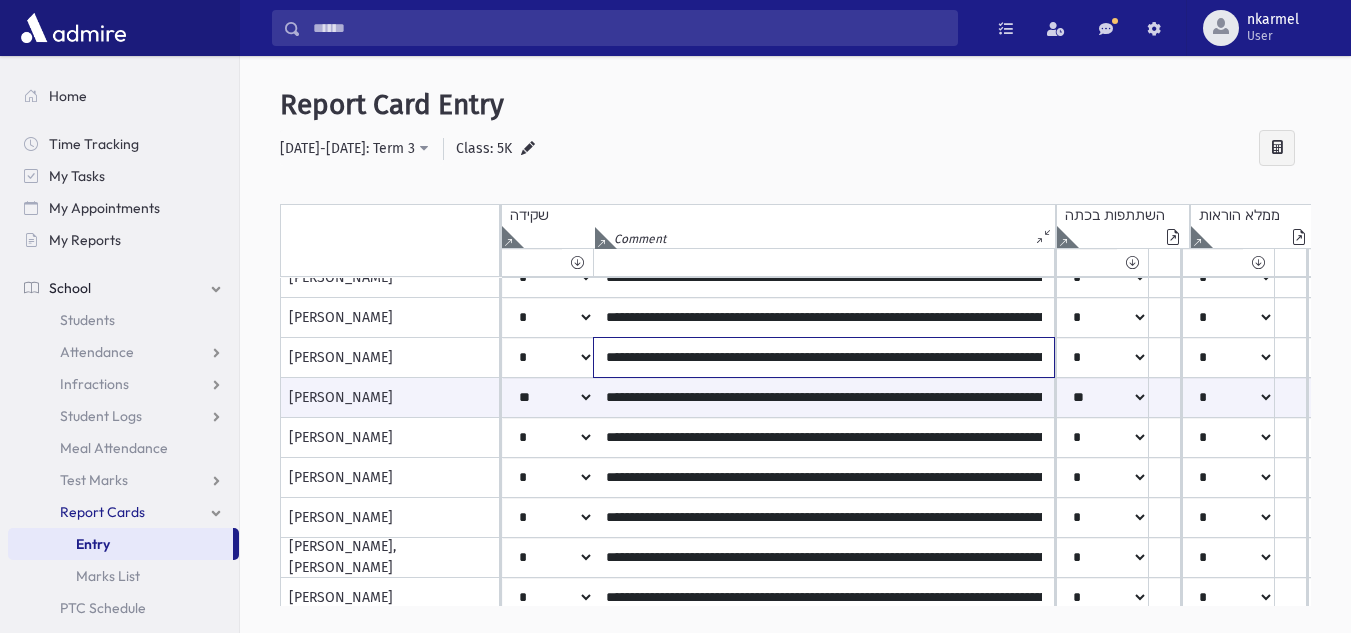 click on "**********" at bounding box center (824, -242) 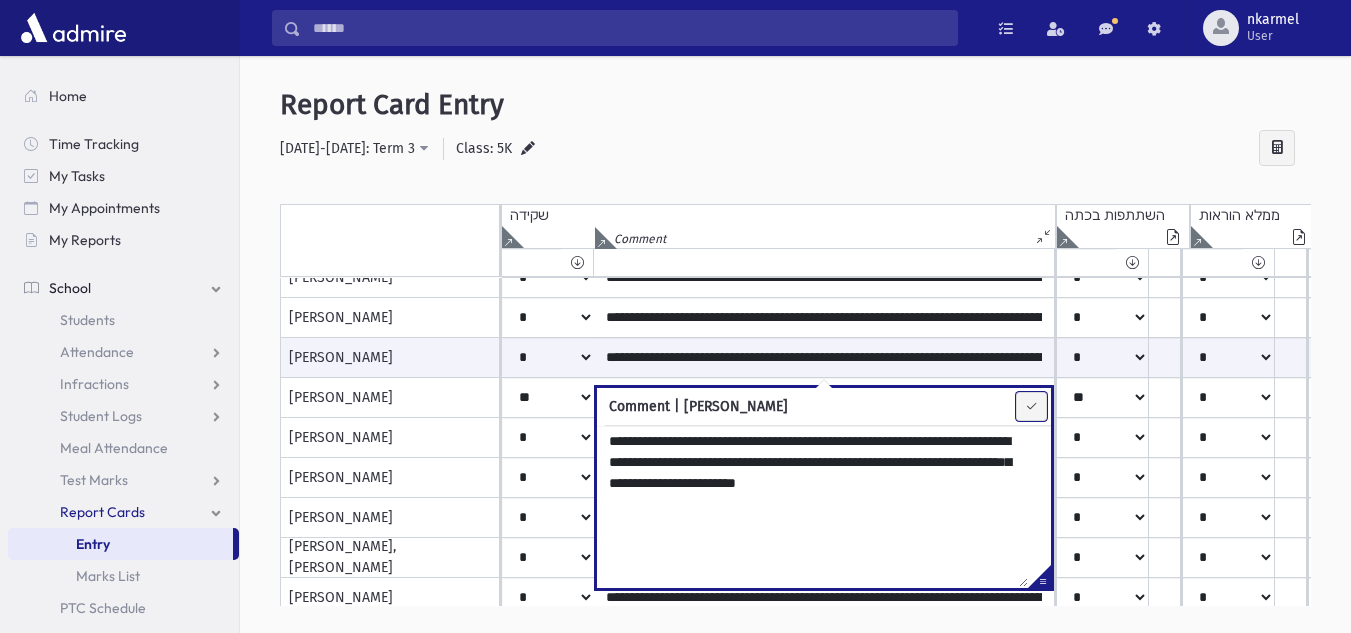 click at bounding box center [1031, 406] 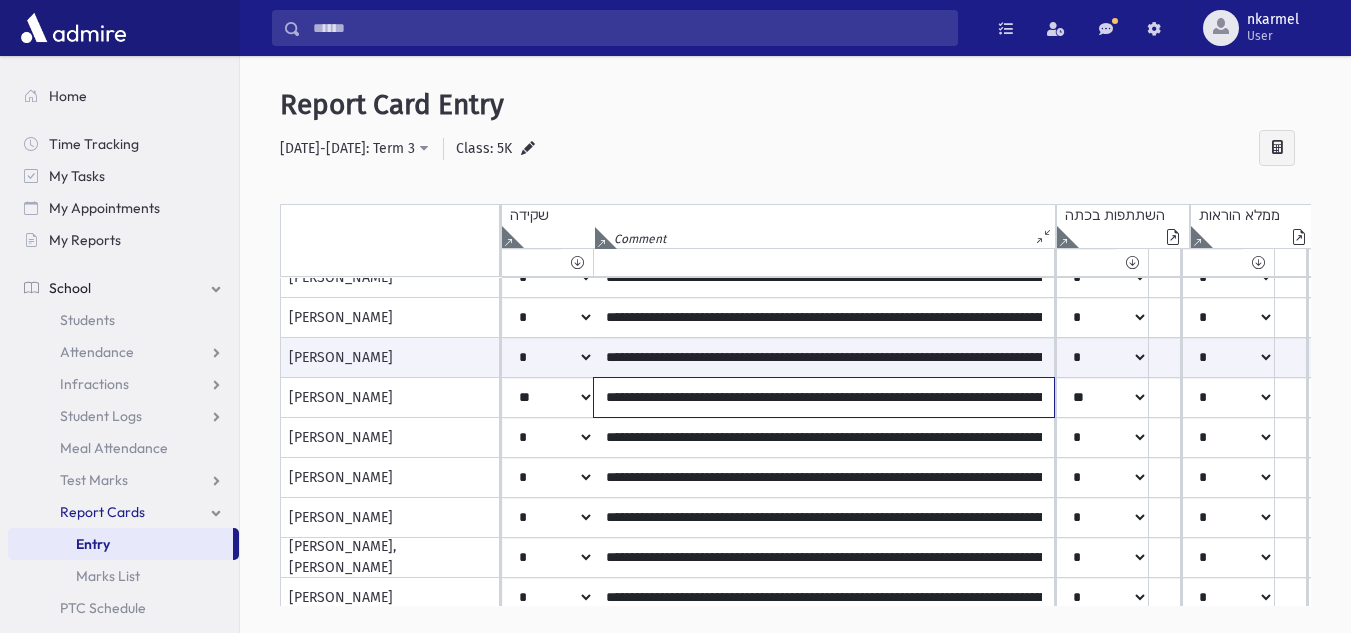 click on "**********" at bounding box center (824, 397) 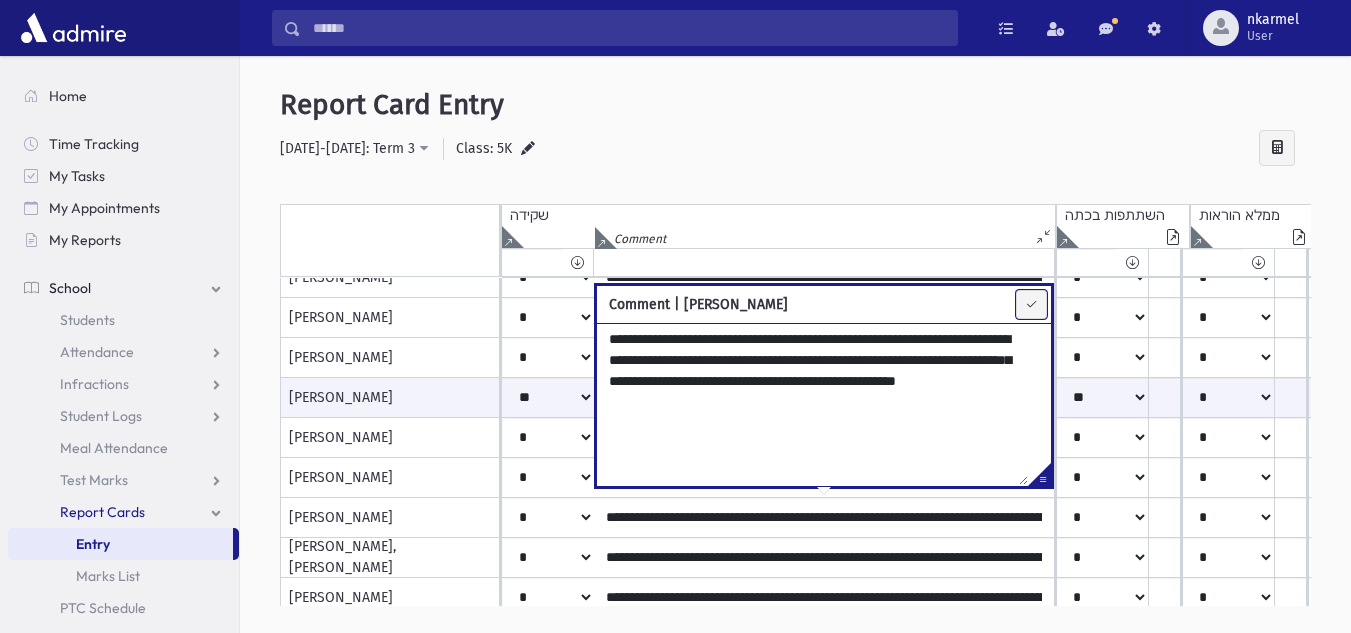 click at bounding box center [1031, 304] 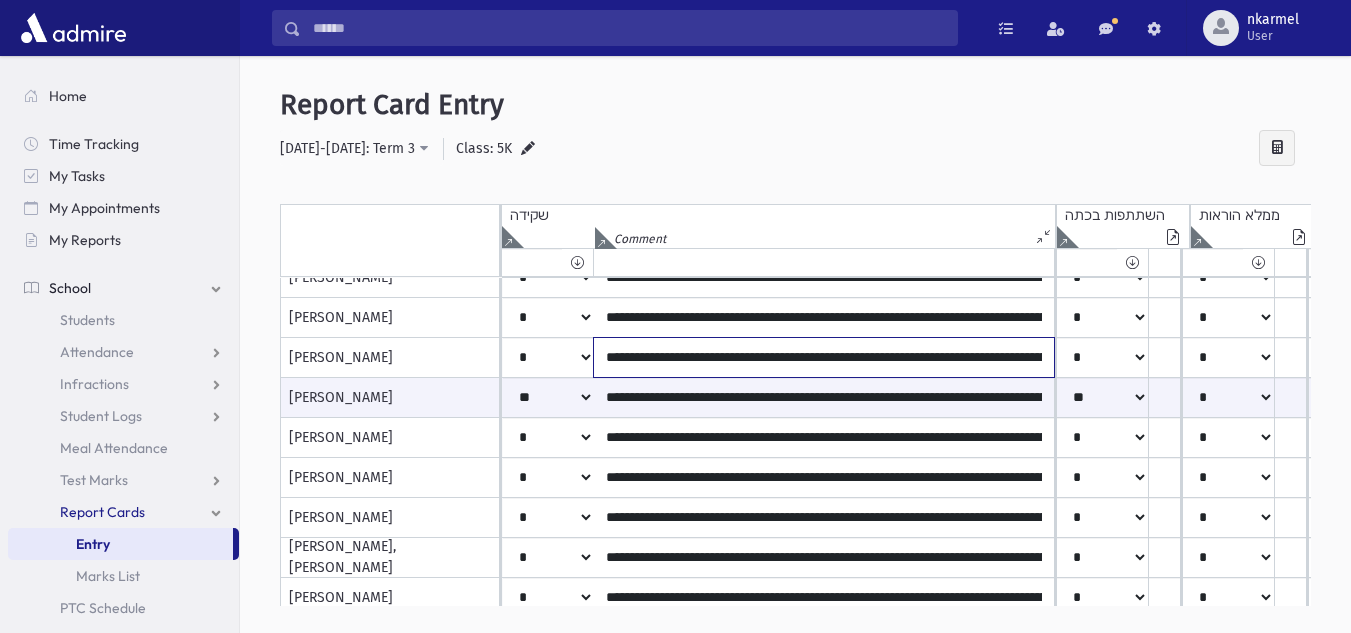 click on "**********" at bounding box center (824, 357) 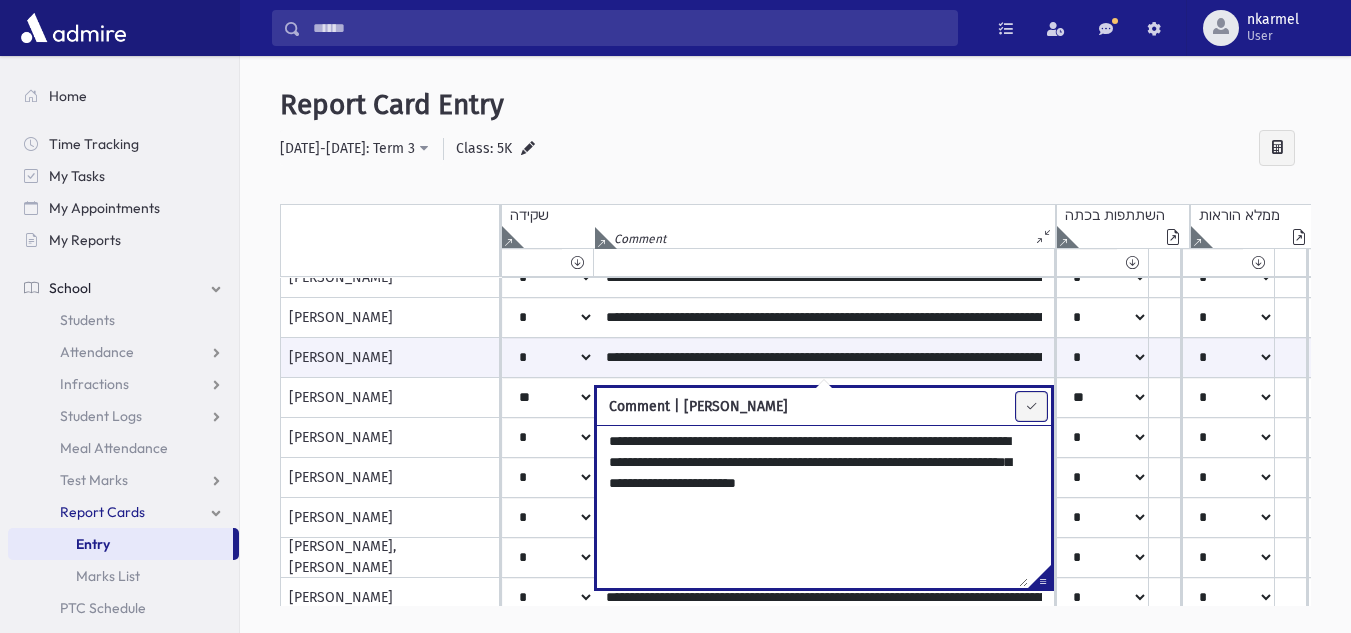 click at bounding box center (1031, 406) 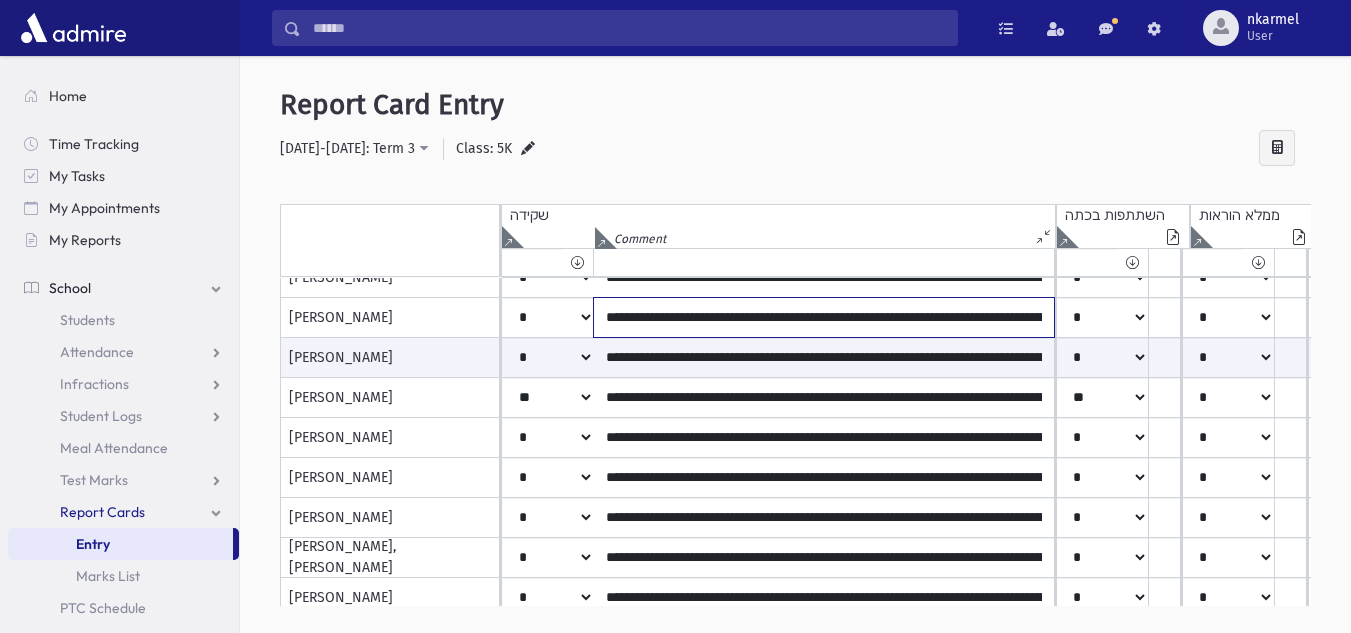 click on "**********" at bounding box center [824, -242] 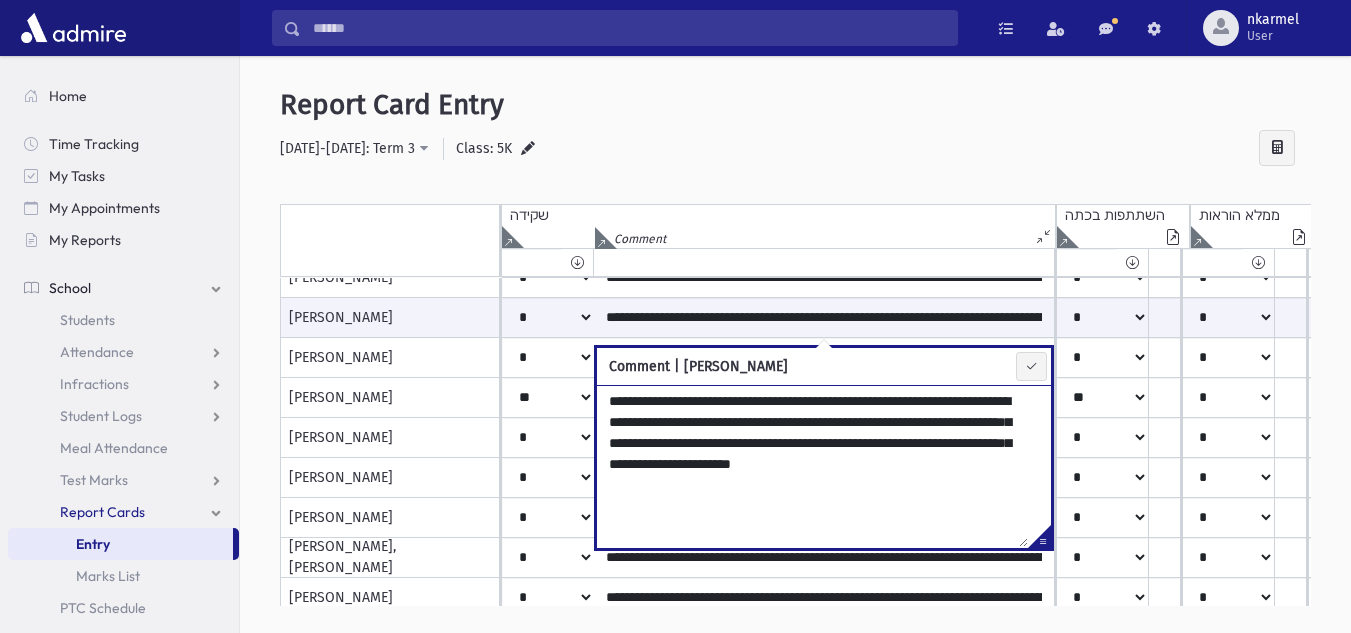 click on "**********" at bounding box center (812, 466) 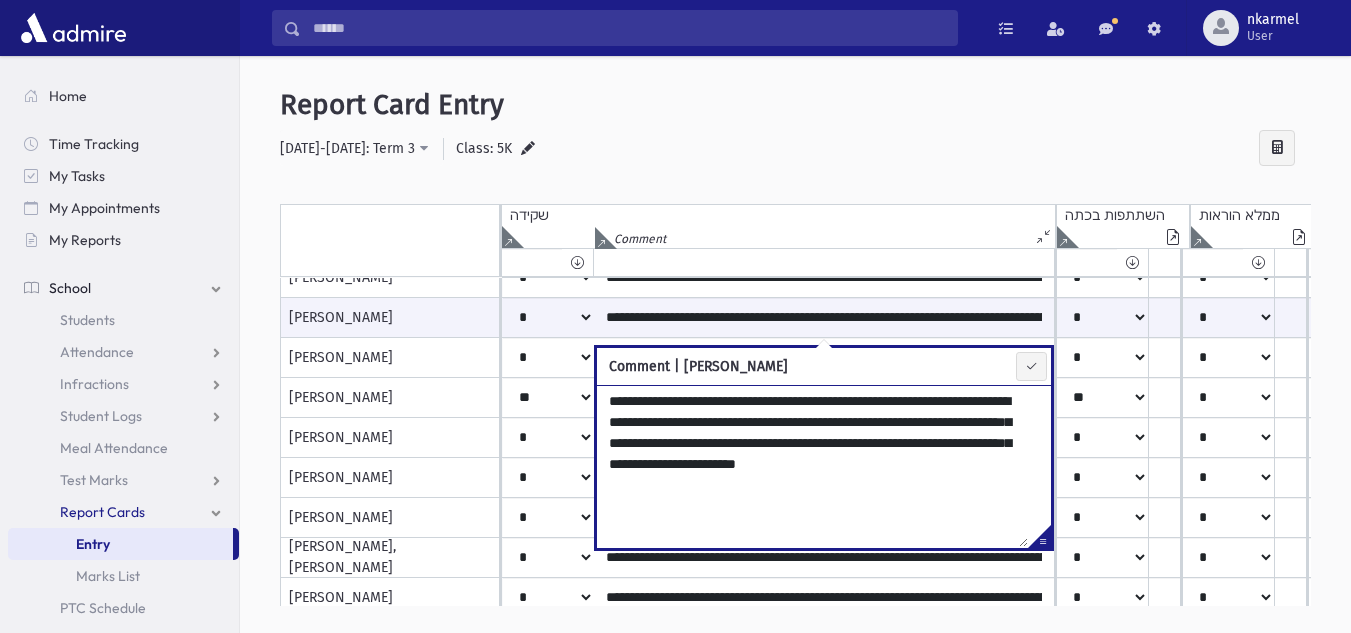 click on "**********" at bounding box center (812, 466) 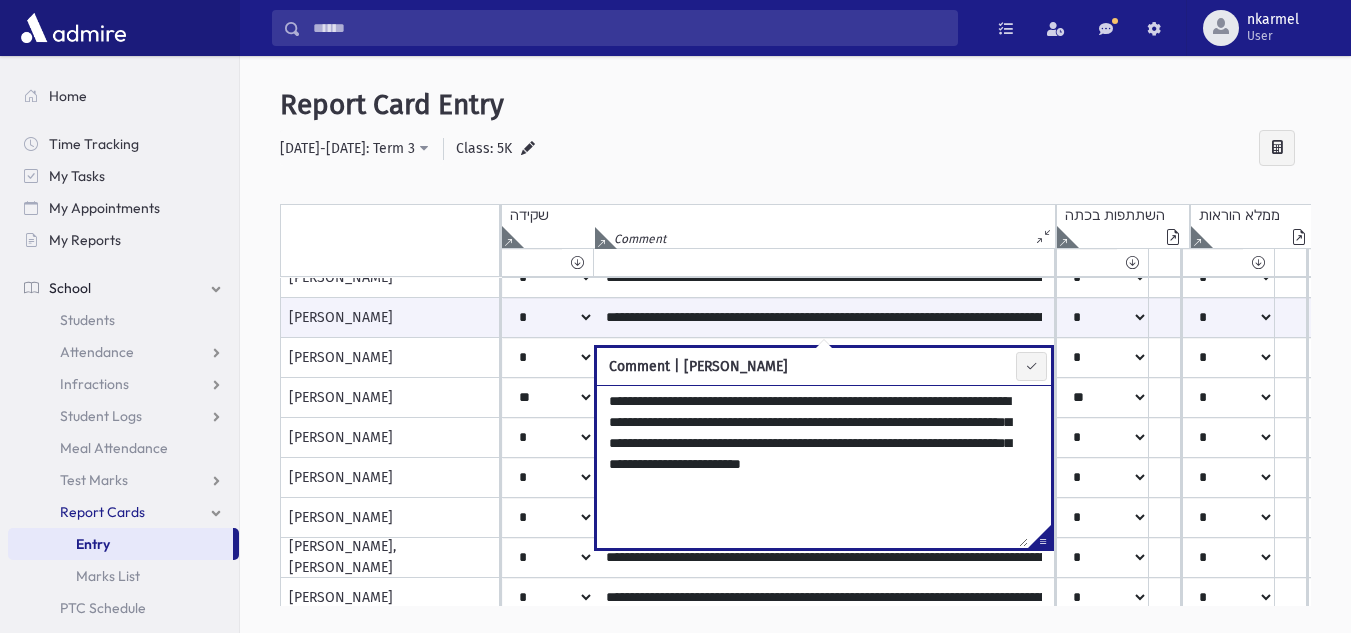type on "**********" 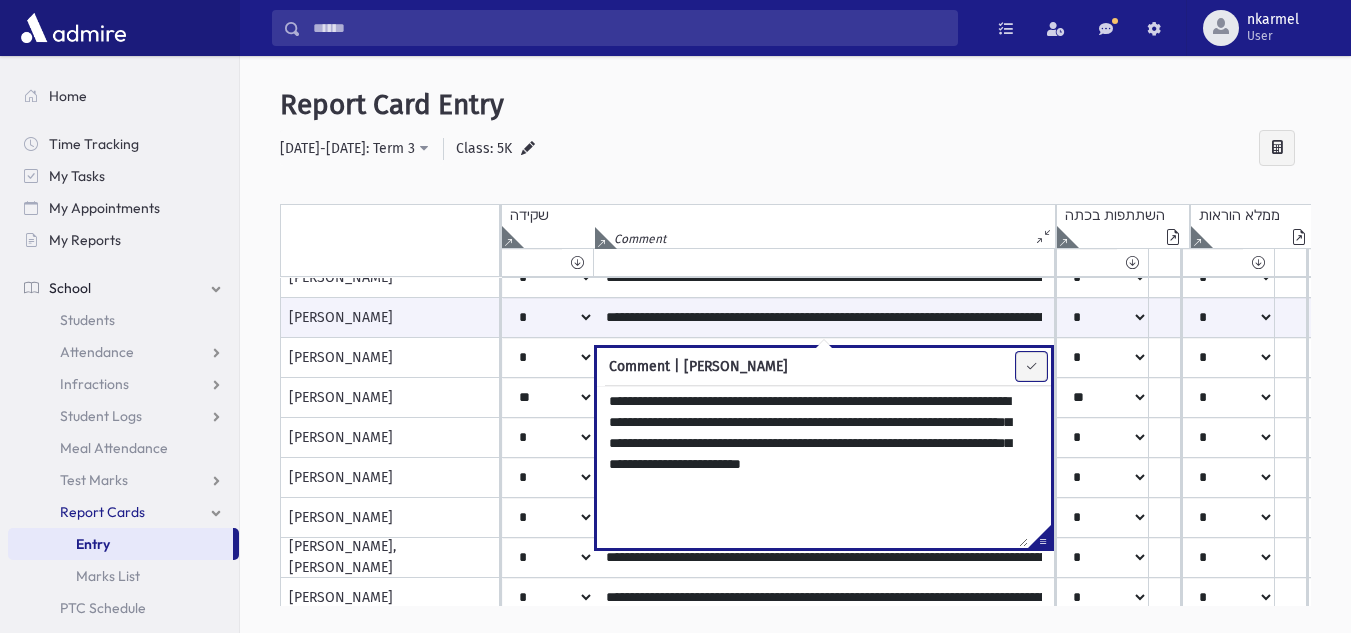 click at bounding box center (1031, 366) 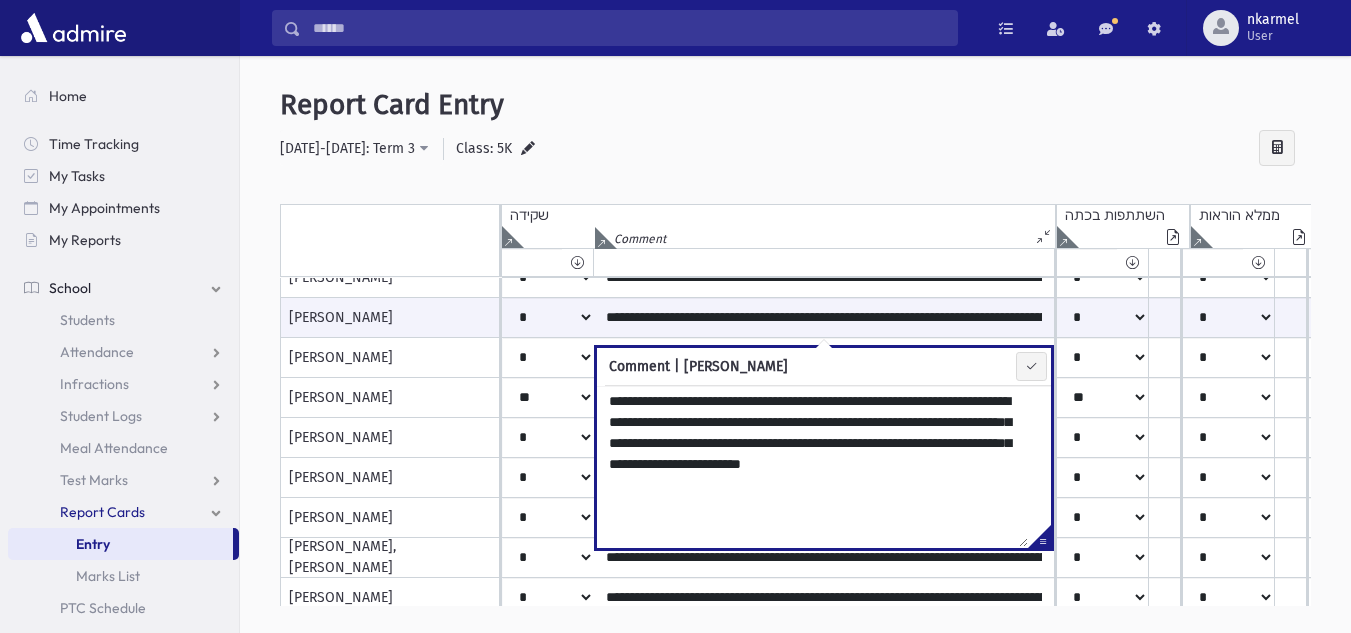 type on "**********" 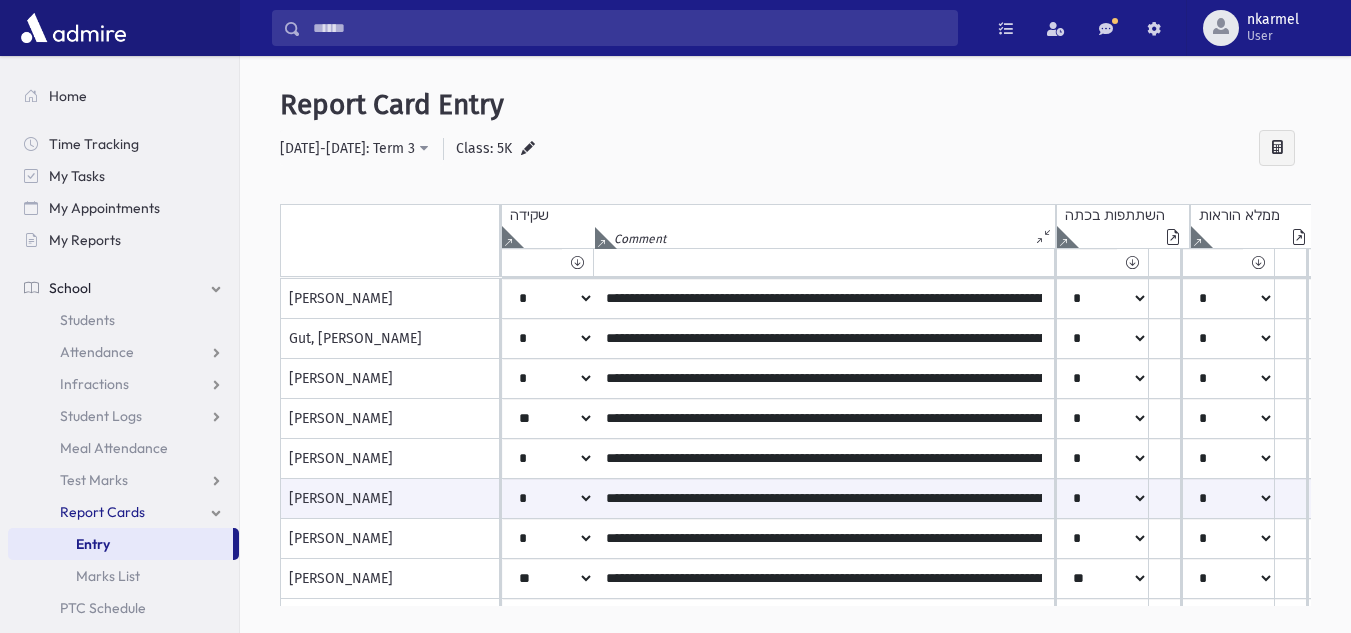 scroll, scrollTop: 340, scrollLeft: 0, axis: vertical 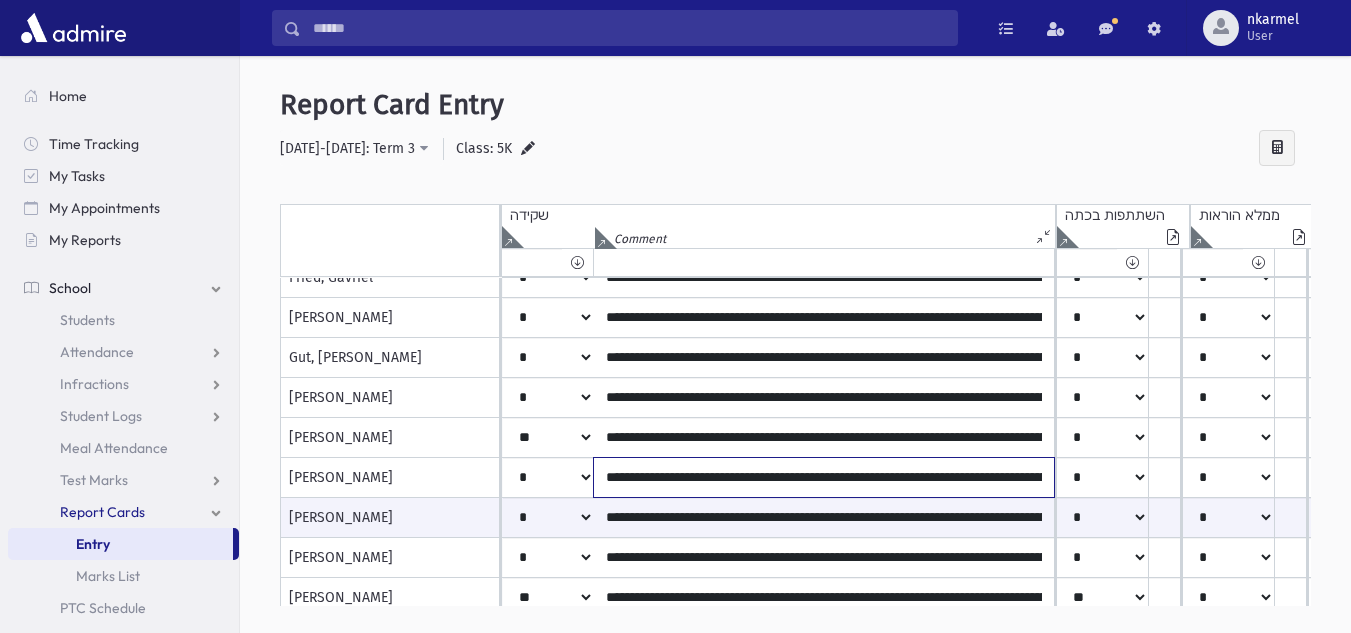 click on "**********" at bounding box center (824, -42) 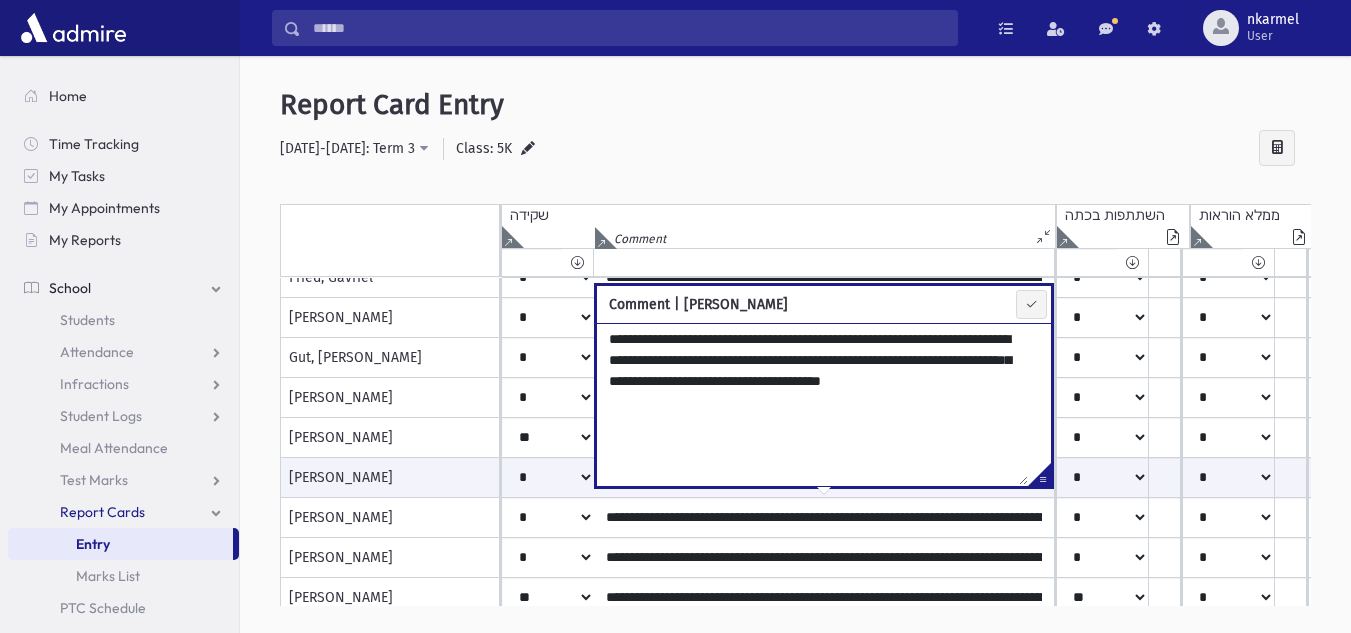 click on "**********" at bounding box center (812, 404) 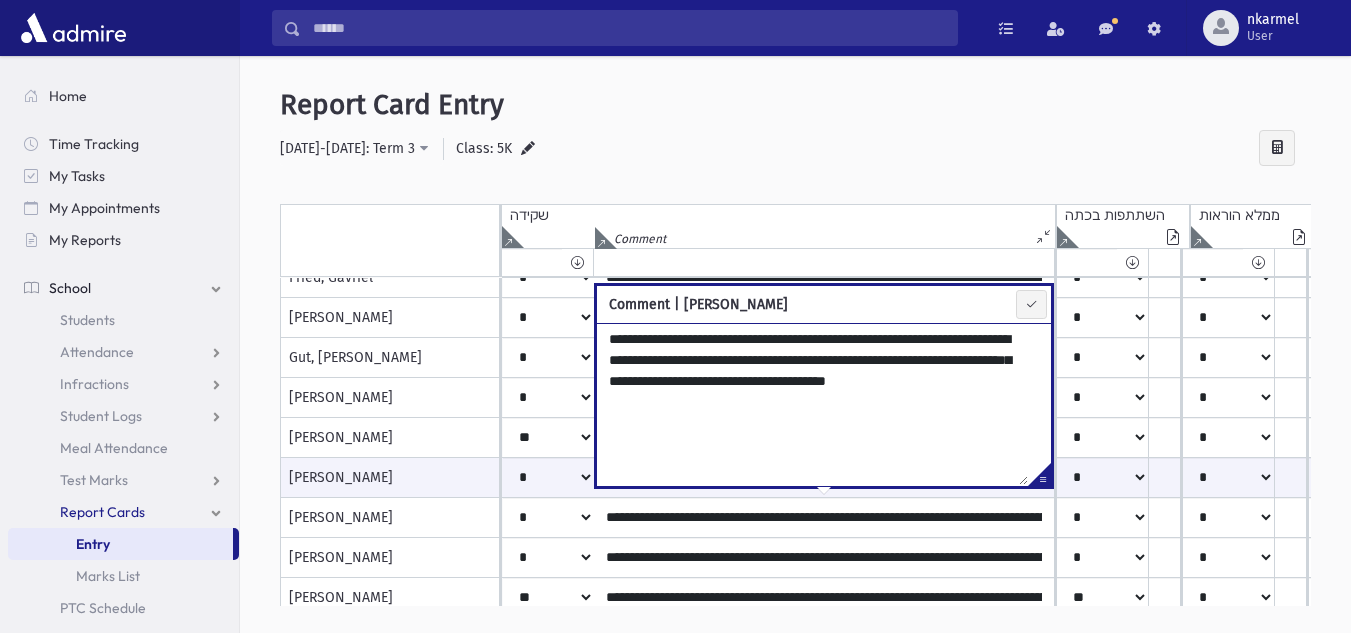 type on "**********" 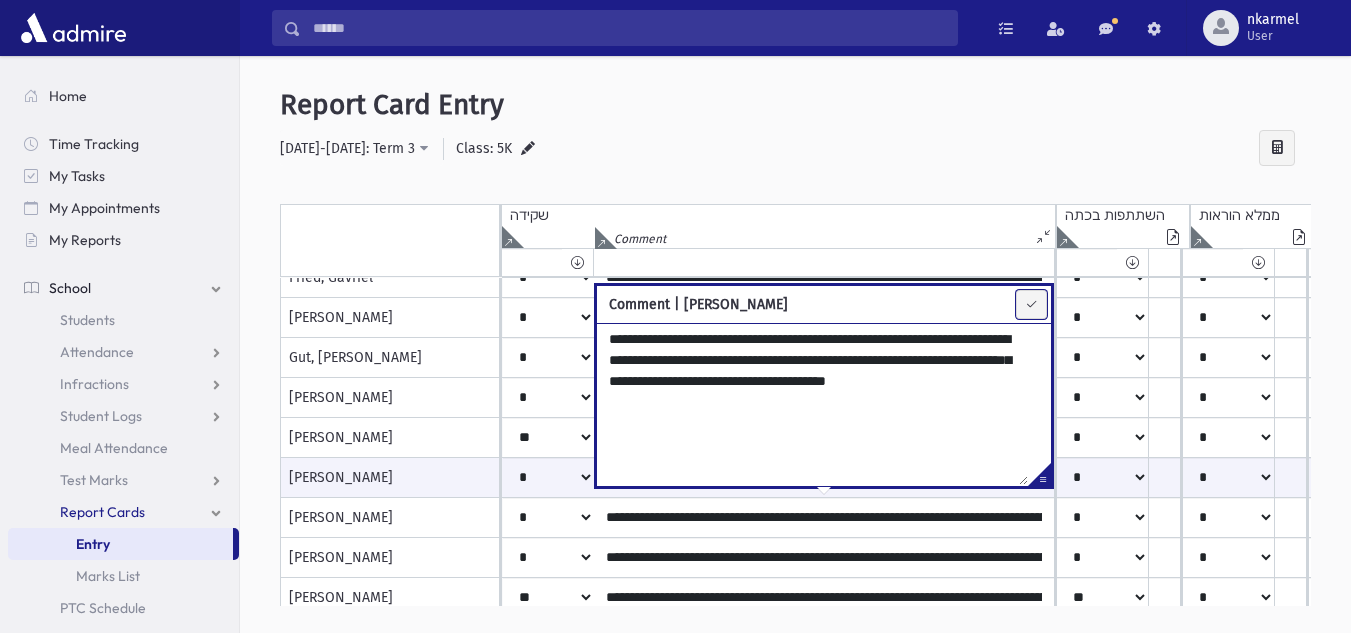 click at bounding box center (1031, 304) 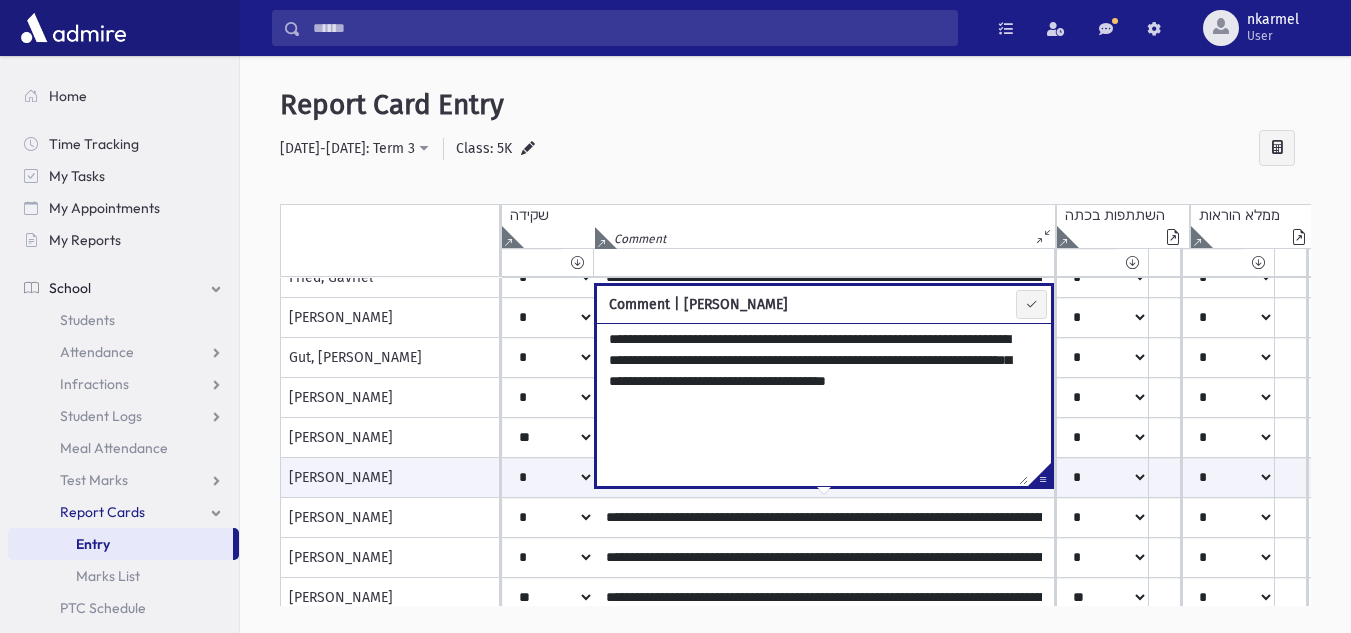 type on "**********" 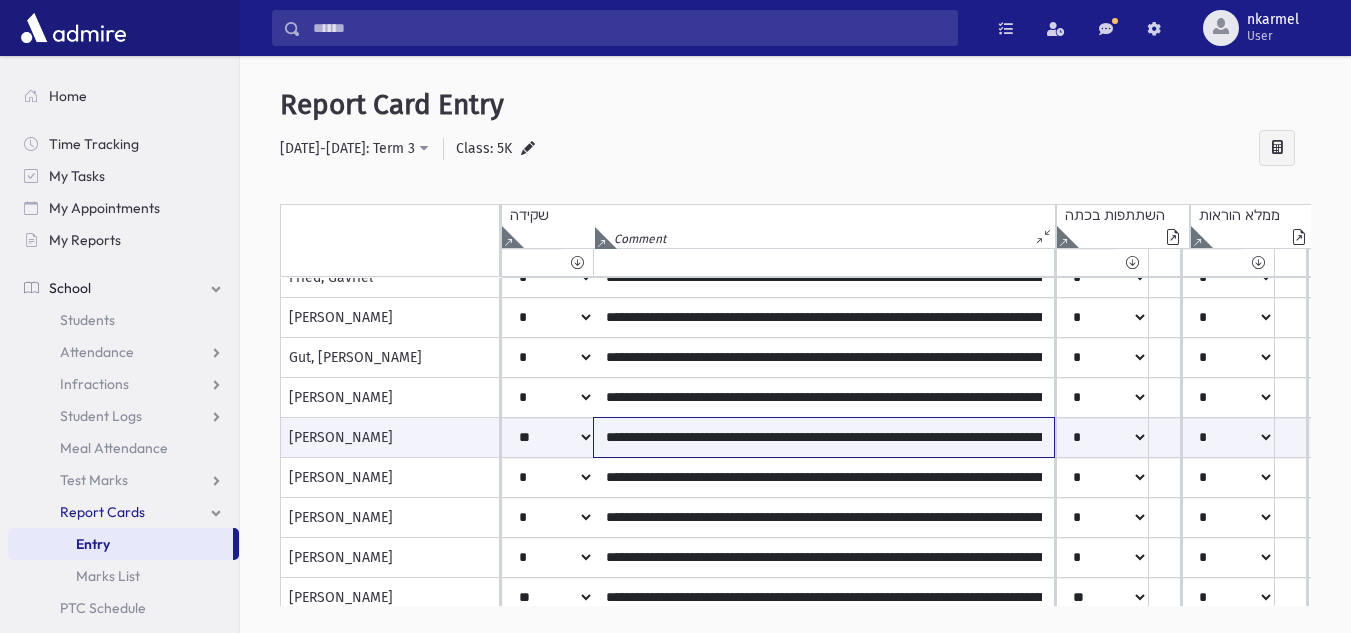 click on "**********" at bounding box center (824, 437) 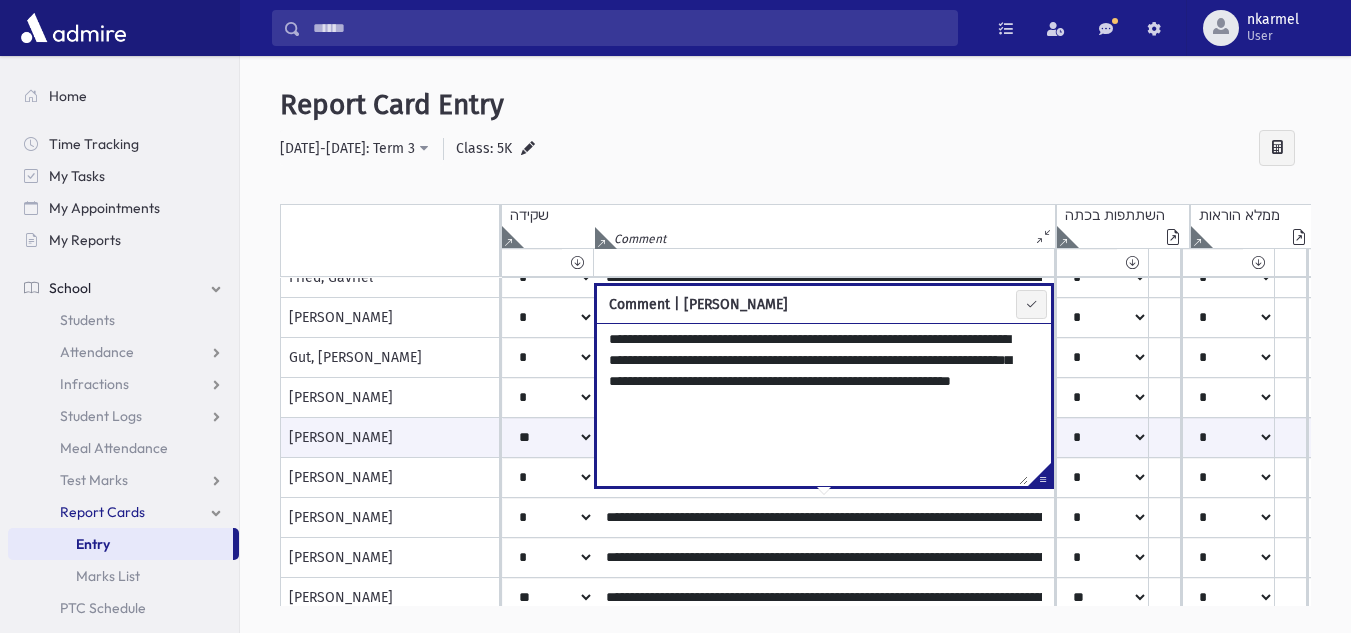 click on "**********" at bounding box center (812, 404) 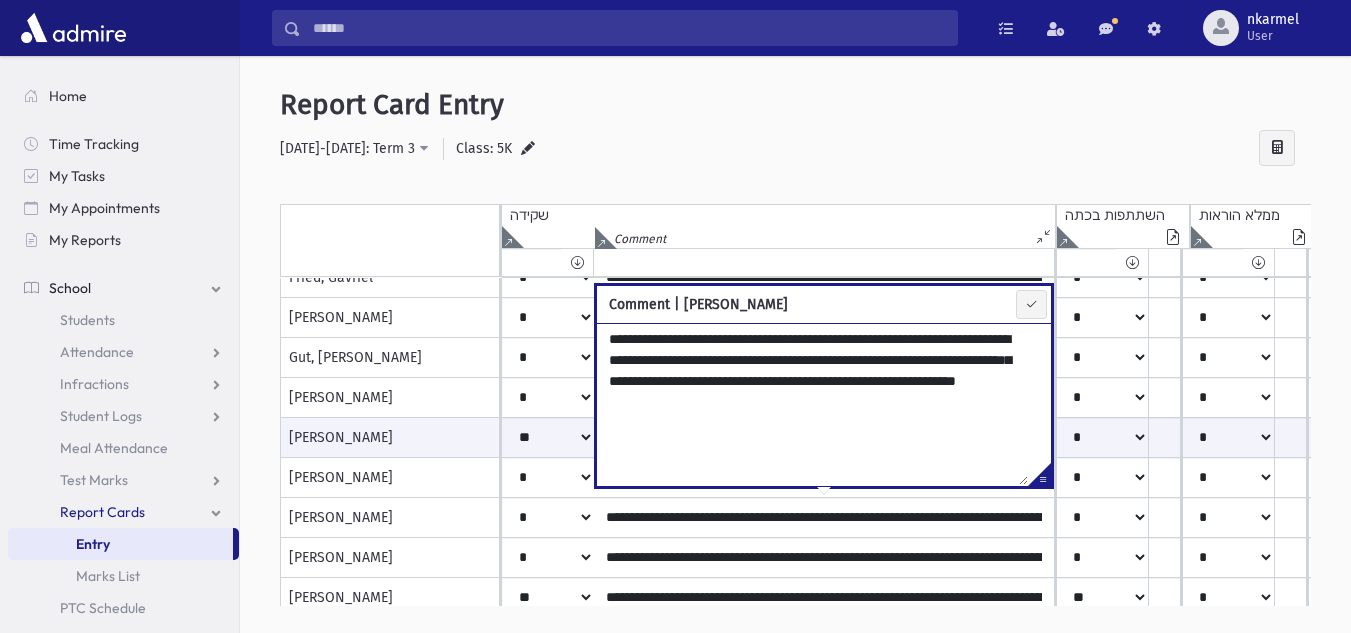 click on "**********" at bounding box center [812, 404] 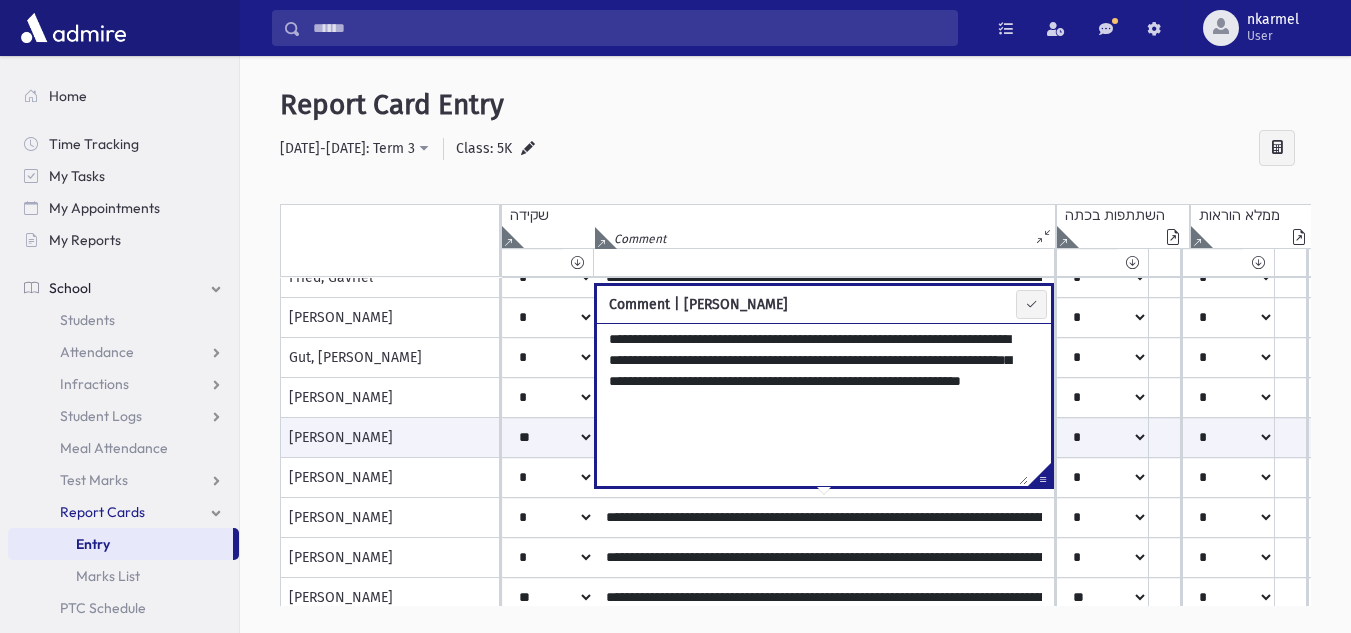type on "**********" 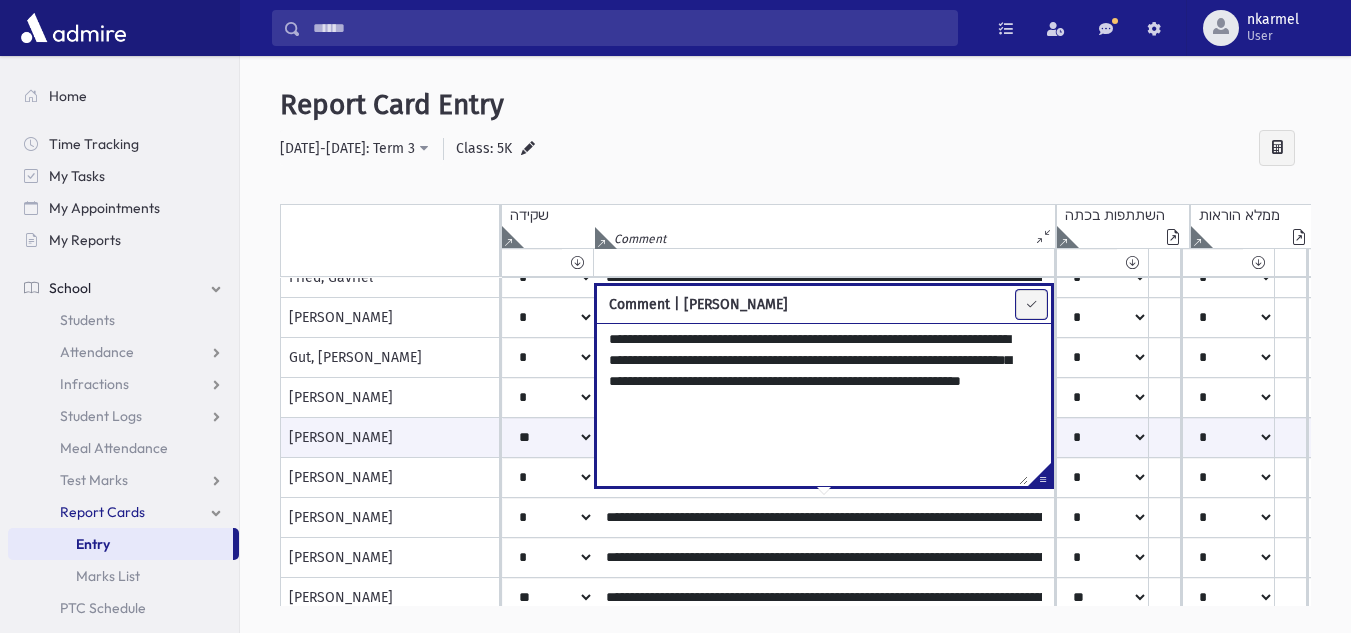 click at bounding box center [1031, 304] 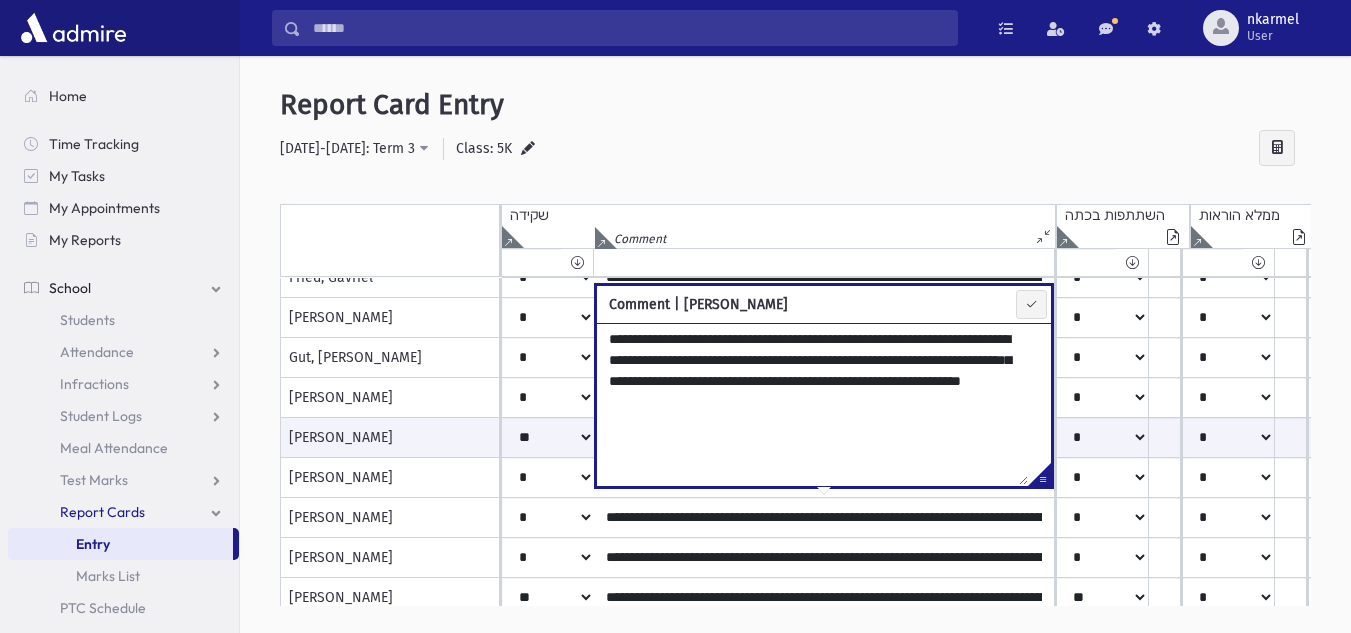 type on "**********" 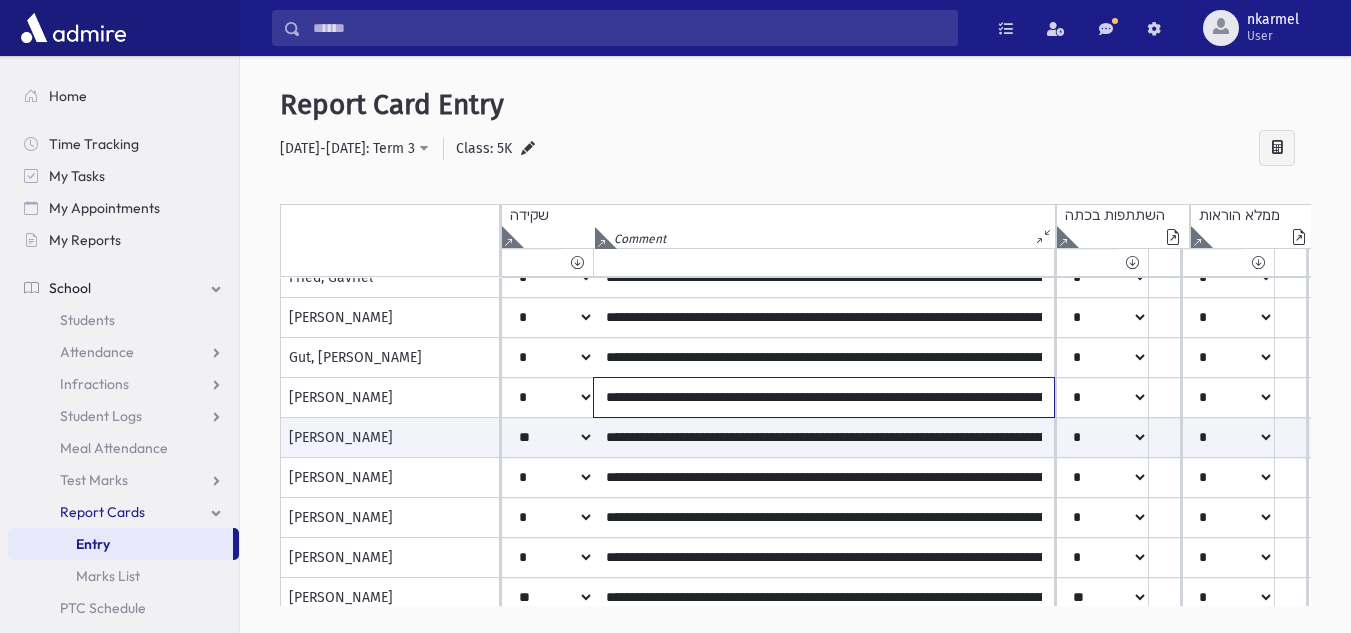 click on "**********" at bounding box center [824, -42] 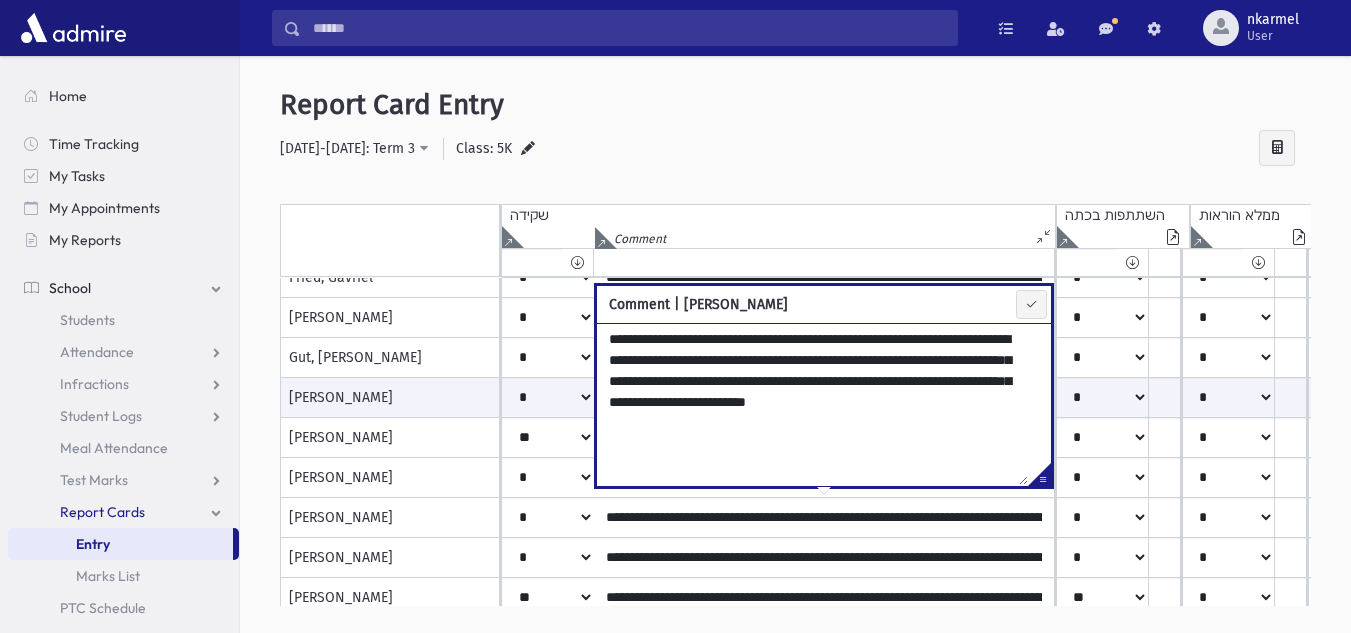 click on "**********" at bounding box center (812, 404) 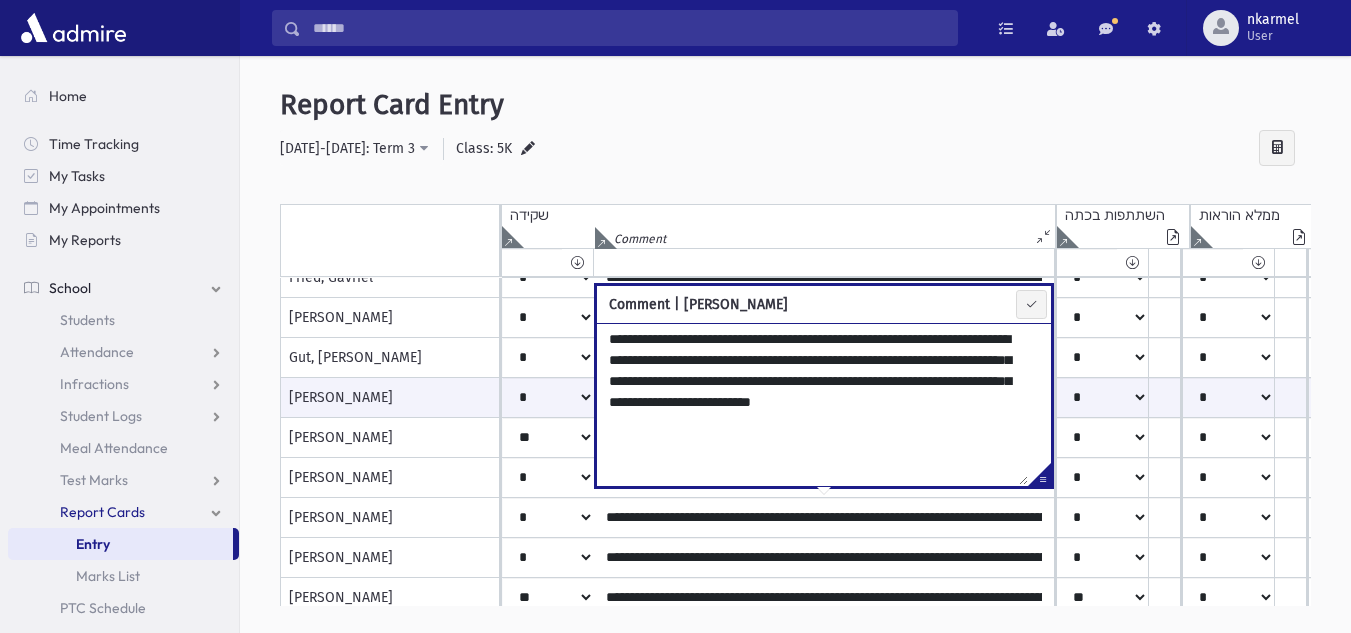 click on "**********" at bounding box center [812, 404] 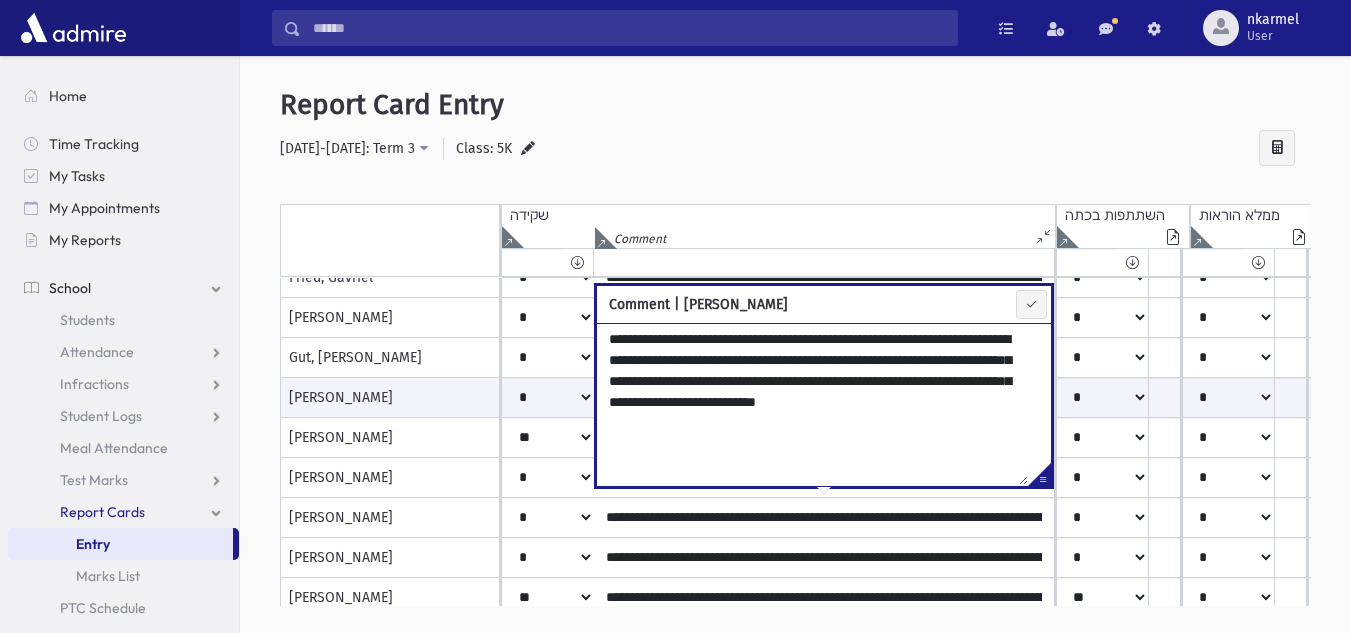 type on "**********" 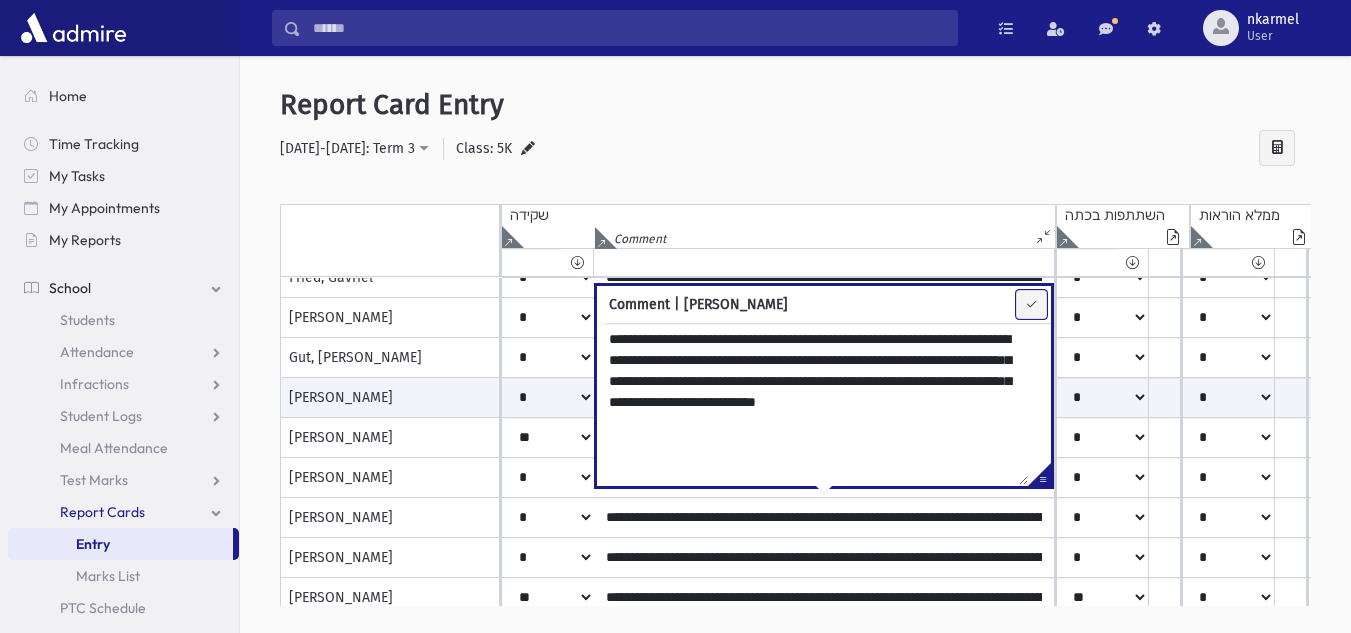 click at bounding box center [1031, 304] 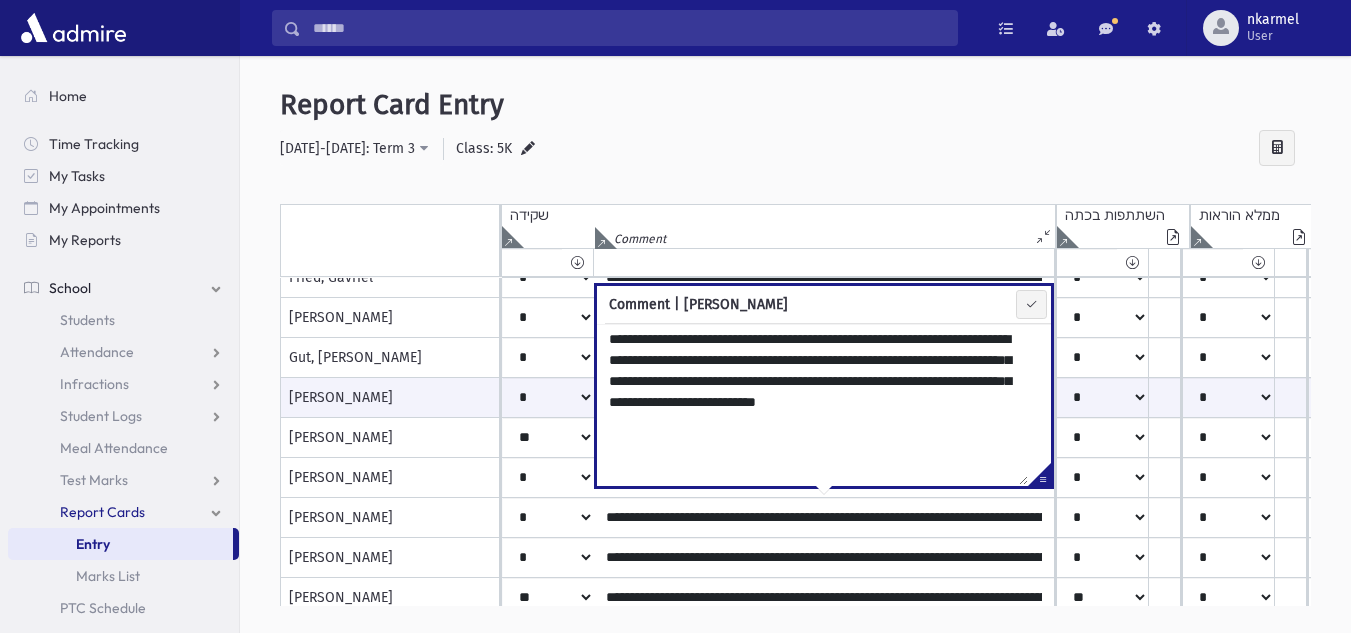 type on "**********" 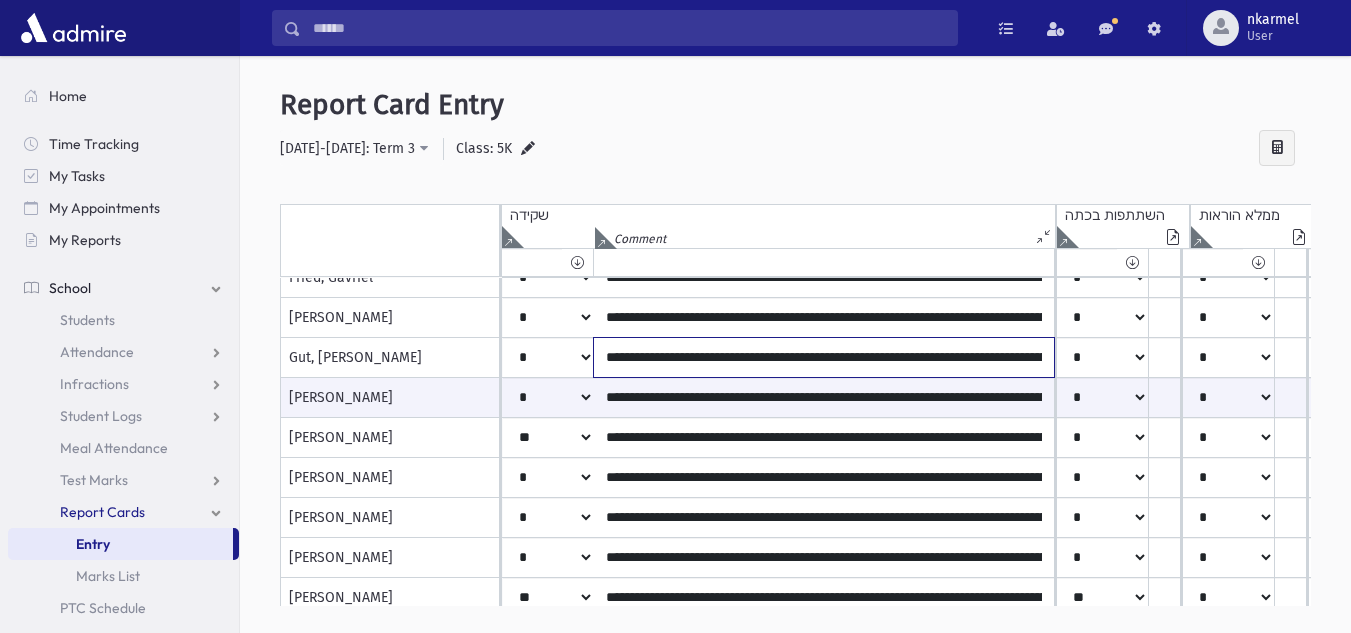 click on "**********" at bounding box center [824, -42] 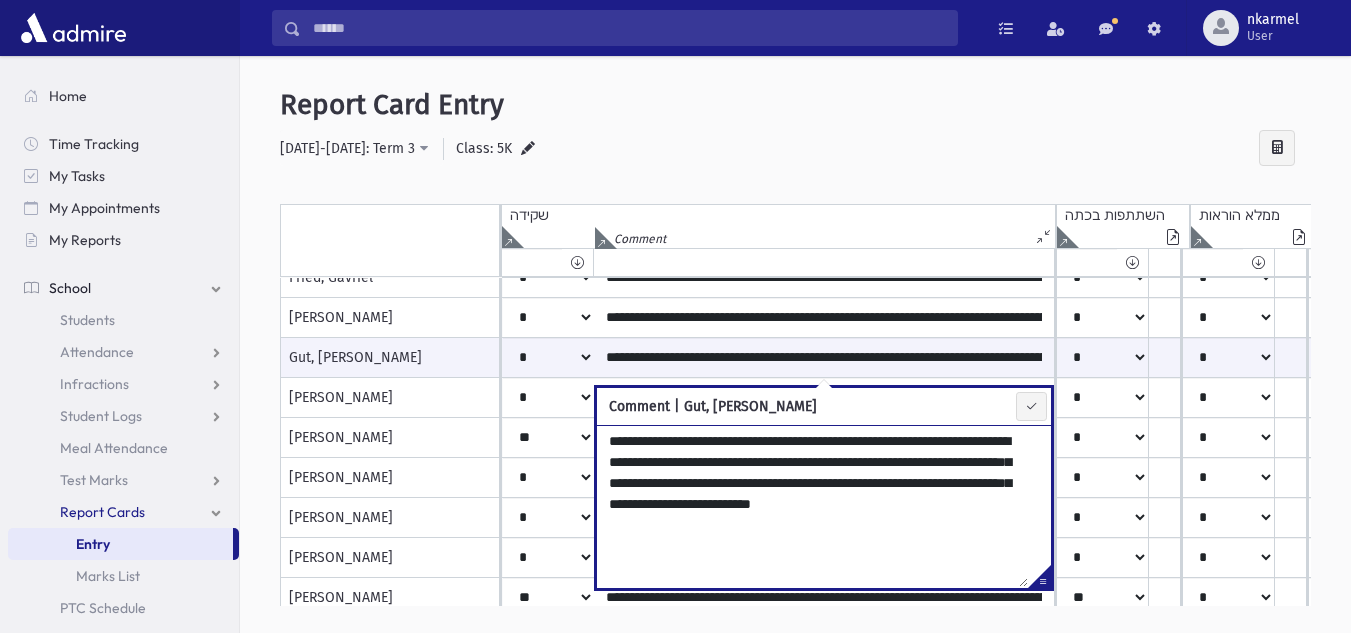 click on "**********" at bounding box center [812, 506] 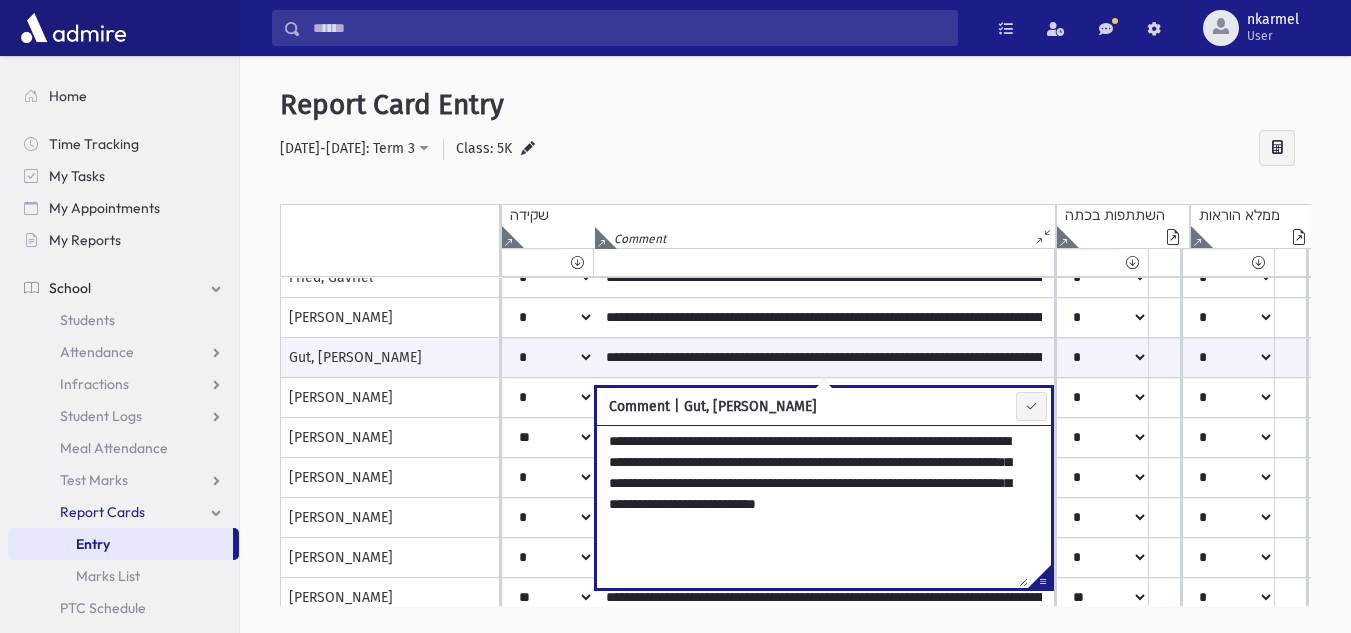 click on "**********" at bounding box center [812, 506] 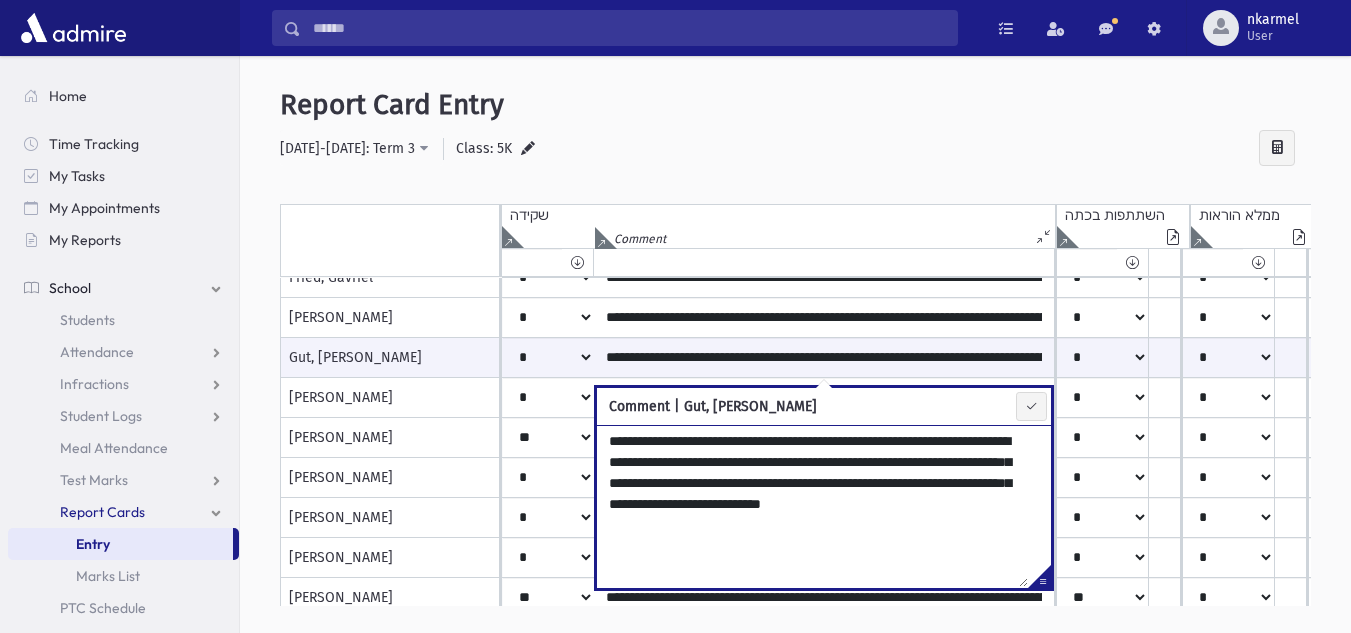 type on "**********" 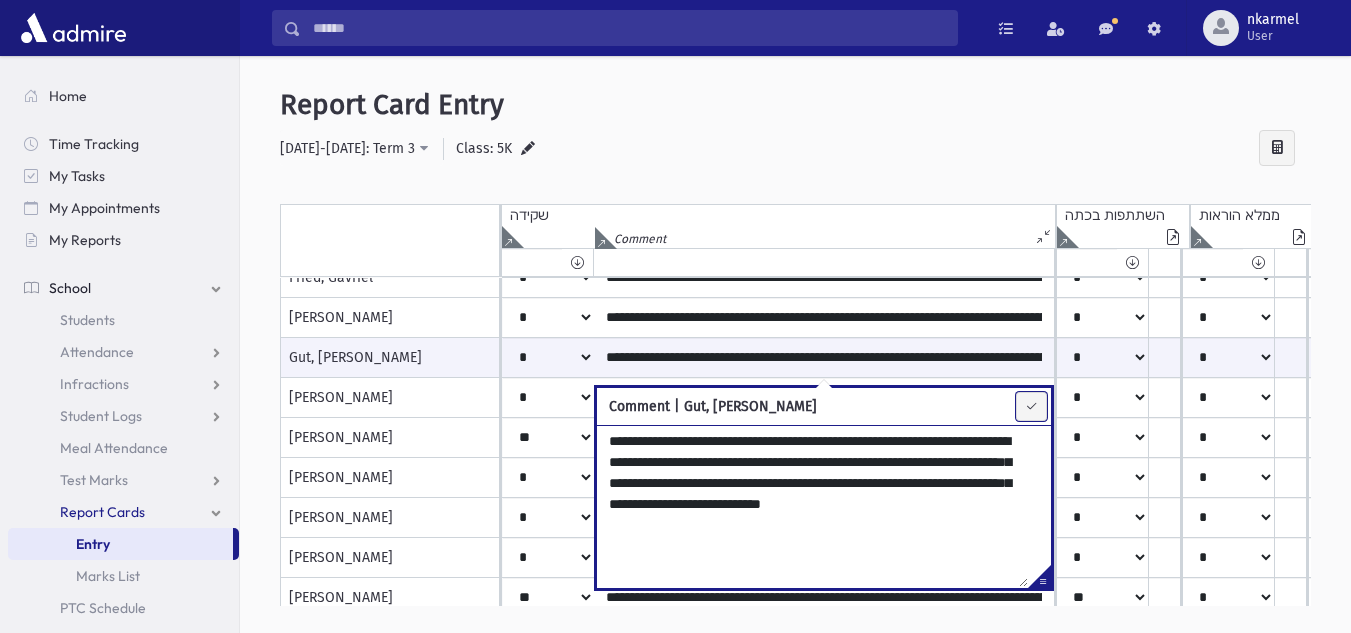 click at bounding box center (1031, 406) 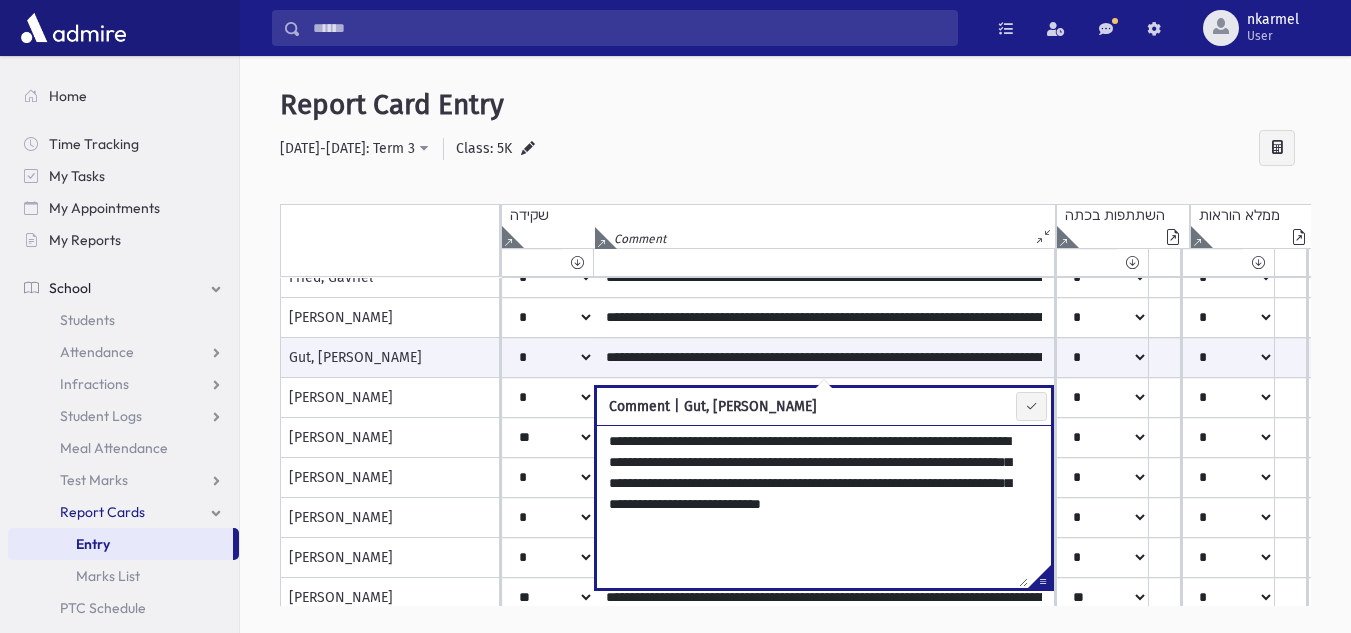 type on "**********" 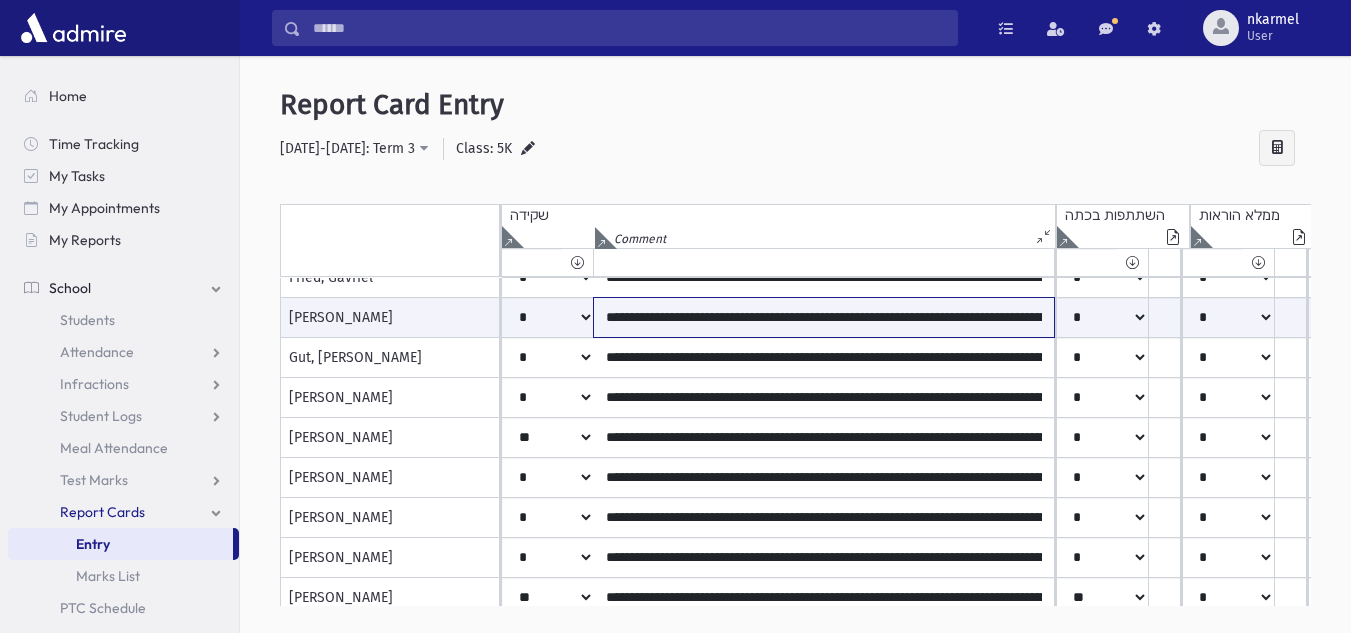 click on "**********" at bounding box center (824, 317) 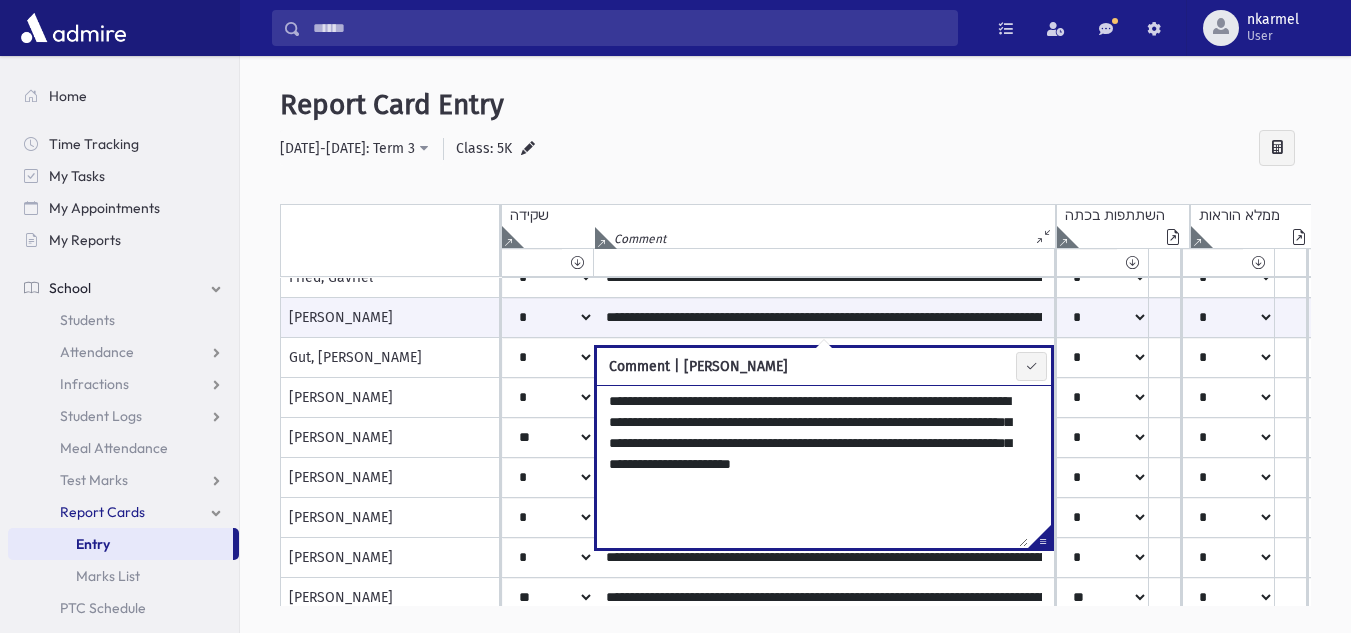 click on "**********" at bounding box center [812, 466] 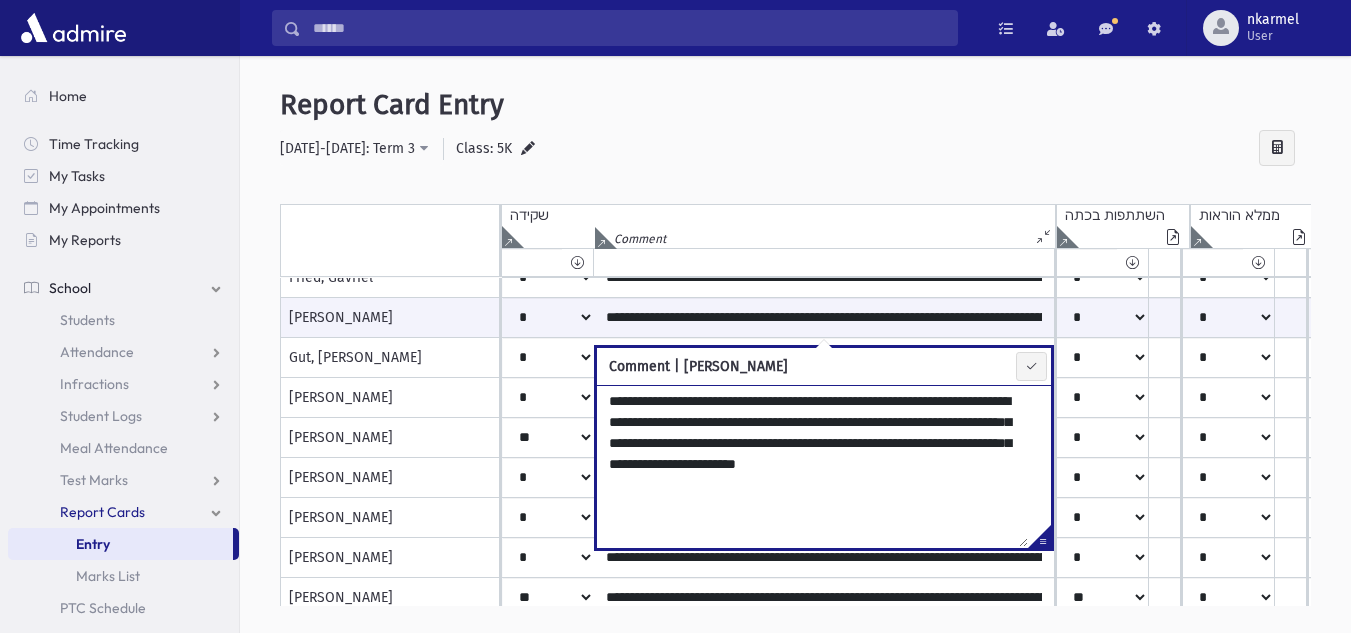 click on "**********" at bounding box center [812, 466] 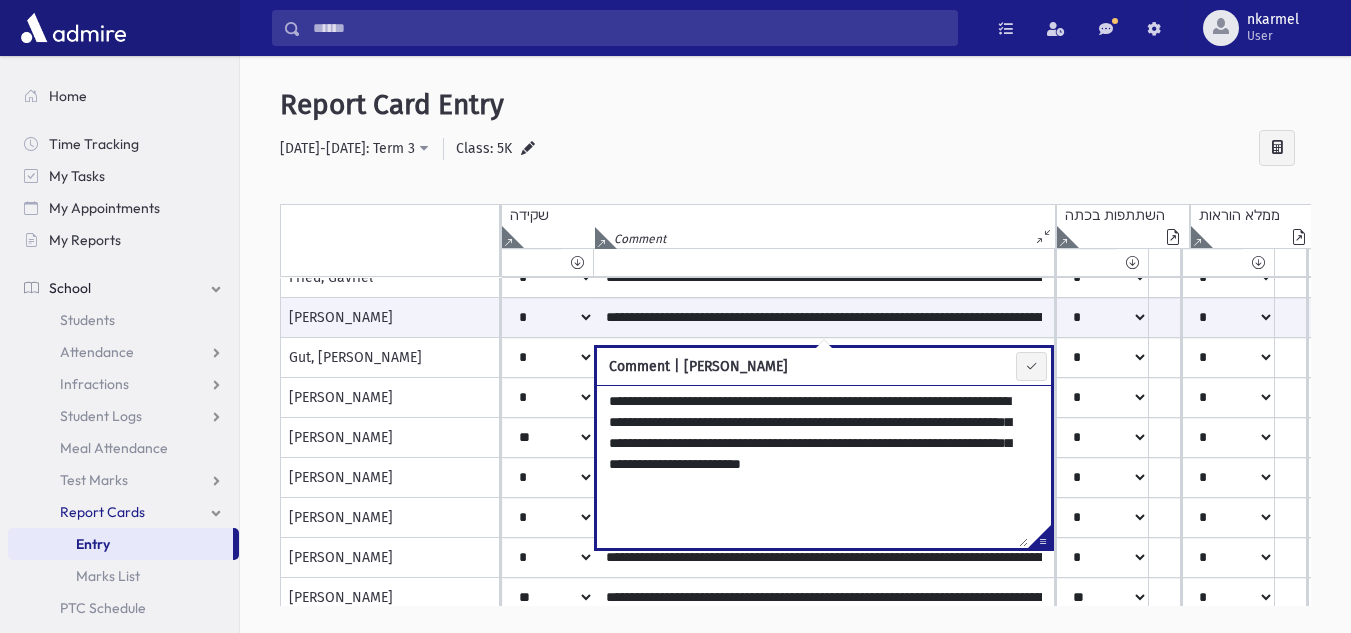 type on "**********" 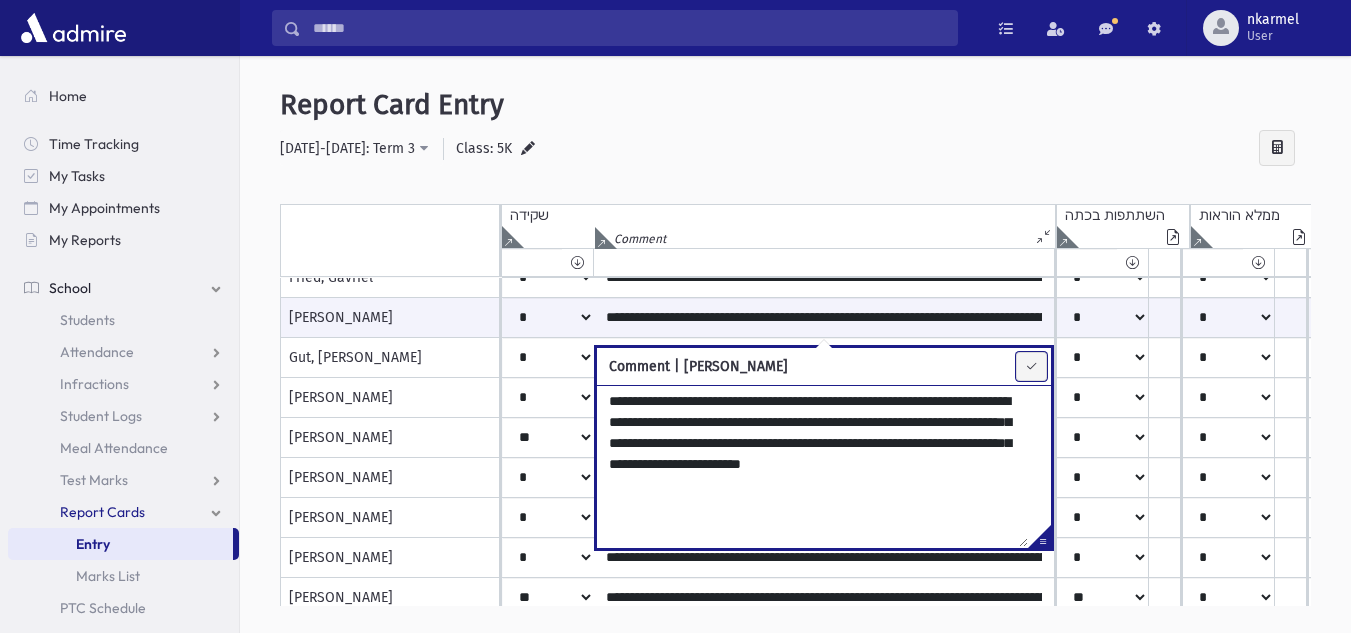 click at bounding box center [1031, 366] 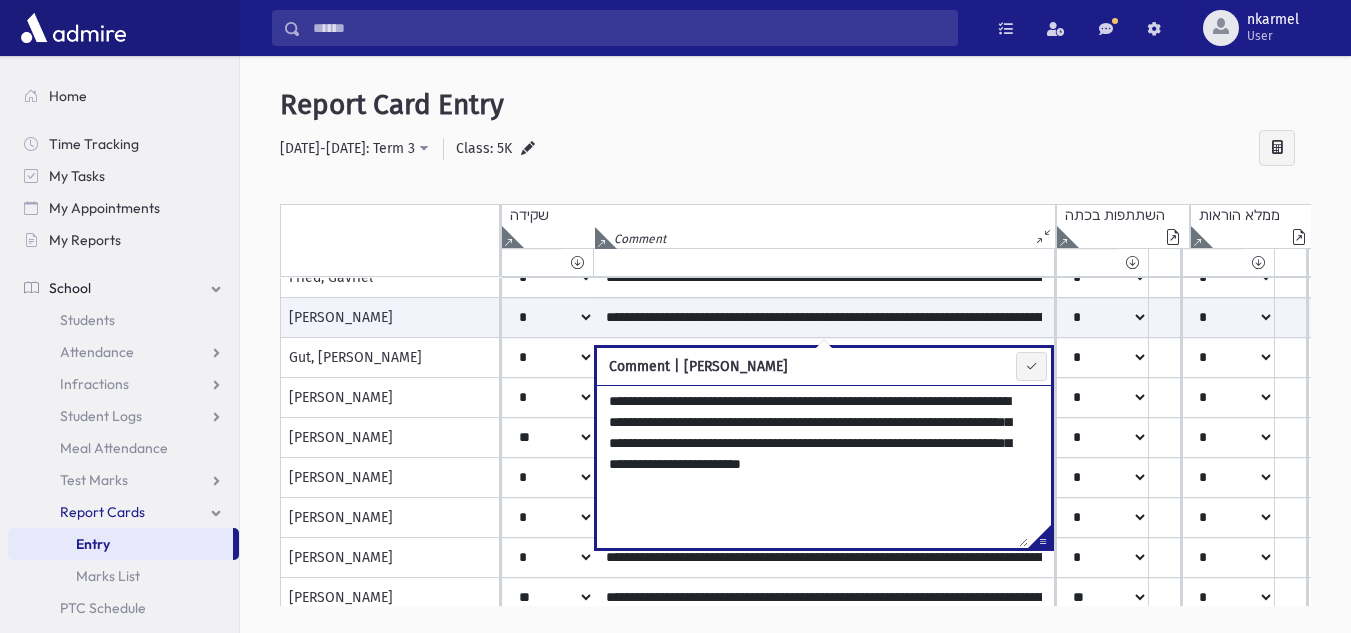 type on "**********" 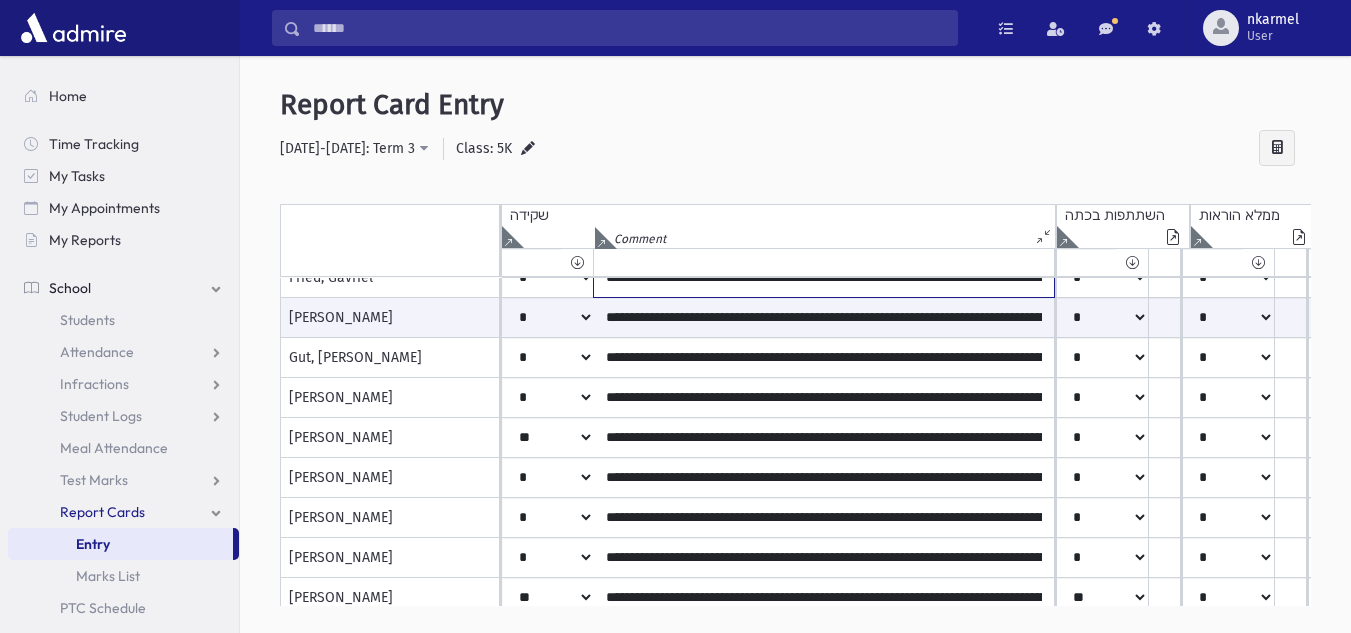 click on "**********" at bounding box center (824, -42) 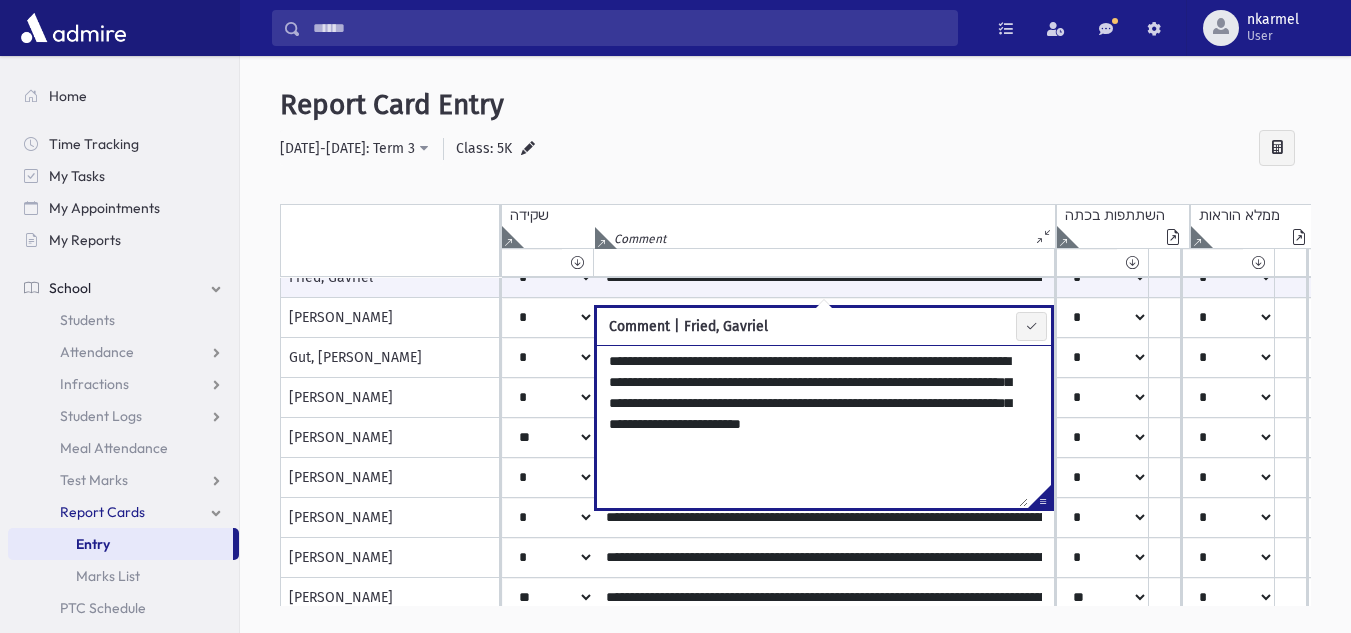 click on "**********" at bounding box center (812, 426) 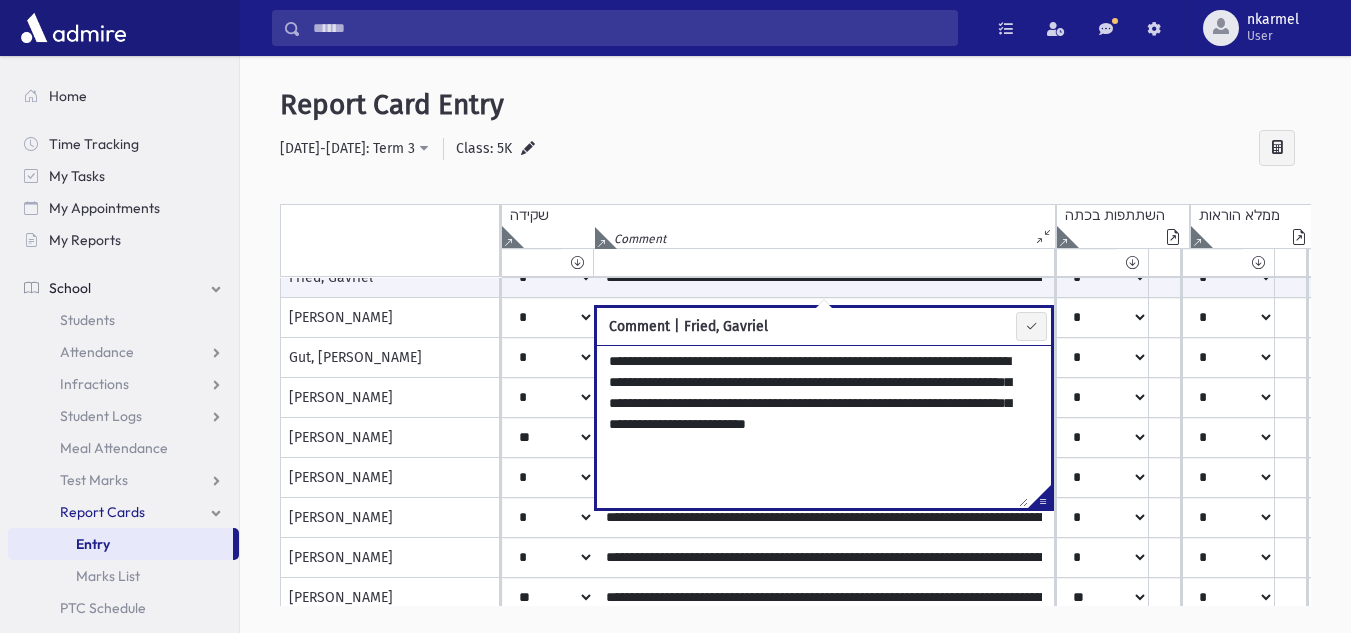 click on "**********" at bounding box center [812, 426] 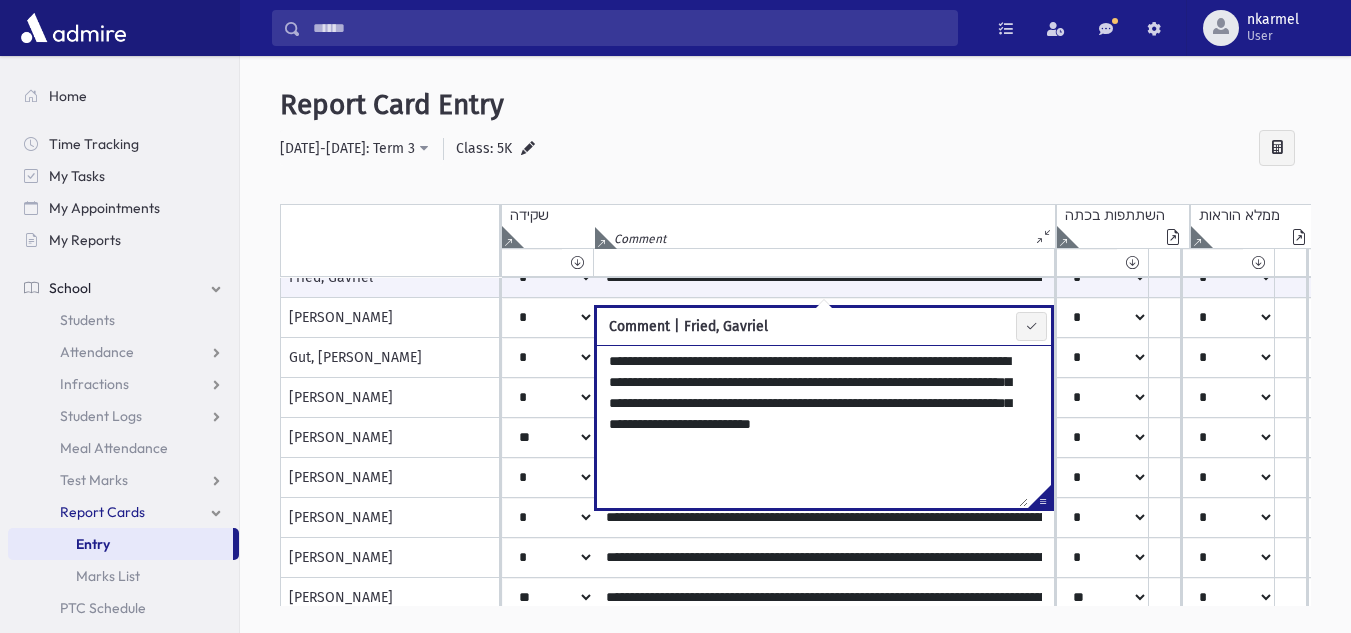 type on "**********" 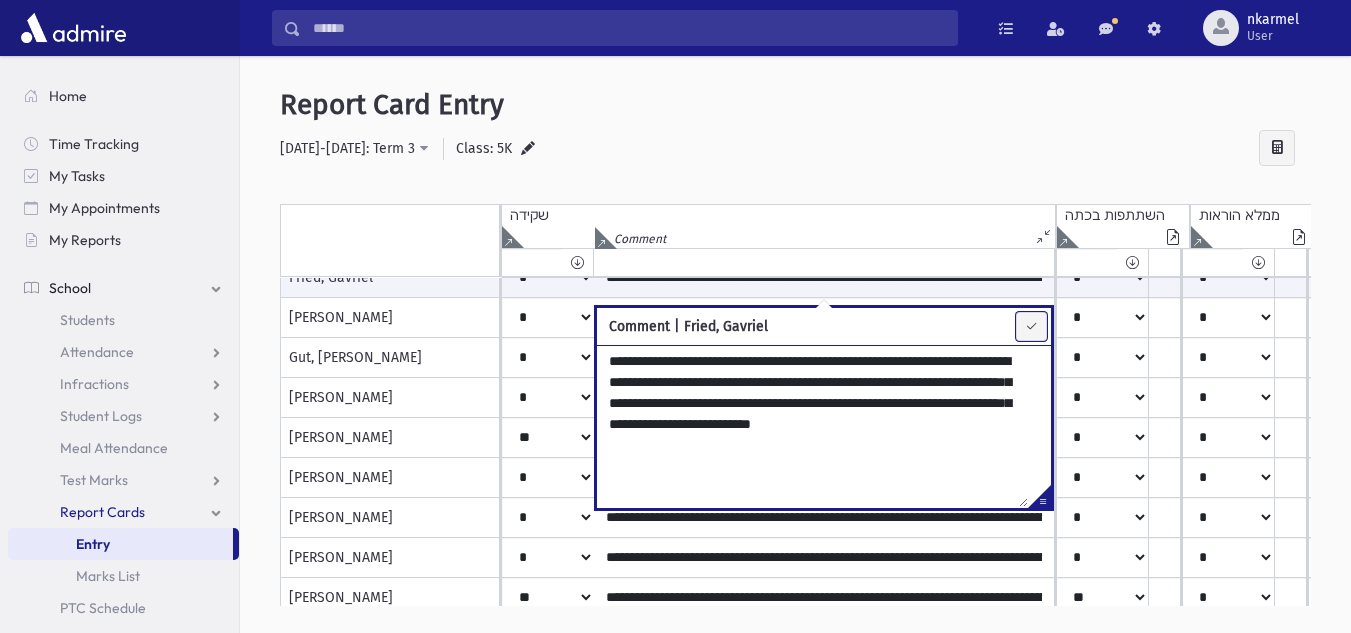 click at bounding box center (1031, 326) 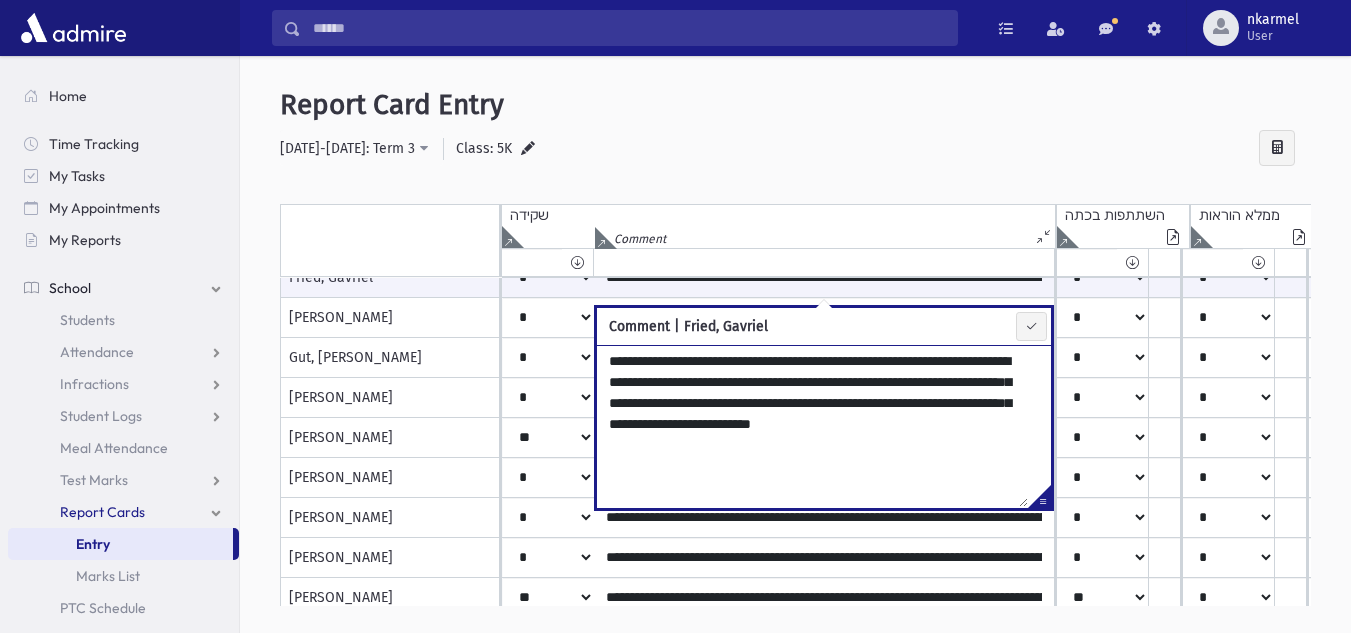 type on "**********" 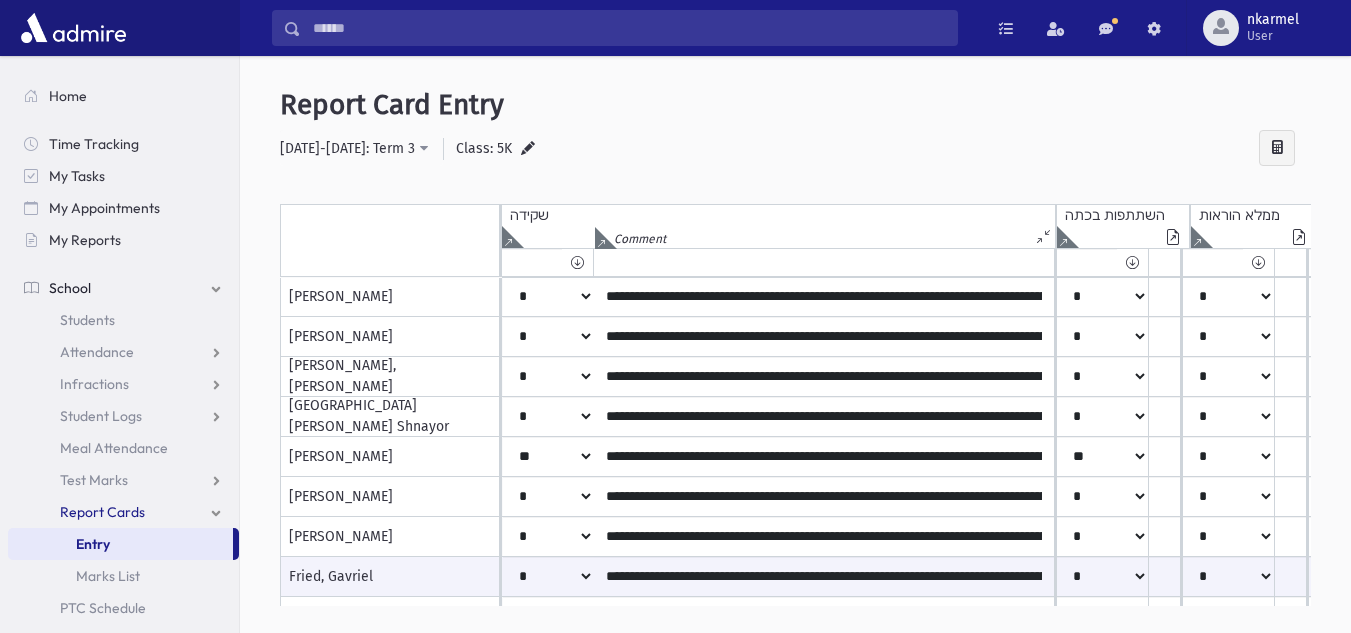 scroll, scrollTop: 40, scrollLeft: 0, axis: vertical 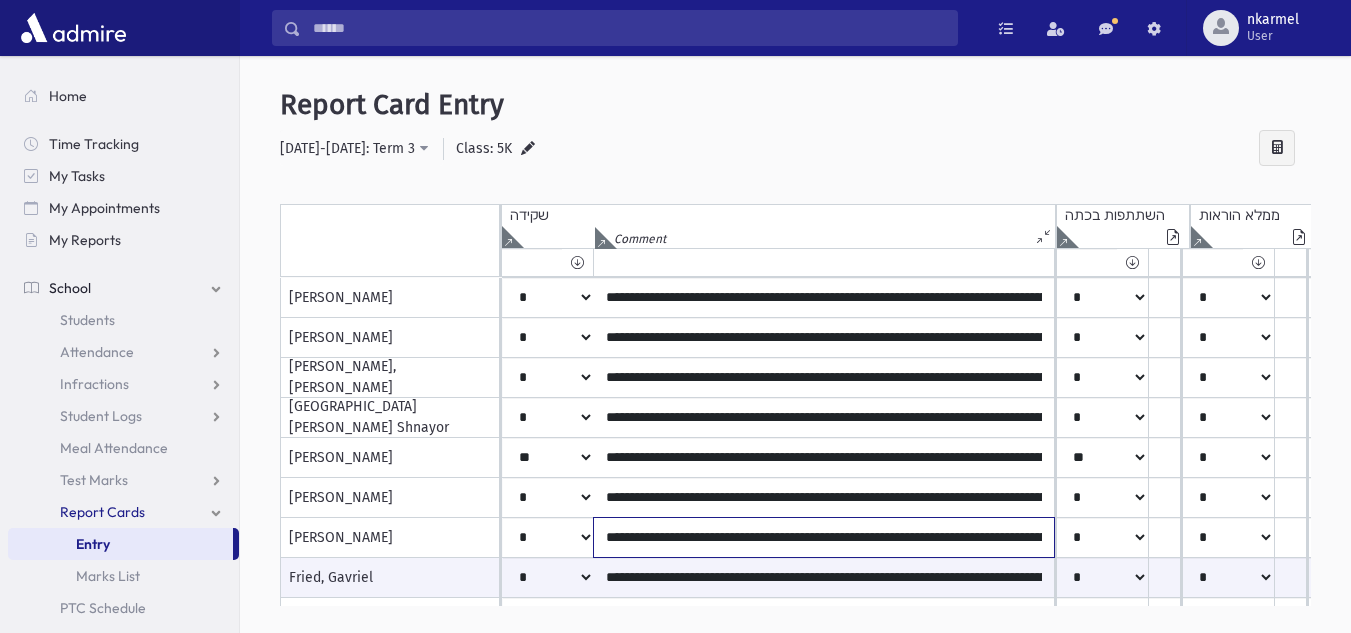 click on "**********" at bounding box center (824, 258) 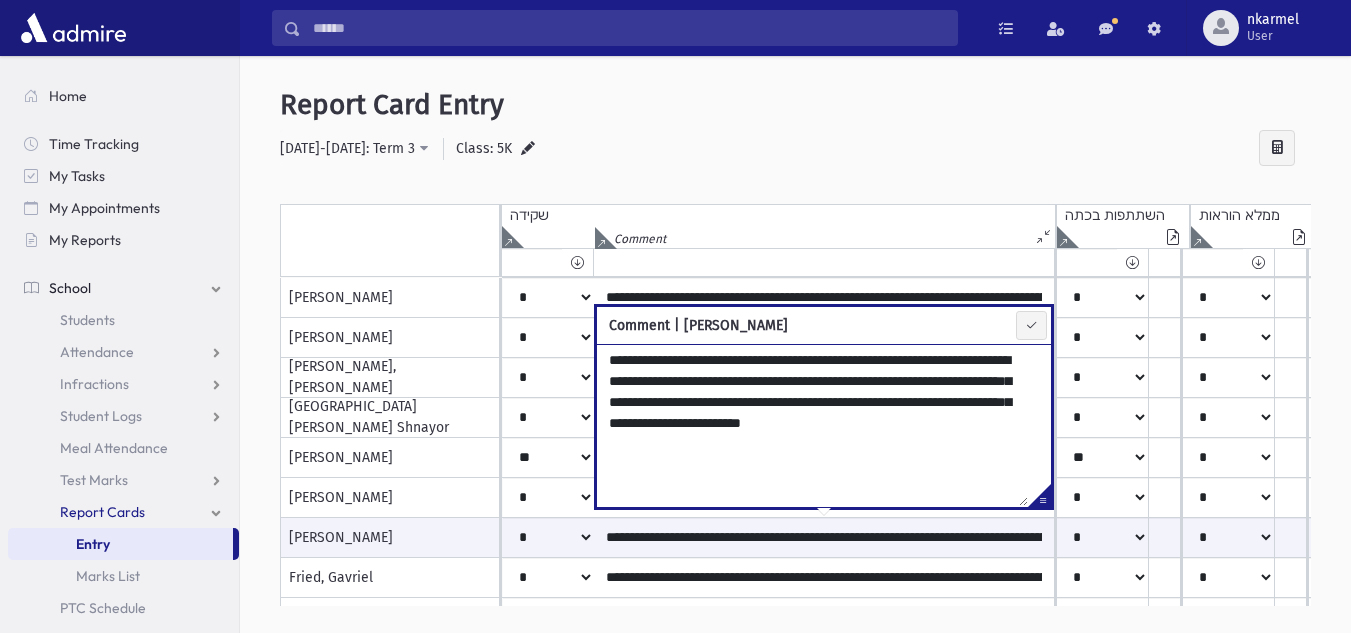 click on "**********" at bounding box center [812, 425] 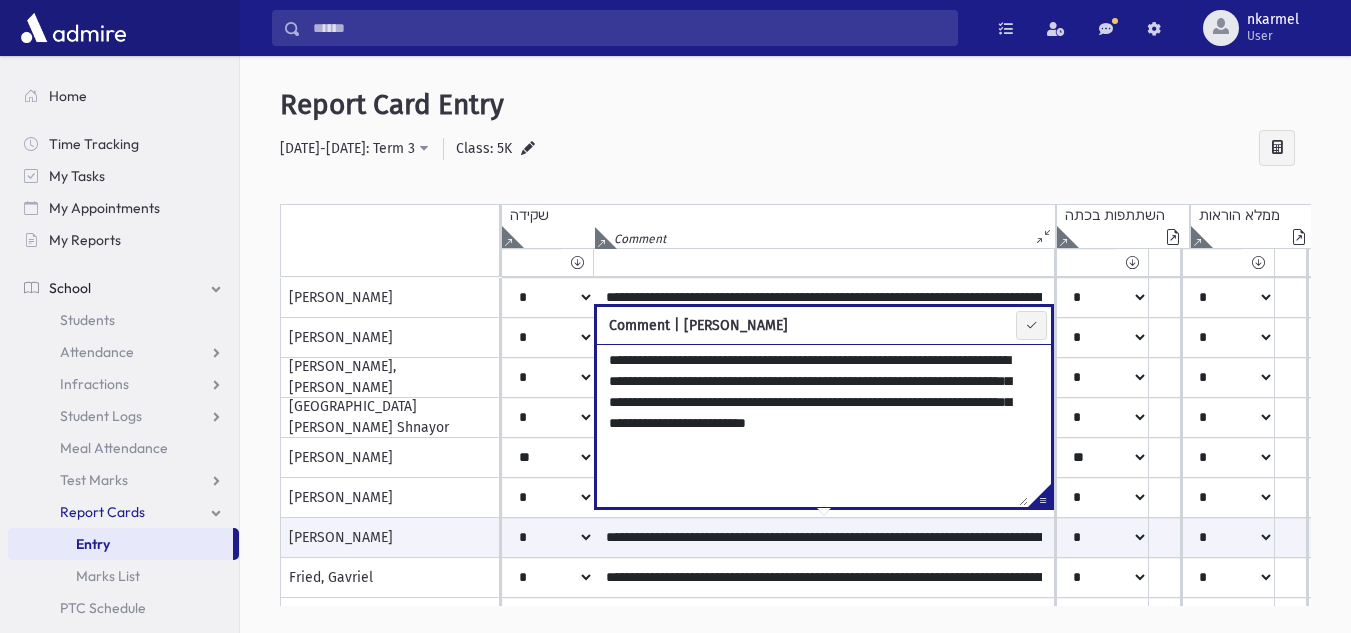 click on "**********" at bounding box center (812, 425) 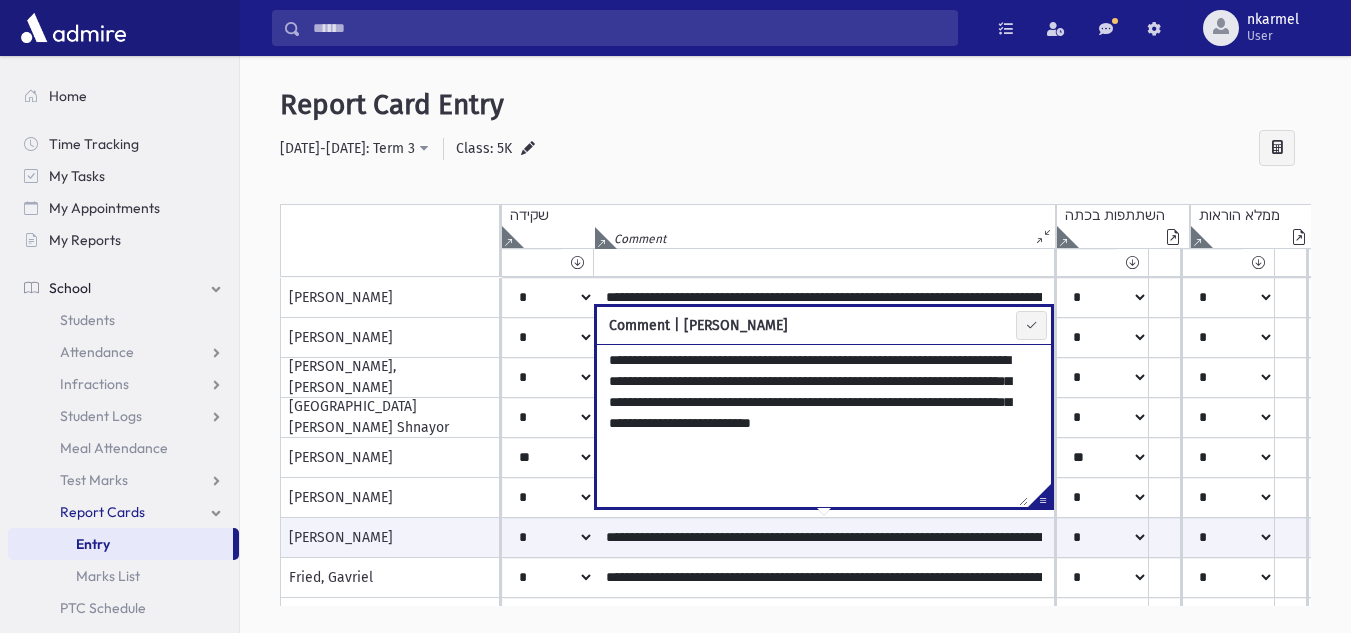 type on "**********" 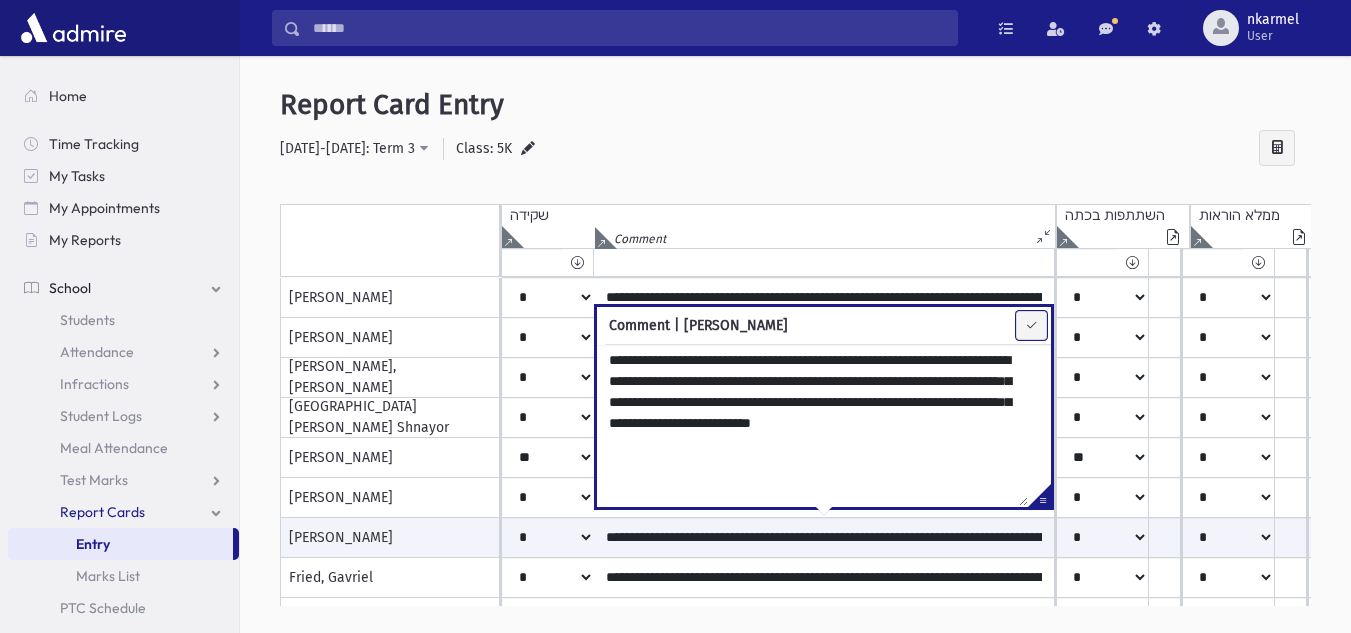 click at bounding box center [1031, 325] 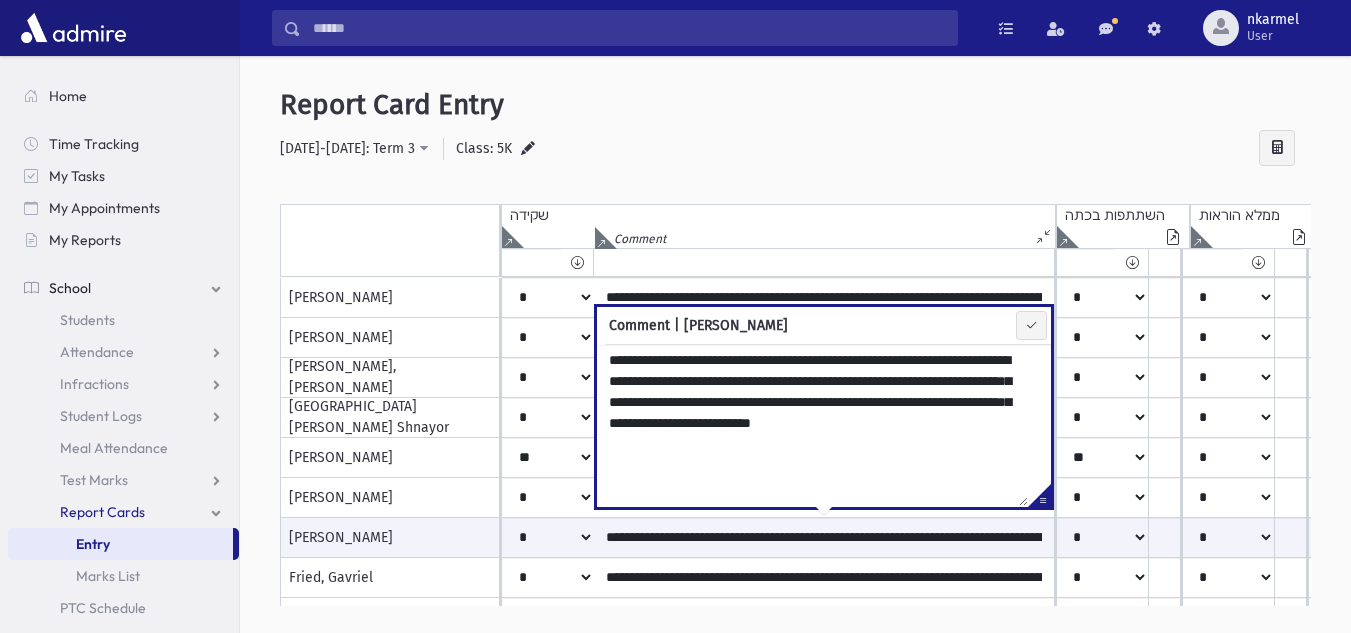 type on "**********" 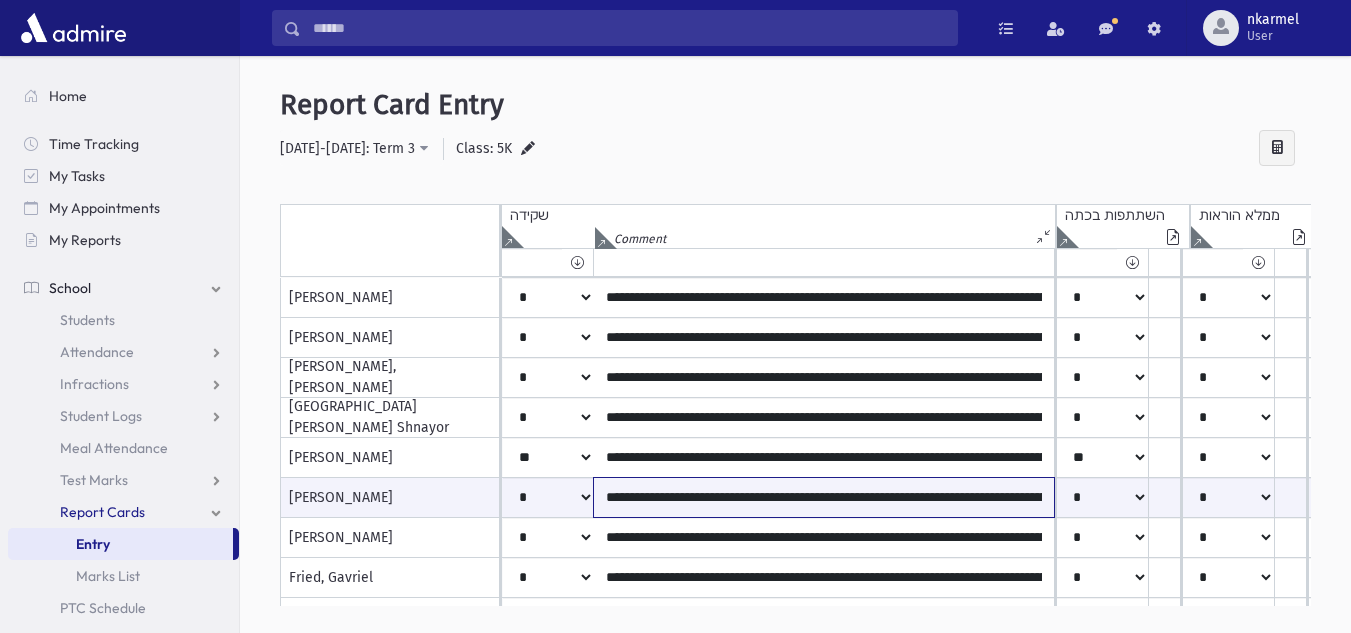 click on "**********" at bounding box center (824, 497) 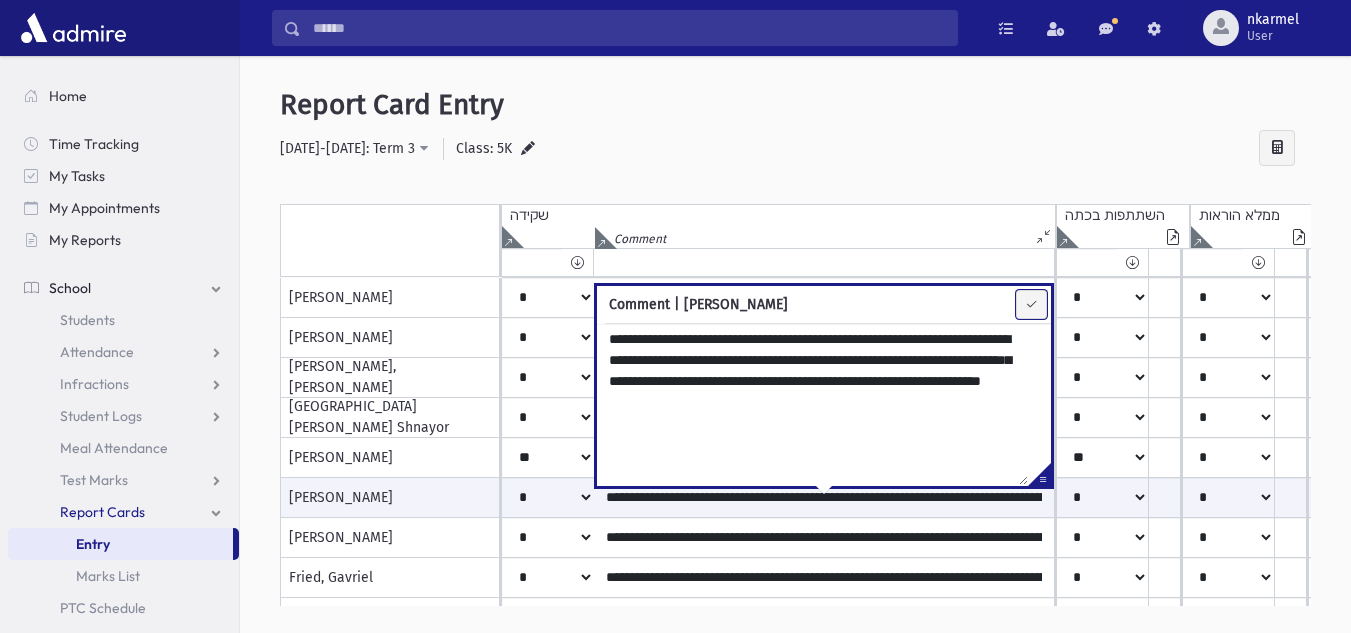 click at bounding box center [1031, 304] 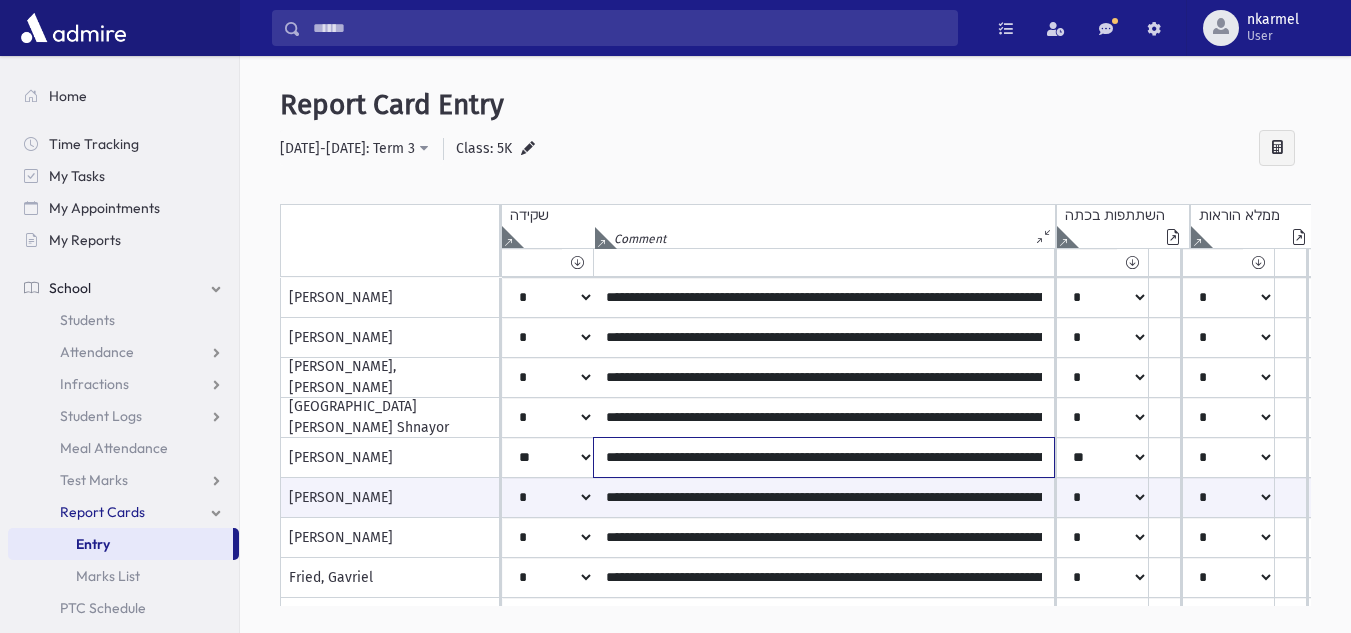 click on "**********" at bounding box center (824, 258) 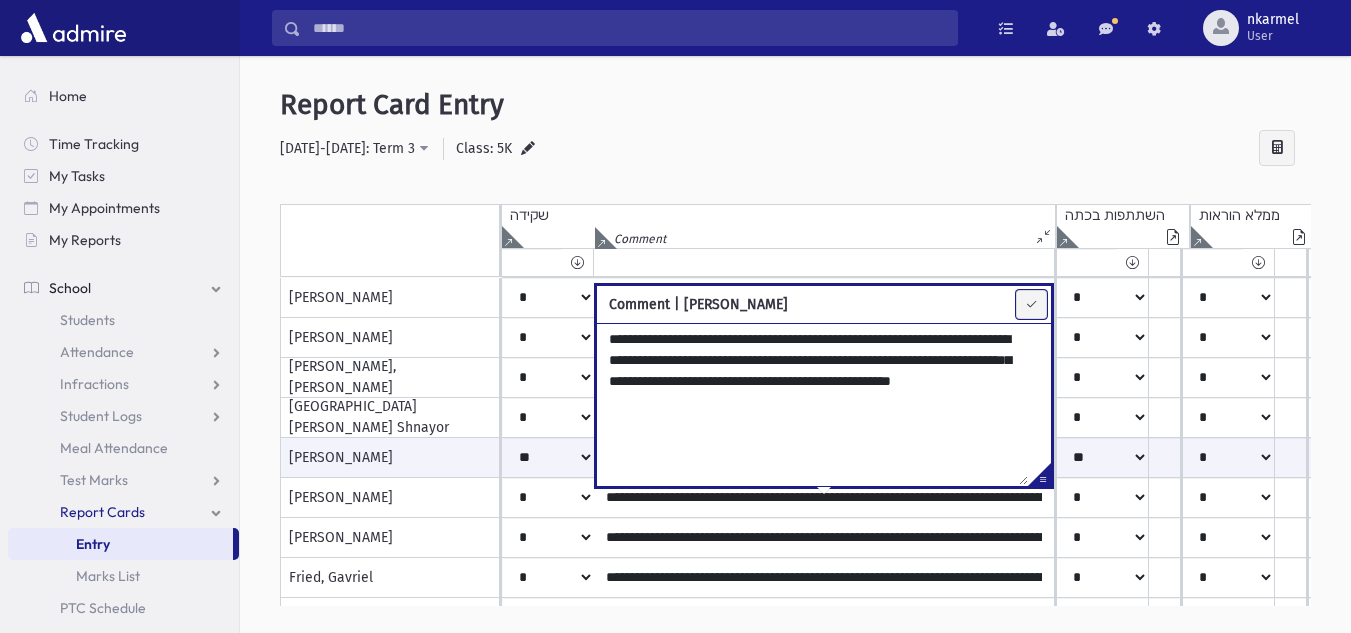 click at bounding box center (1031, 304) 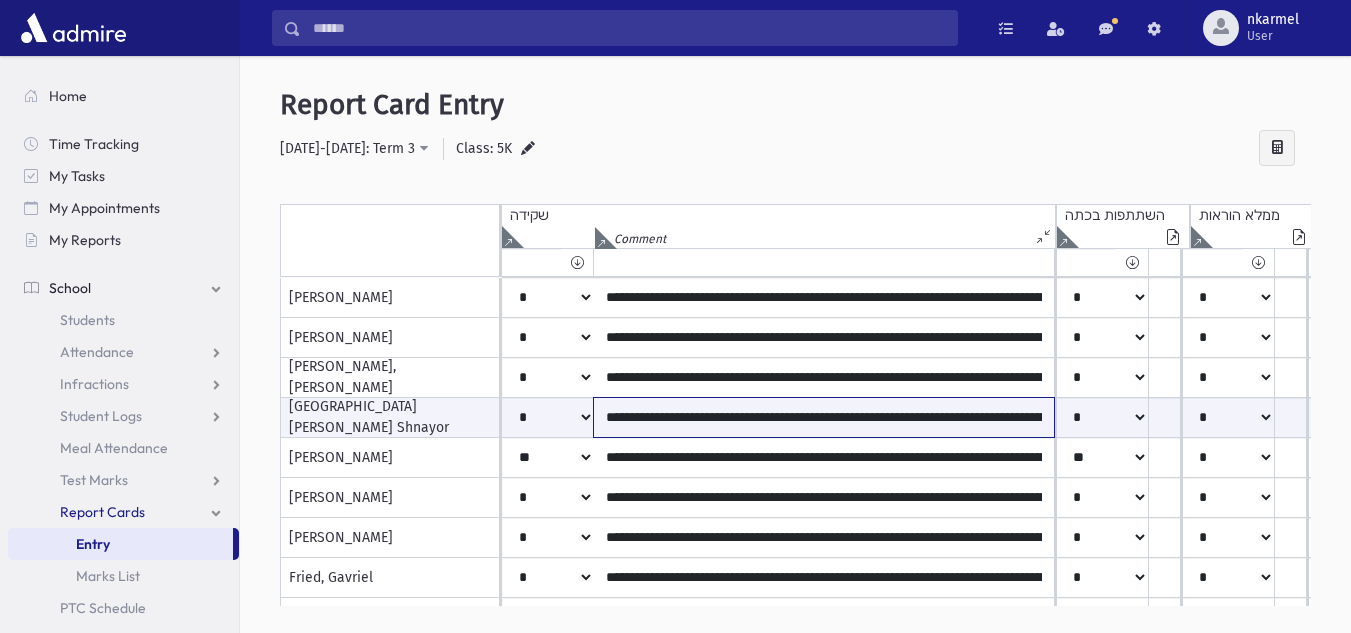 click on "**********" at bounding box center (824, 417) 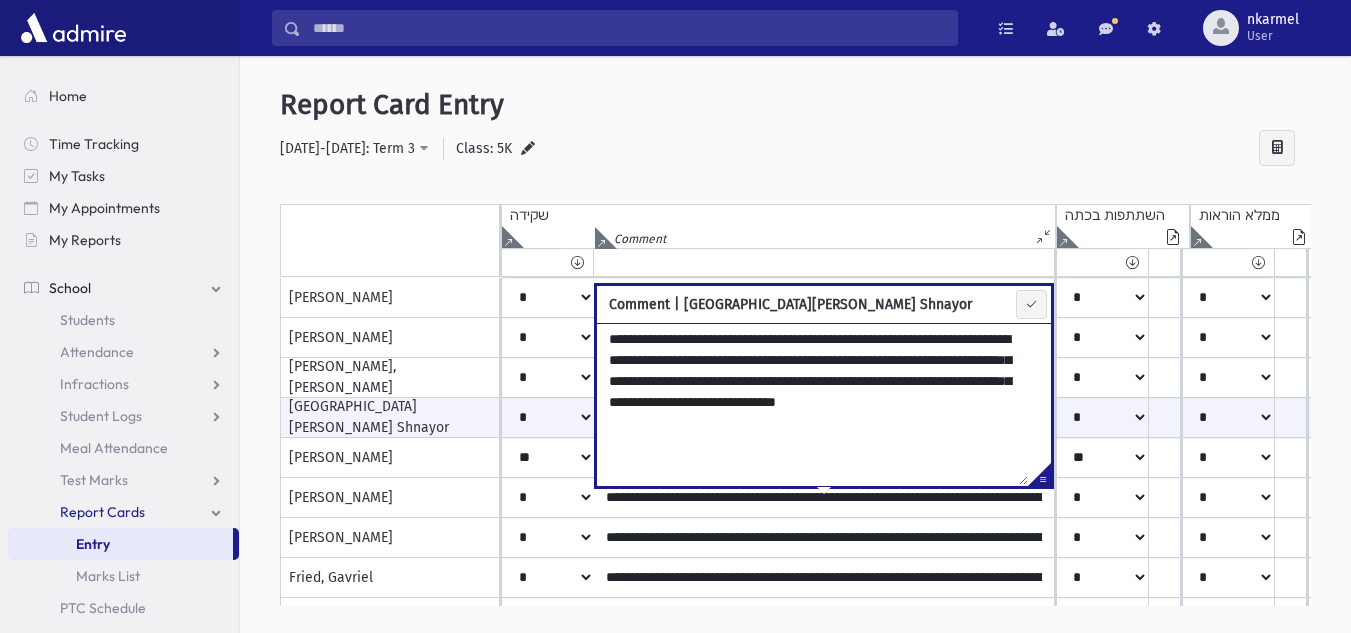 click on "**********" at bounding box center (812, 404) 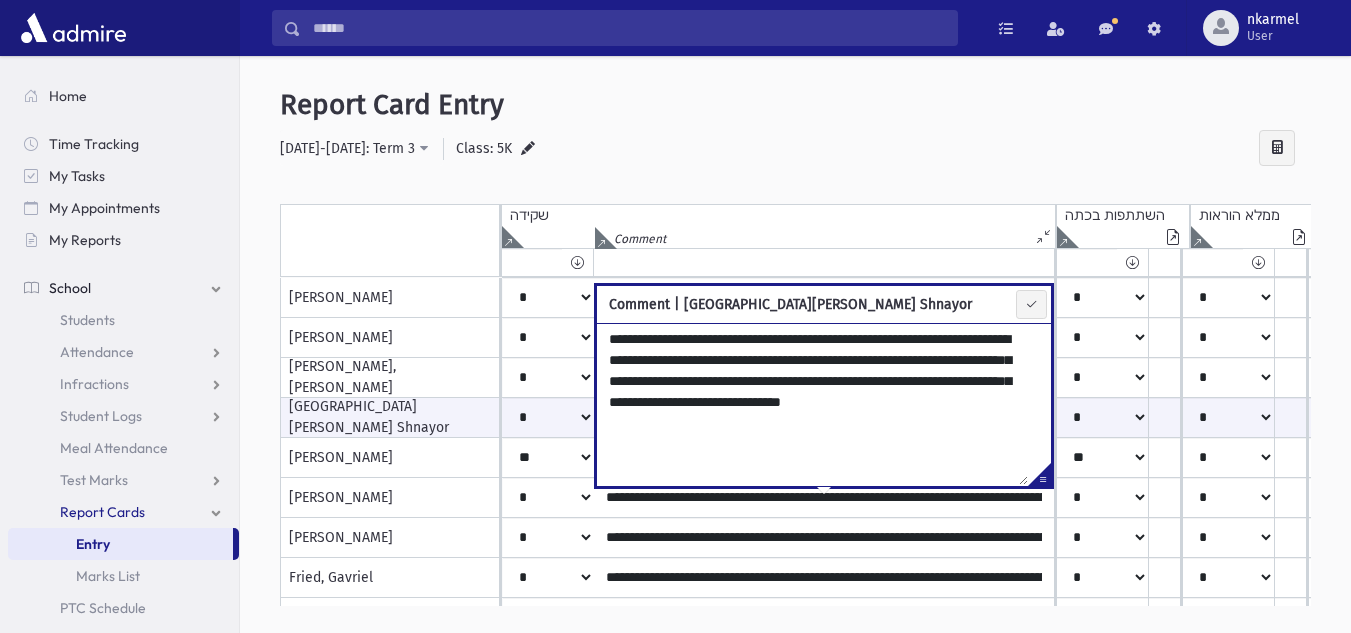 click on "**********" at bounding box center [812, 404] 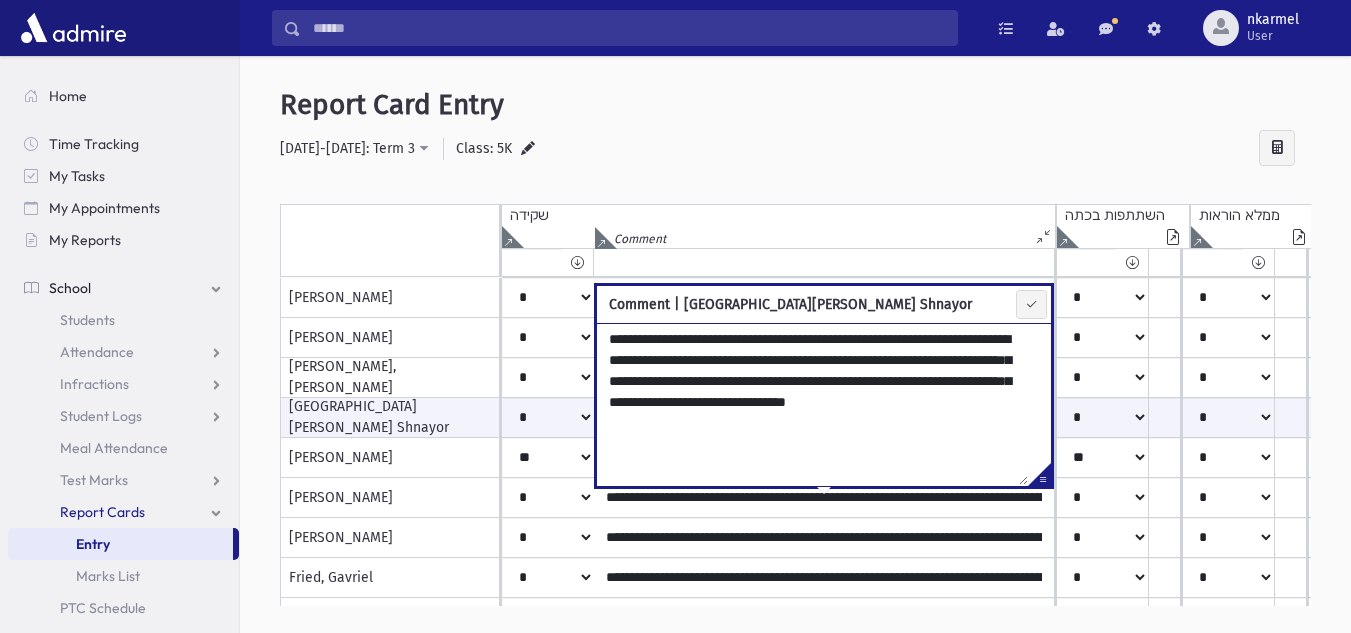 type on "**********" 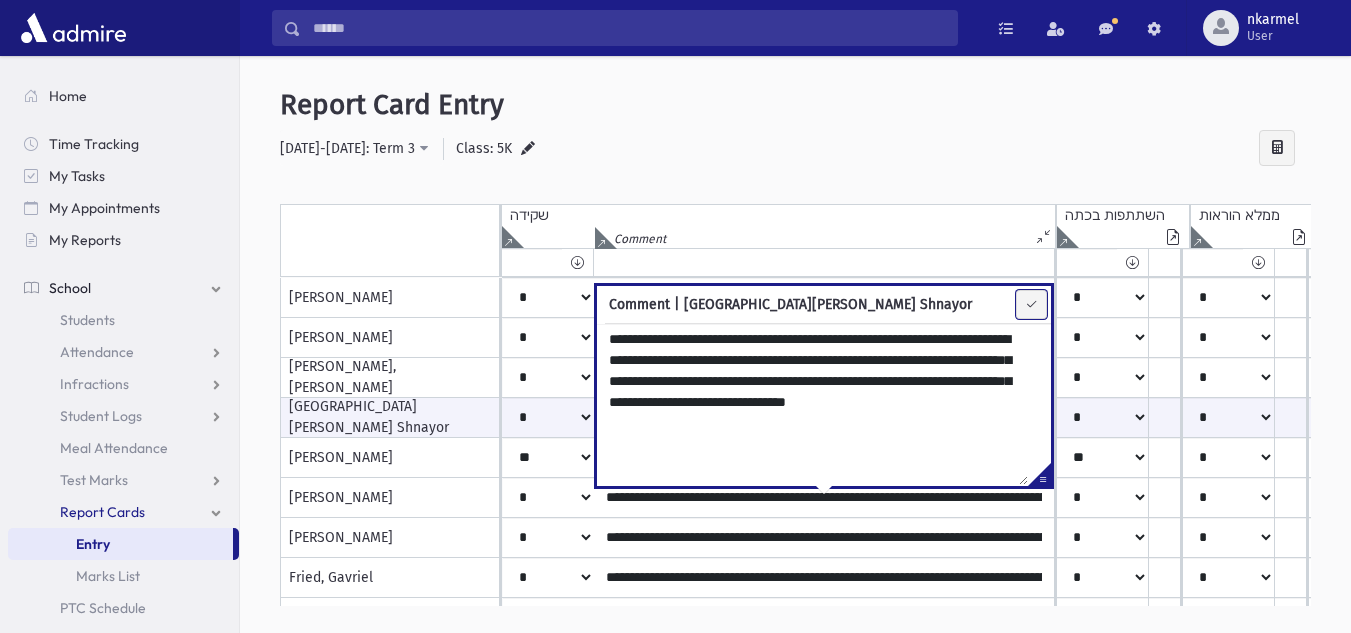 click at bounding box center (1031, 304) 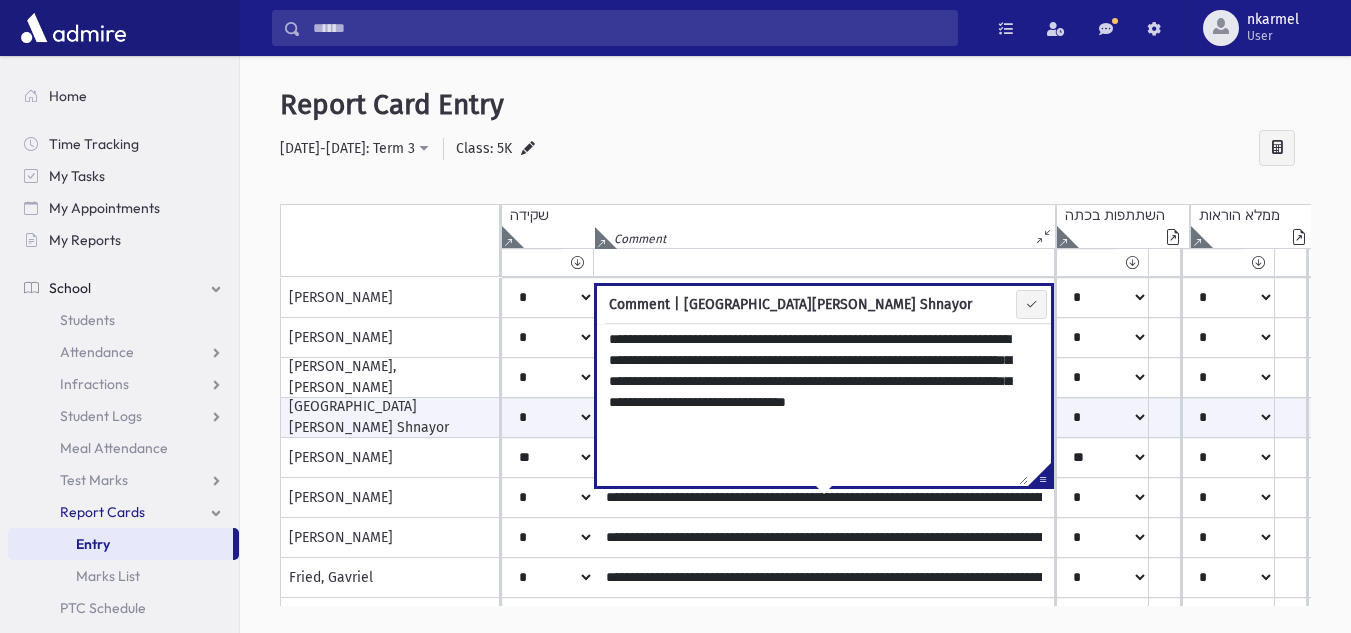 type on "**********" 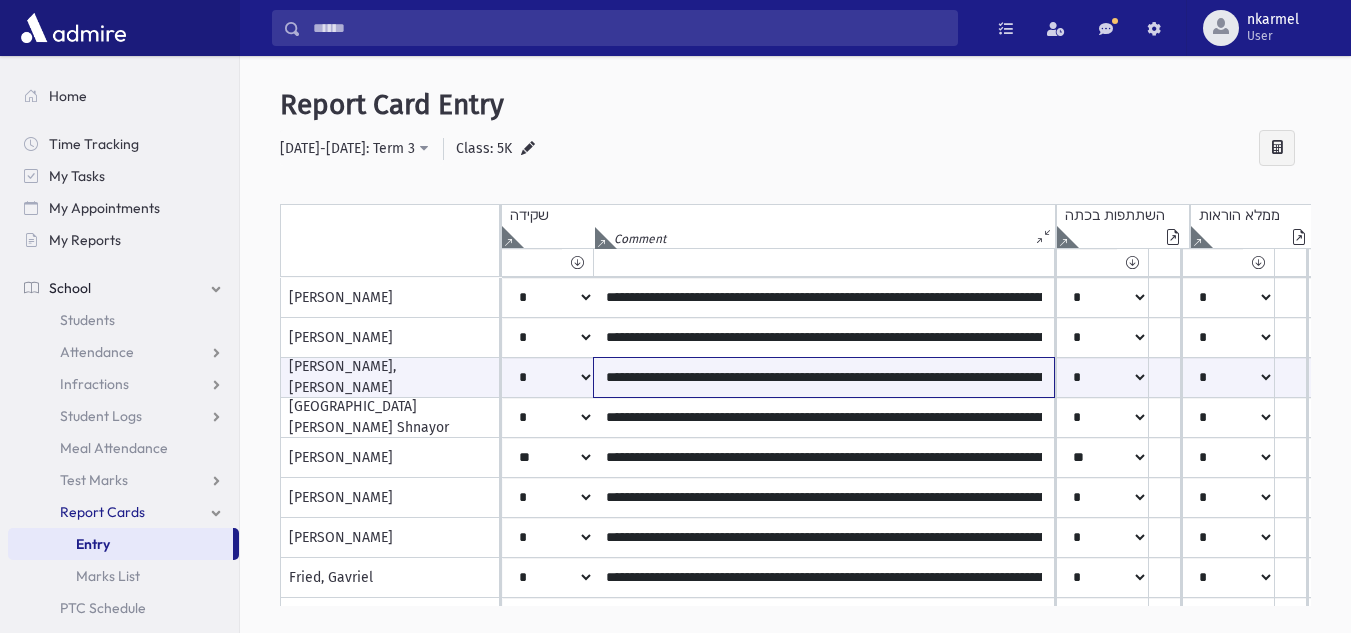 click on "**********" at bounding box center (824, 377) 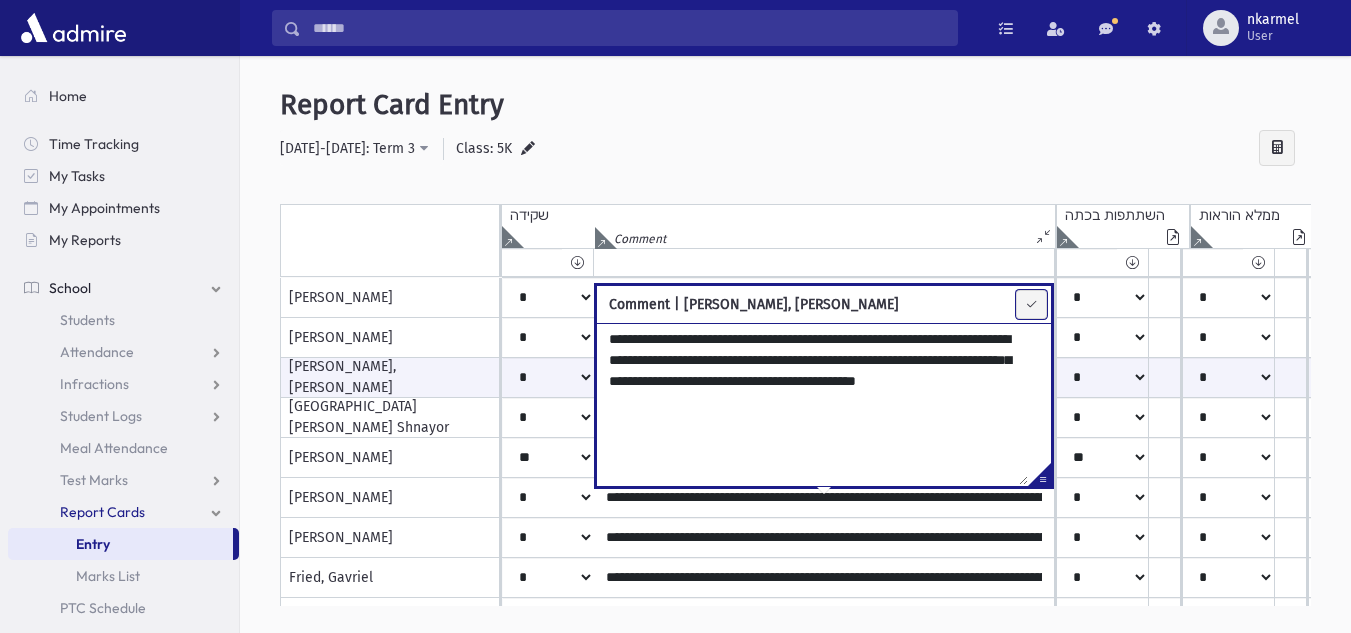 click at bounding box center (1031, 304) 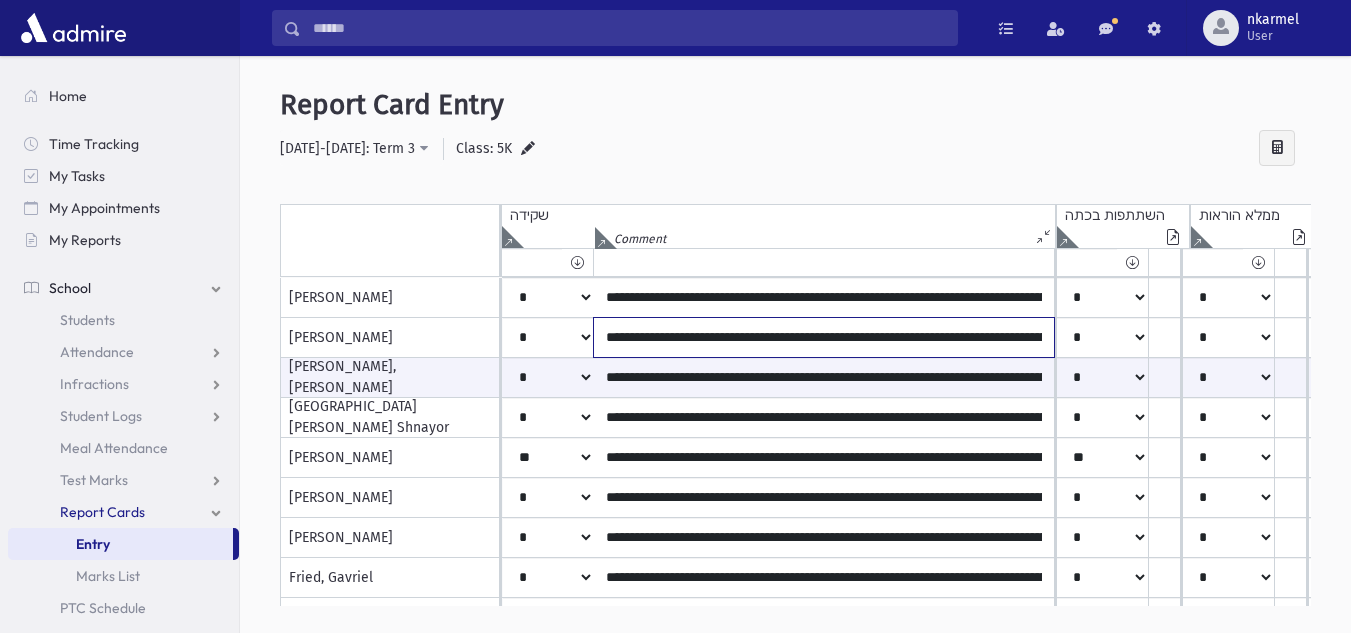 click on "**********" at bounding box center [824, 258] 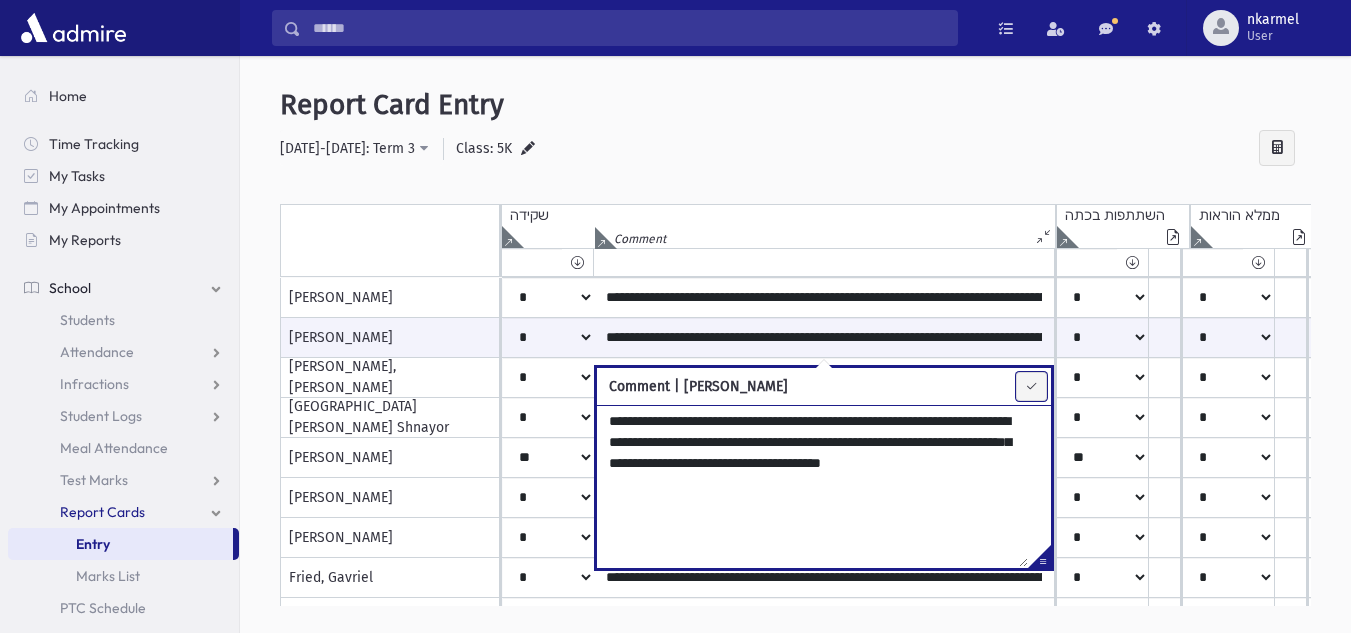 click at bounding box center [1031, 386] 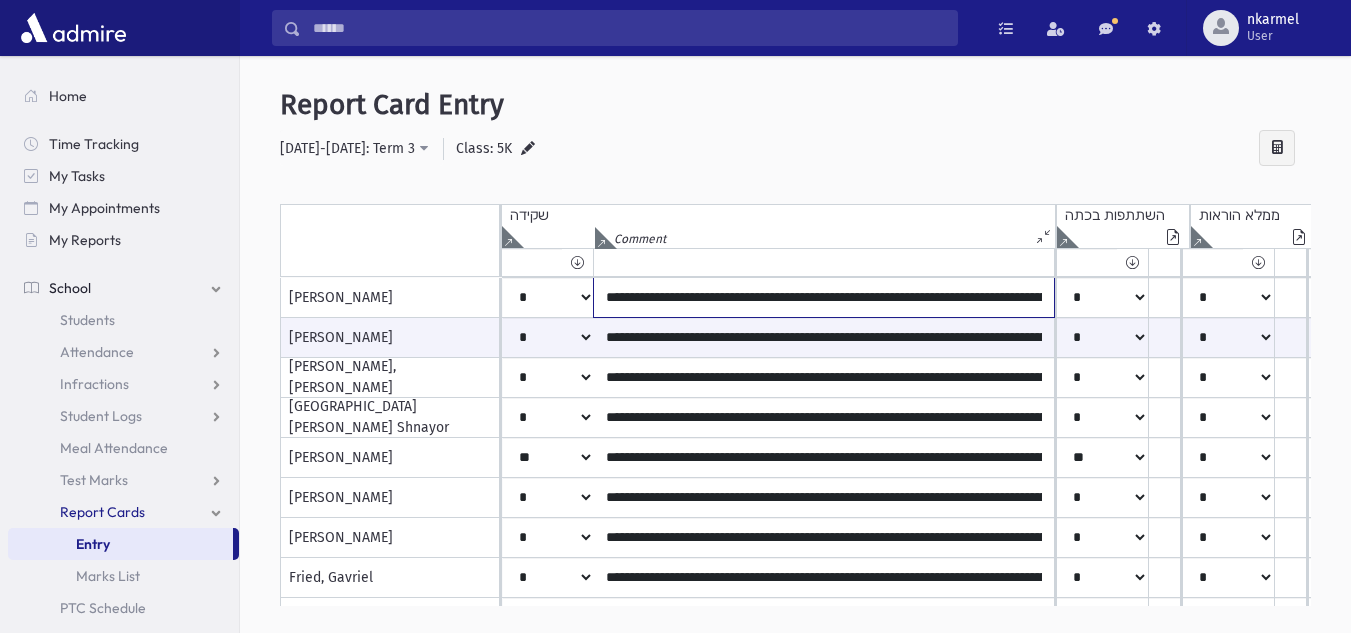 click on "**********" at bounding box center (824, 258) 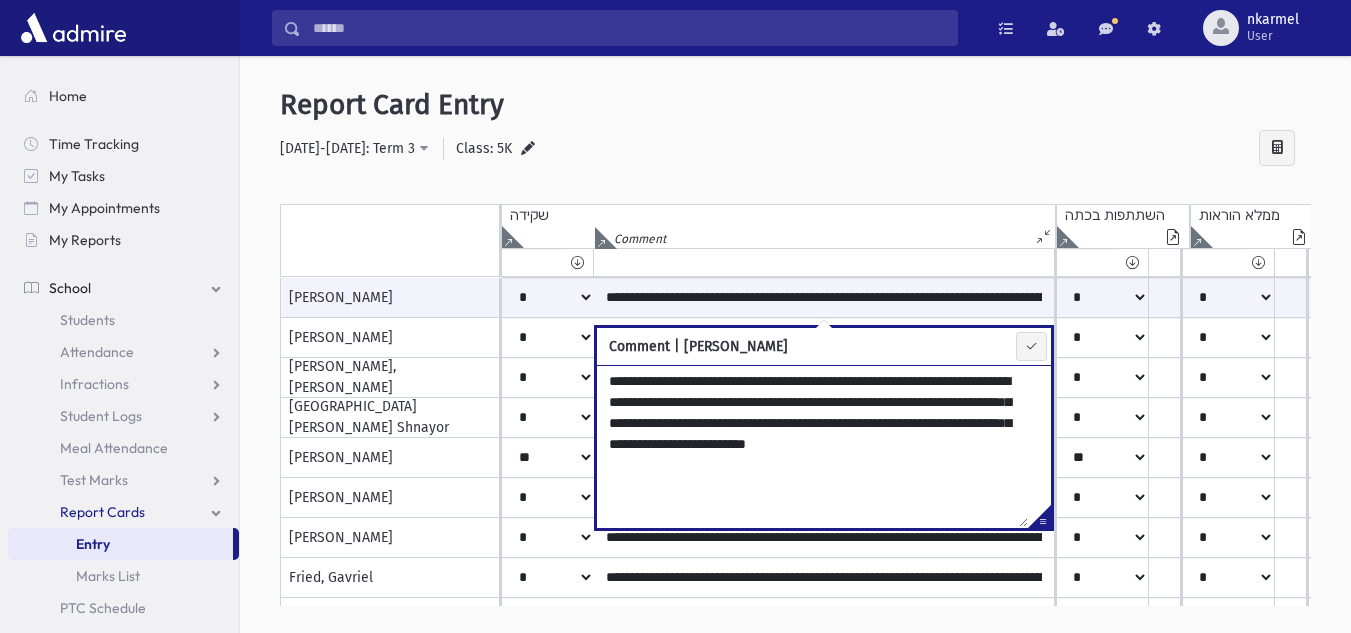 click on "**********" at bounding box center (812, 446) 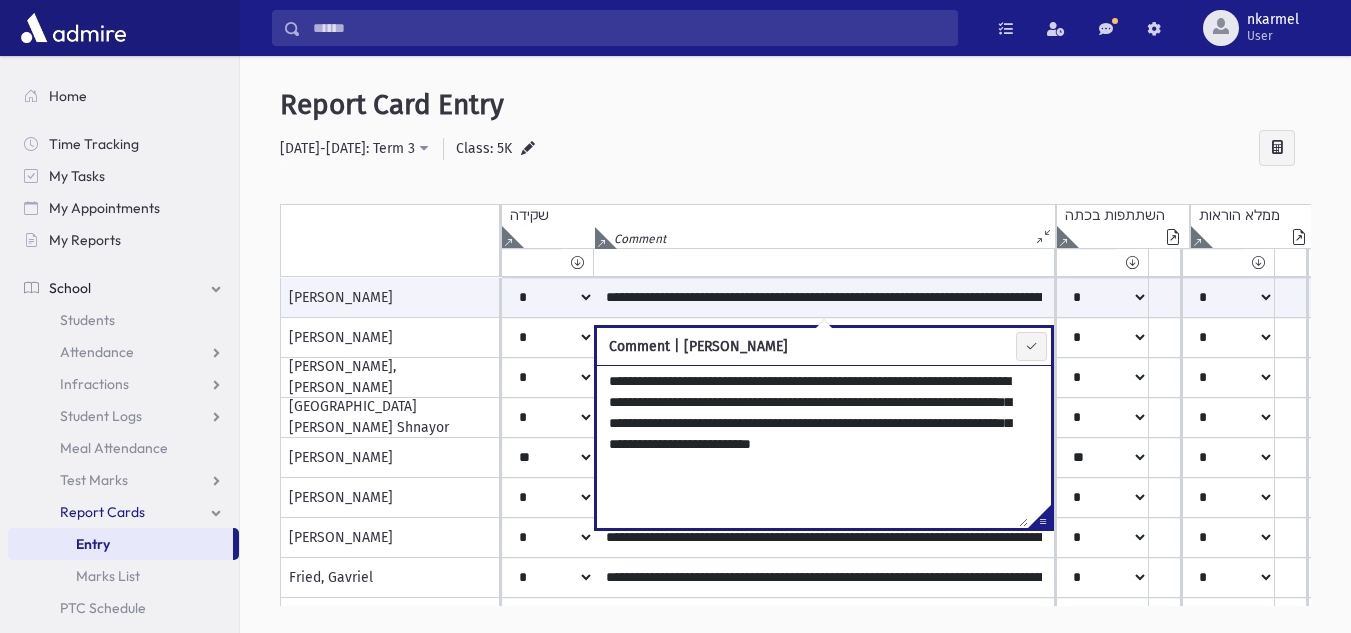 click on "**********" at bounding box center (812, 446) 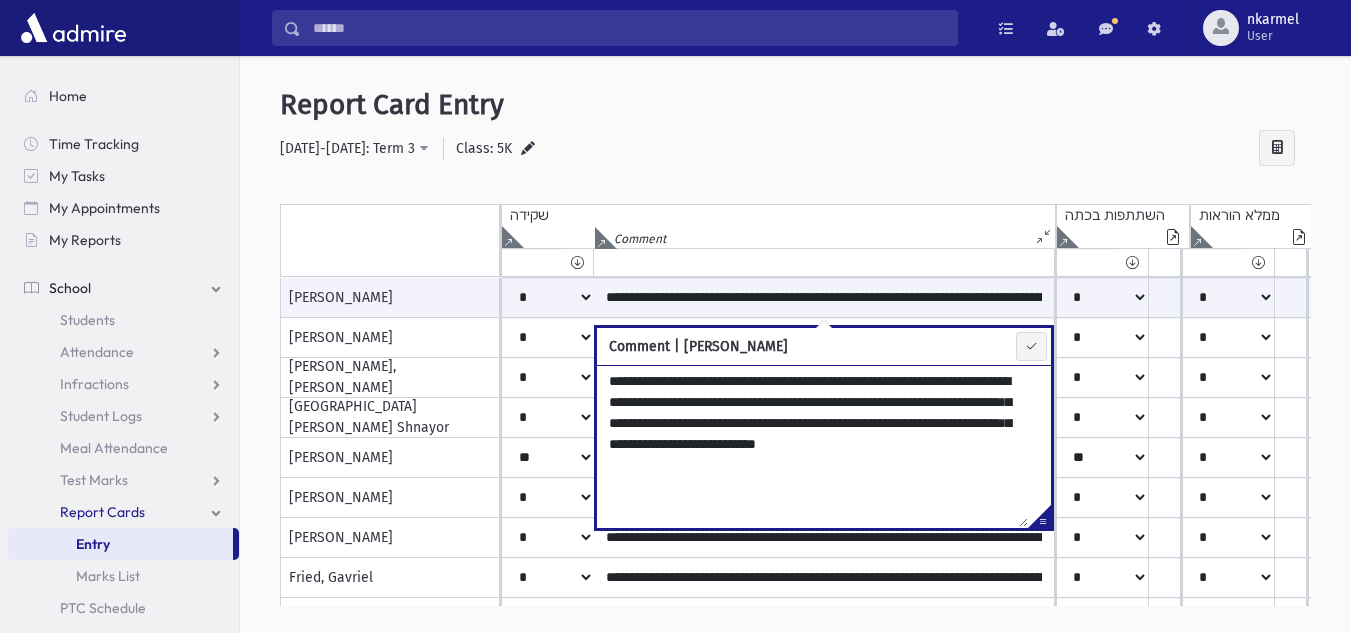type on "**********" 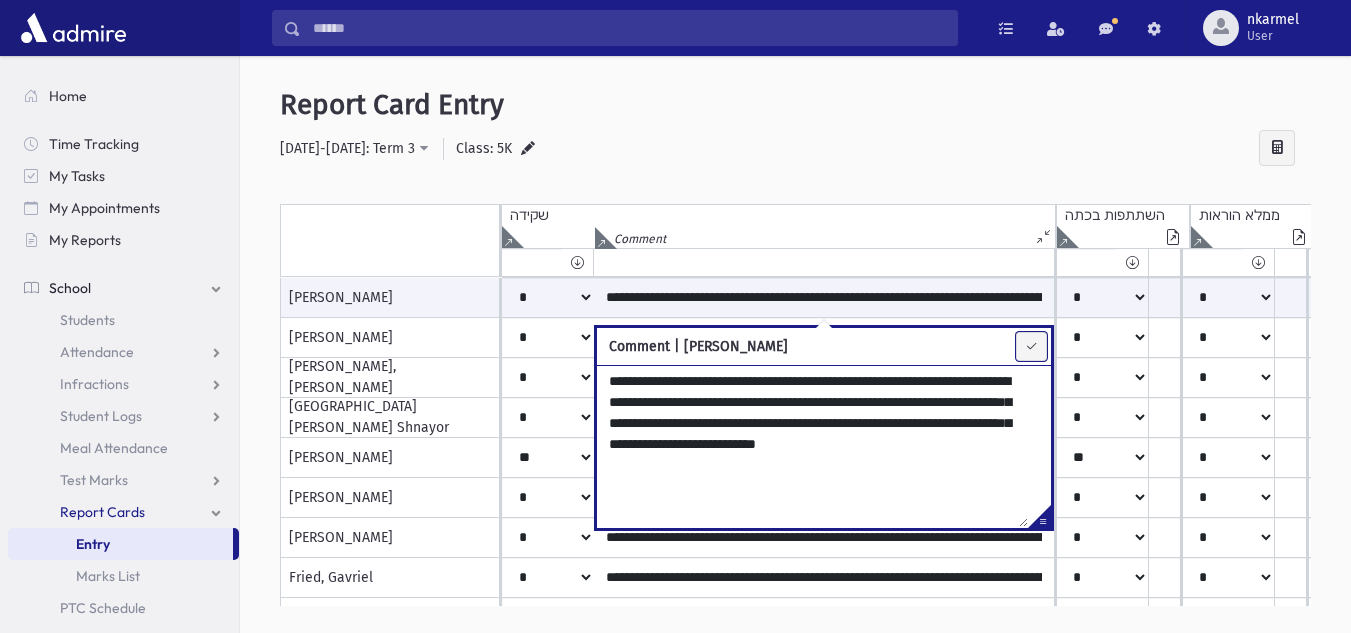 click at bounding box center (1031, 346) 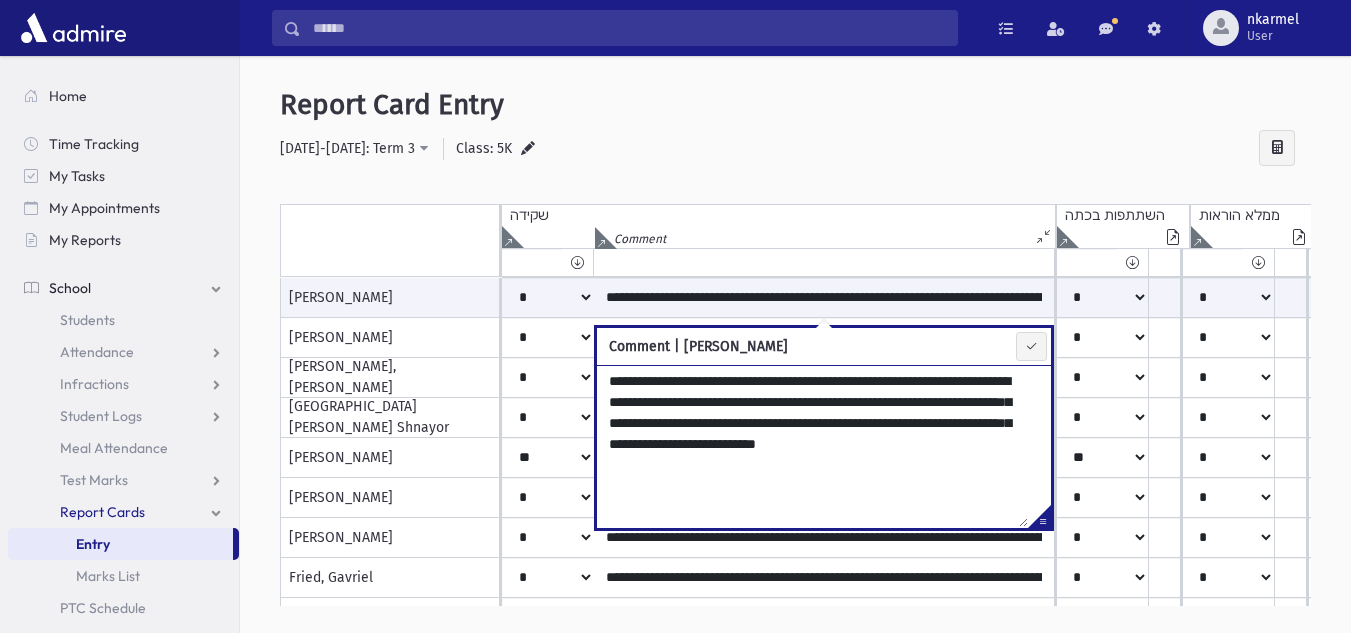 type on "**********" 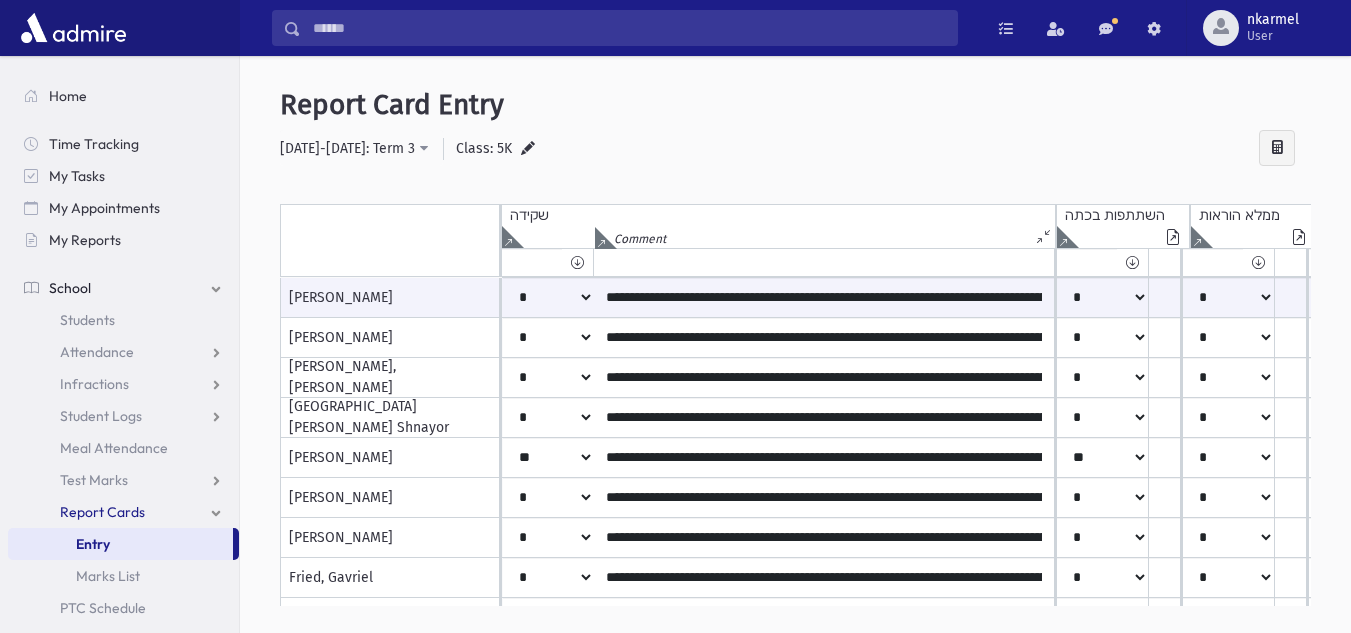 scroll, scrollTop: 0, scrollLeft: 0, axis: both 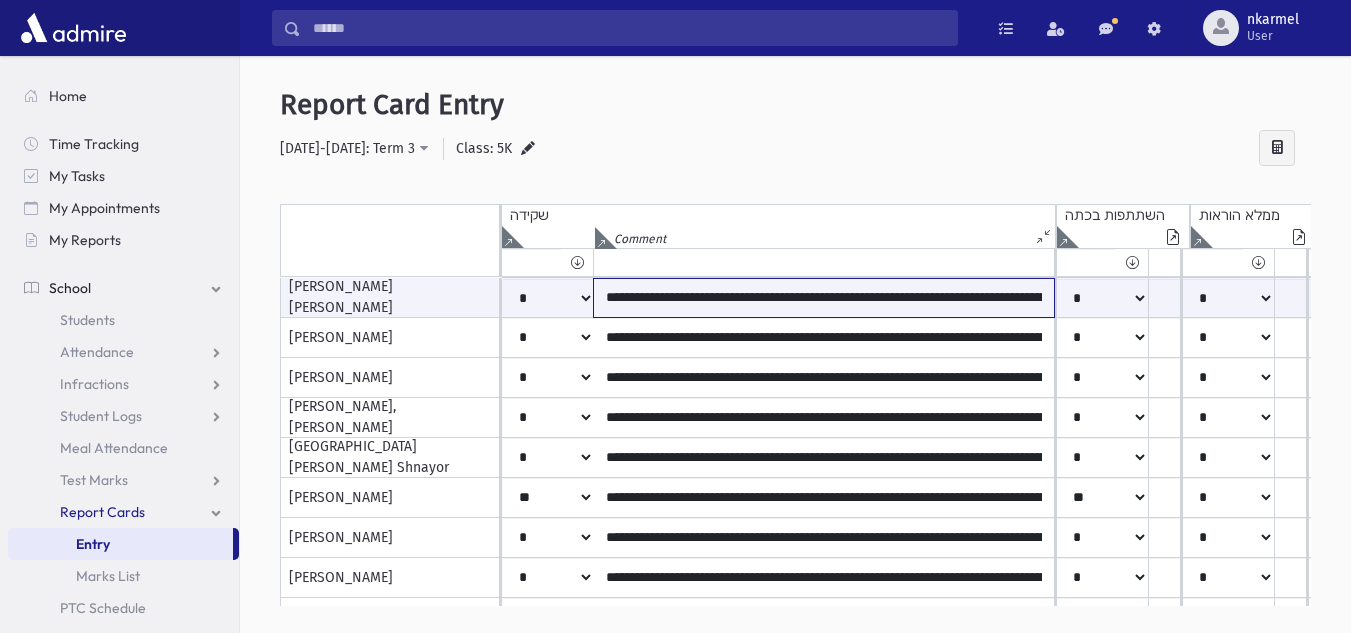 click on "**********" at bounding box center [824, 298] 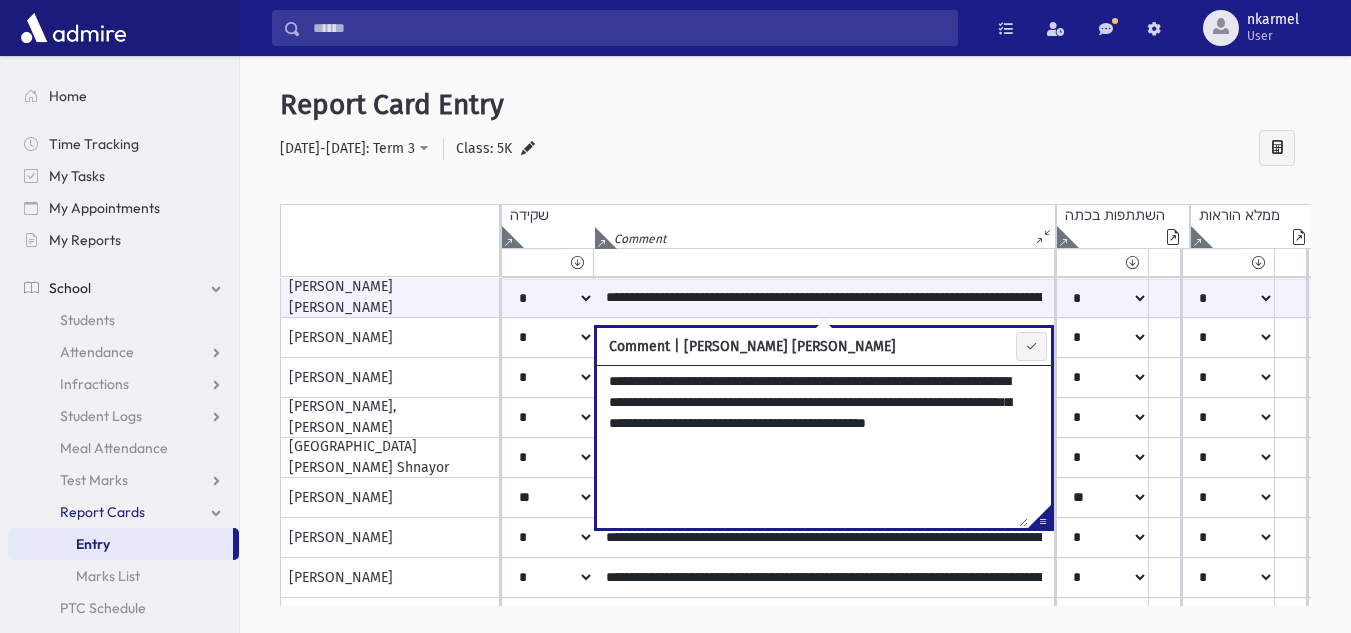 click on "**********" at bounding box center [812, 446] 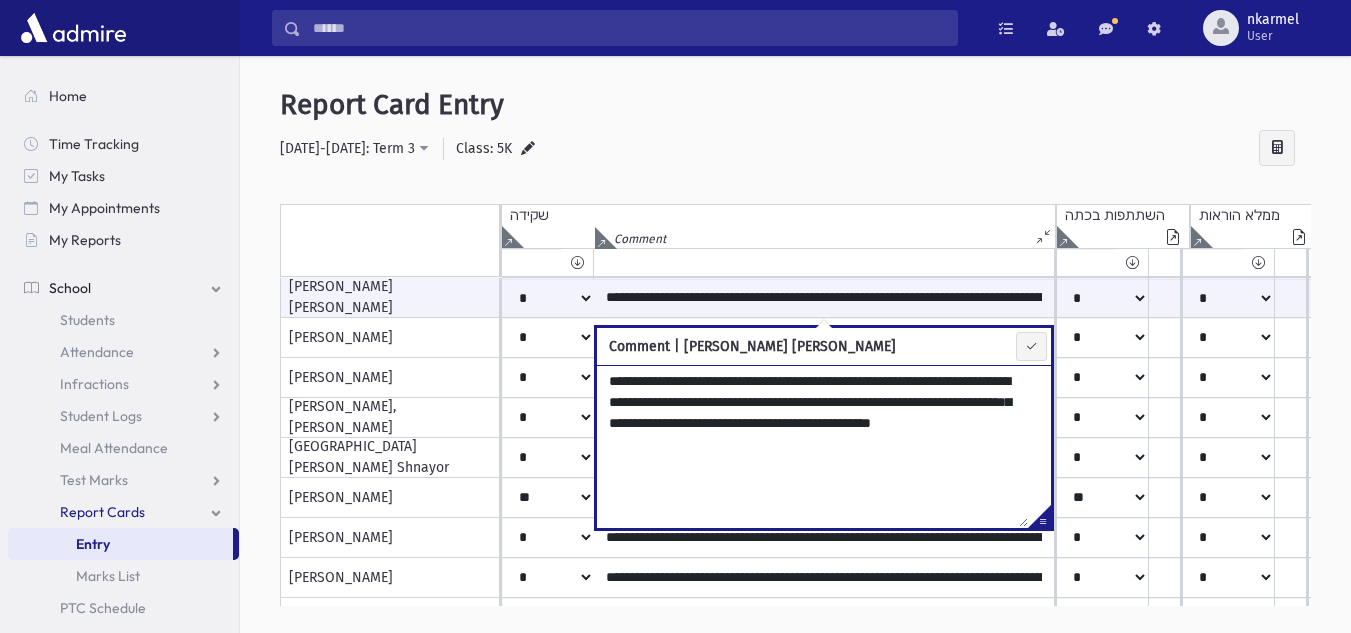type on "**********" 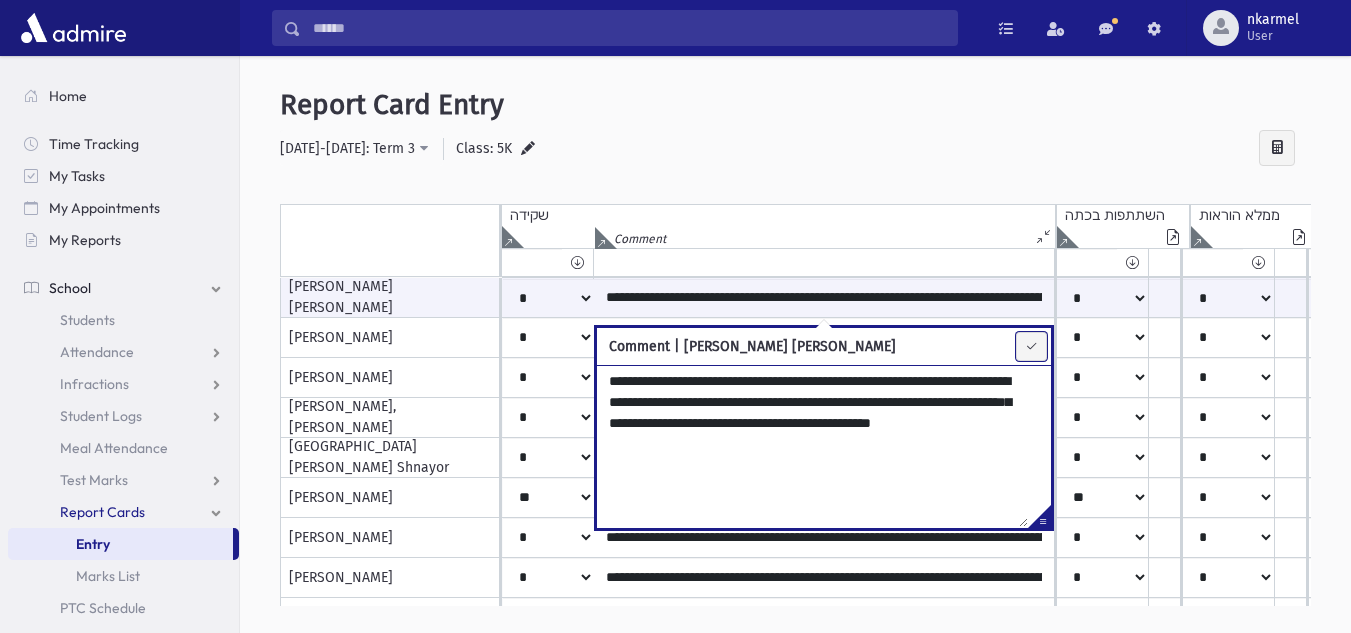 click at bounding box center [1031, 346] 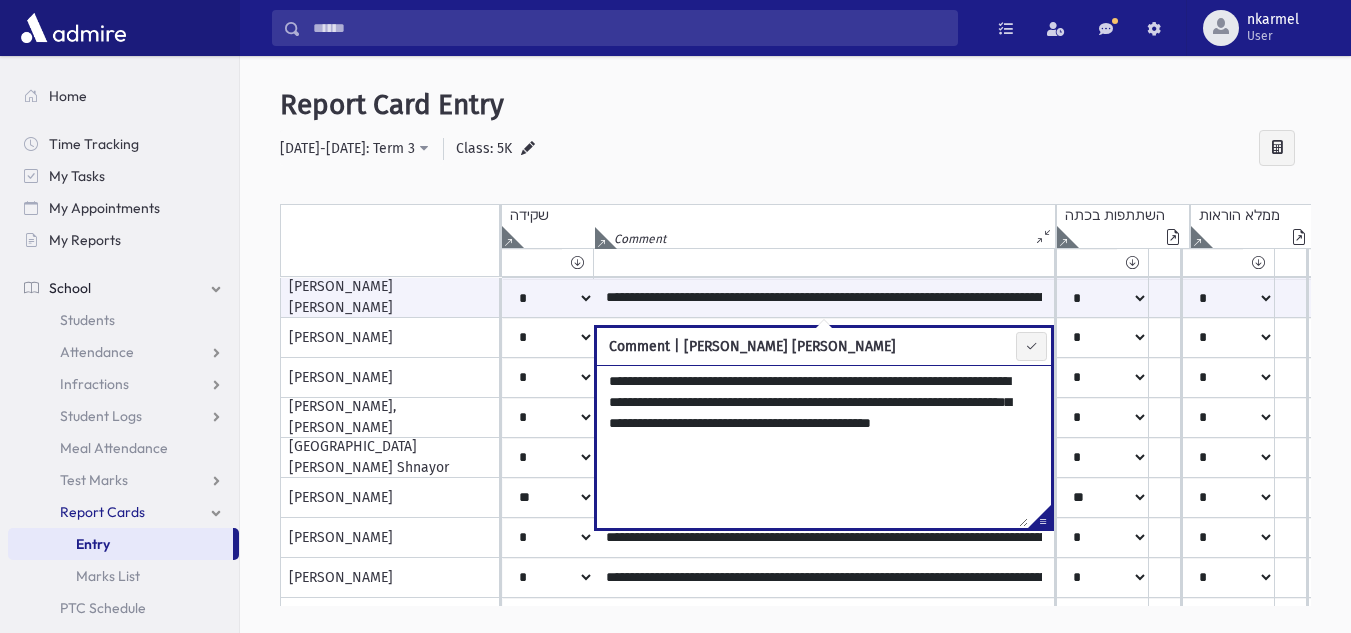 type on "**********" 